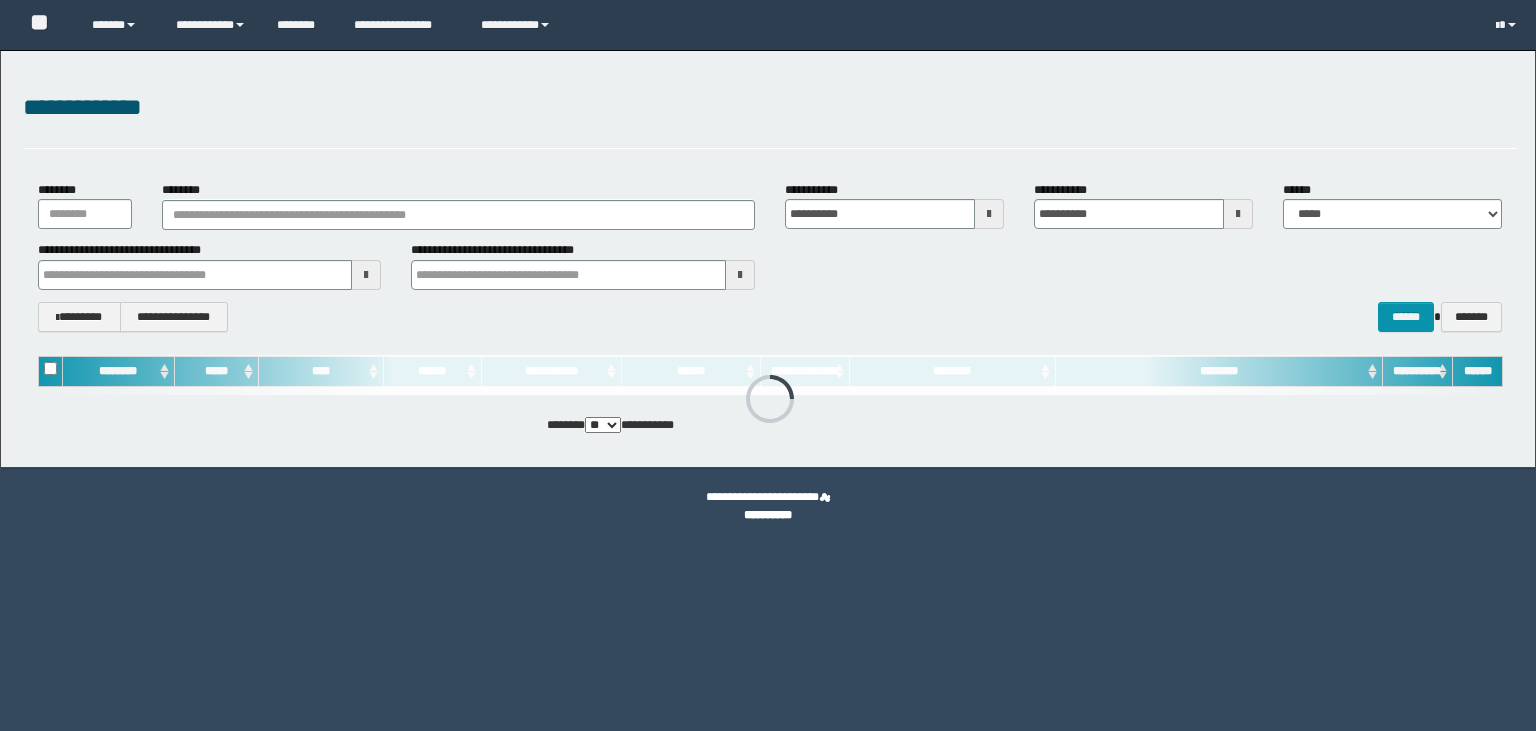 scroll, scrollTop: 0, scrollLeft: 0, axis: both 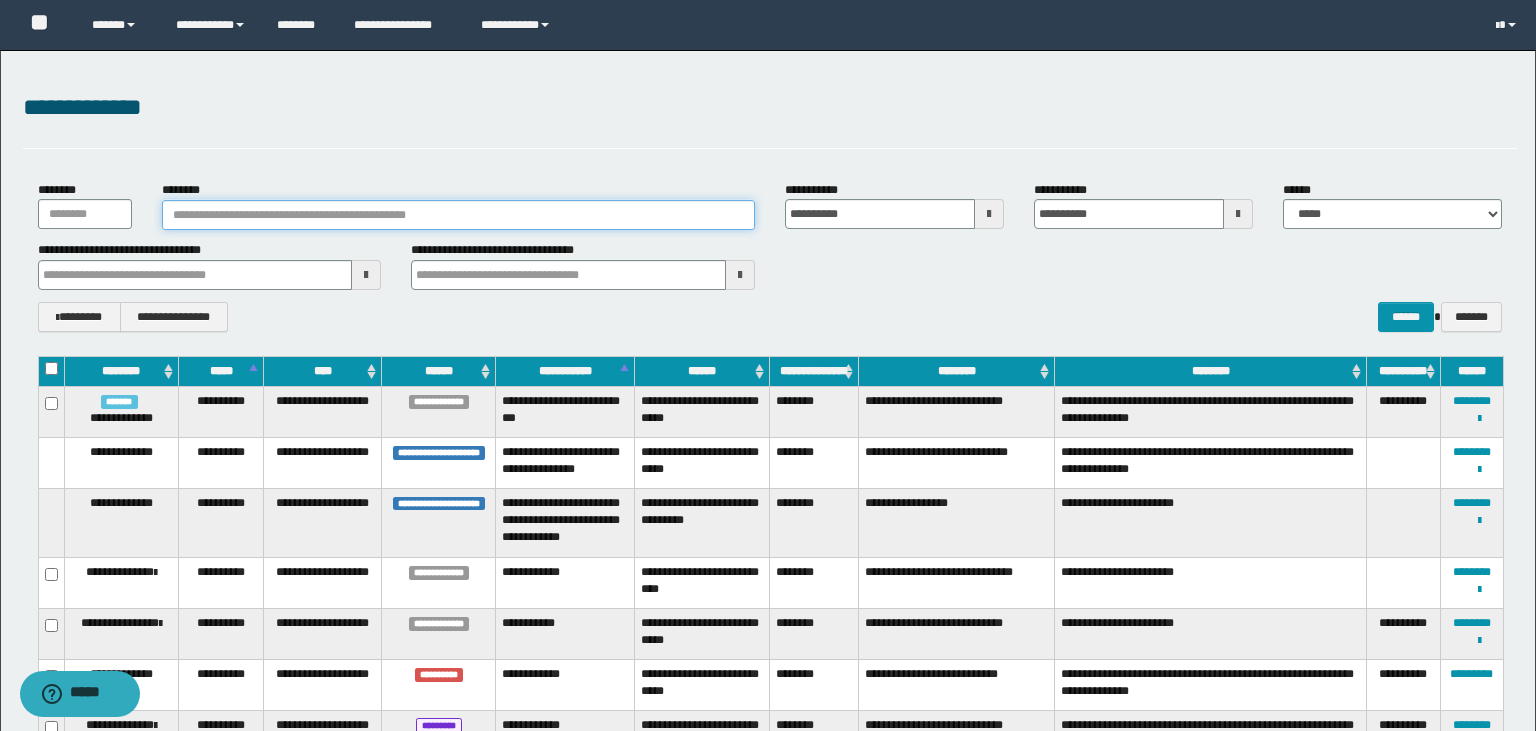 click on "********" at bounding box center (458, 215) 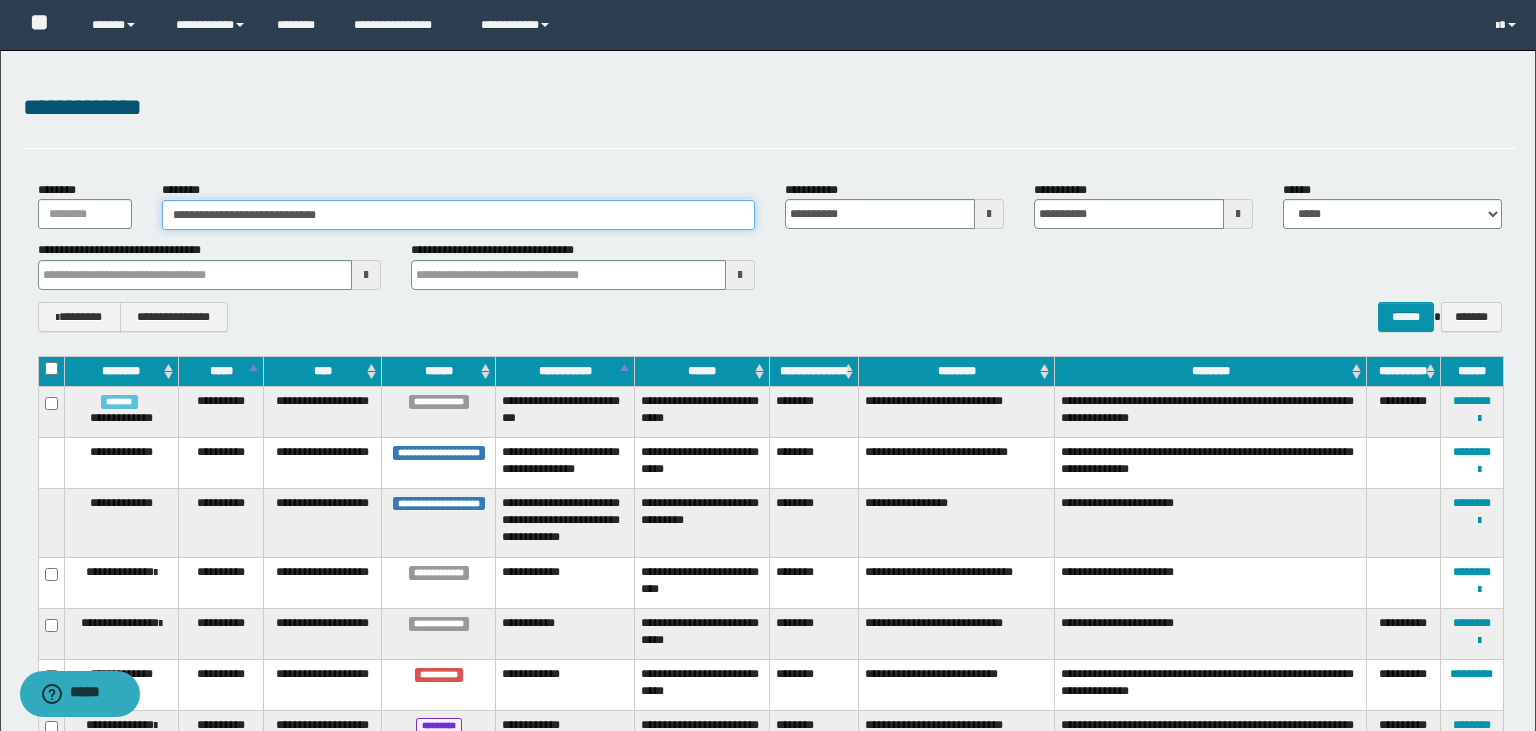 type on "**********" 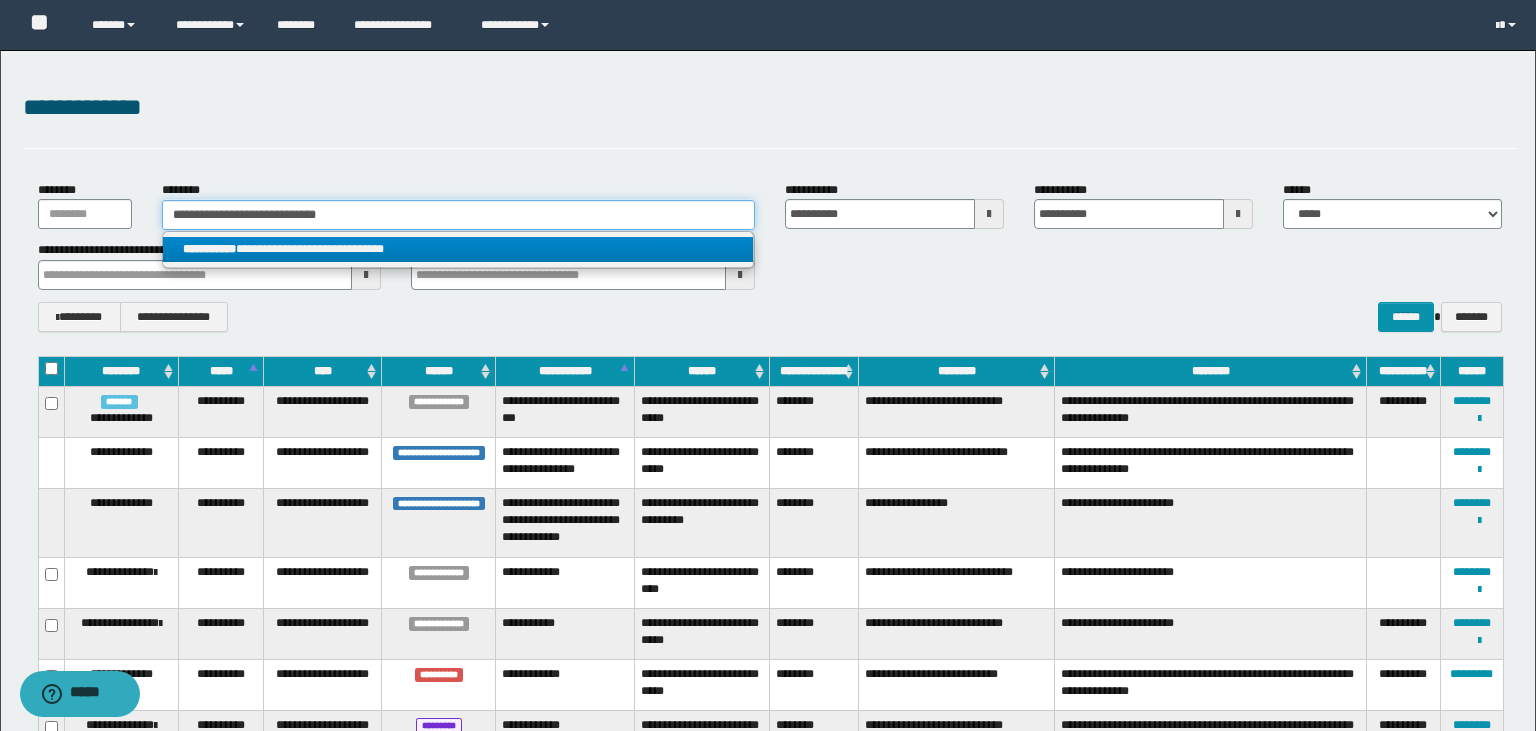 type on "**********" 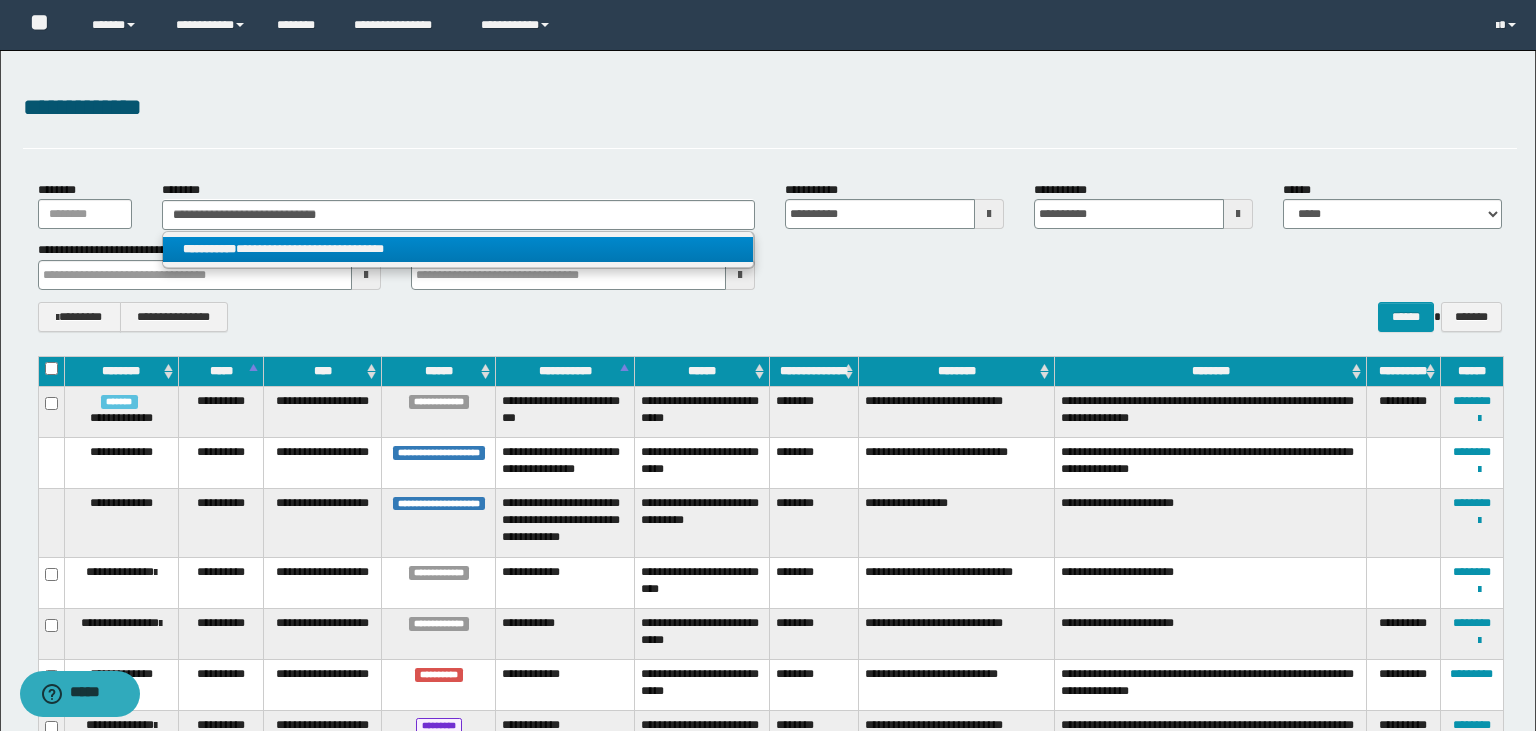 click on "**********" at bounding box center (458, 249) 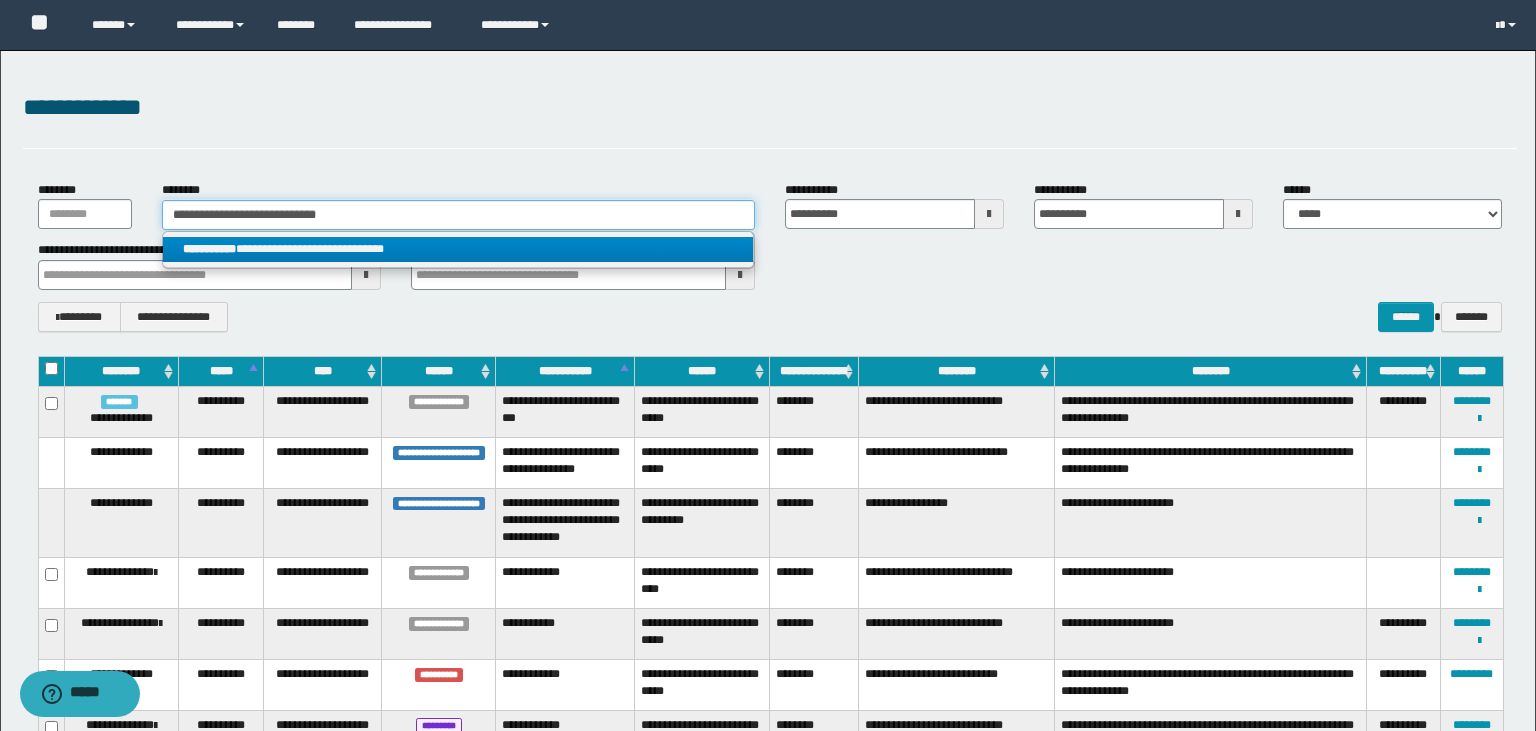 type 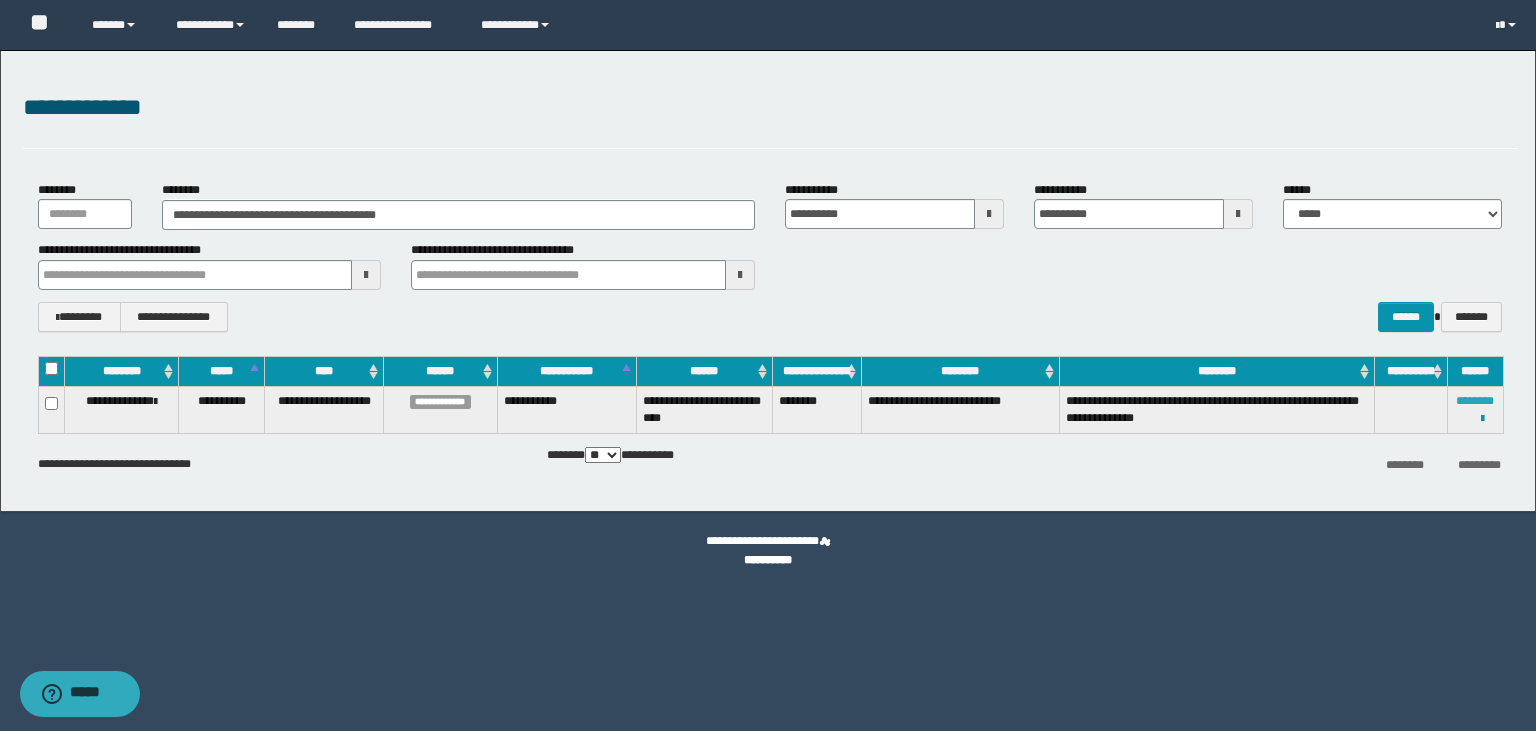 click on "********" at bounding box center [1475, 401] 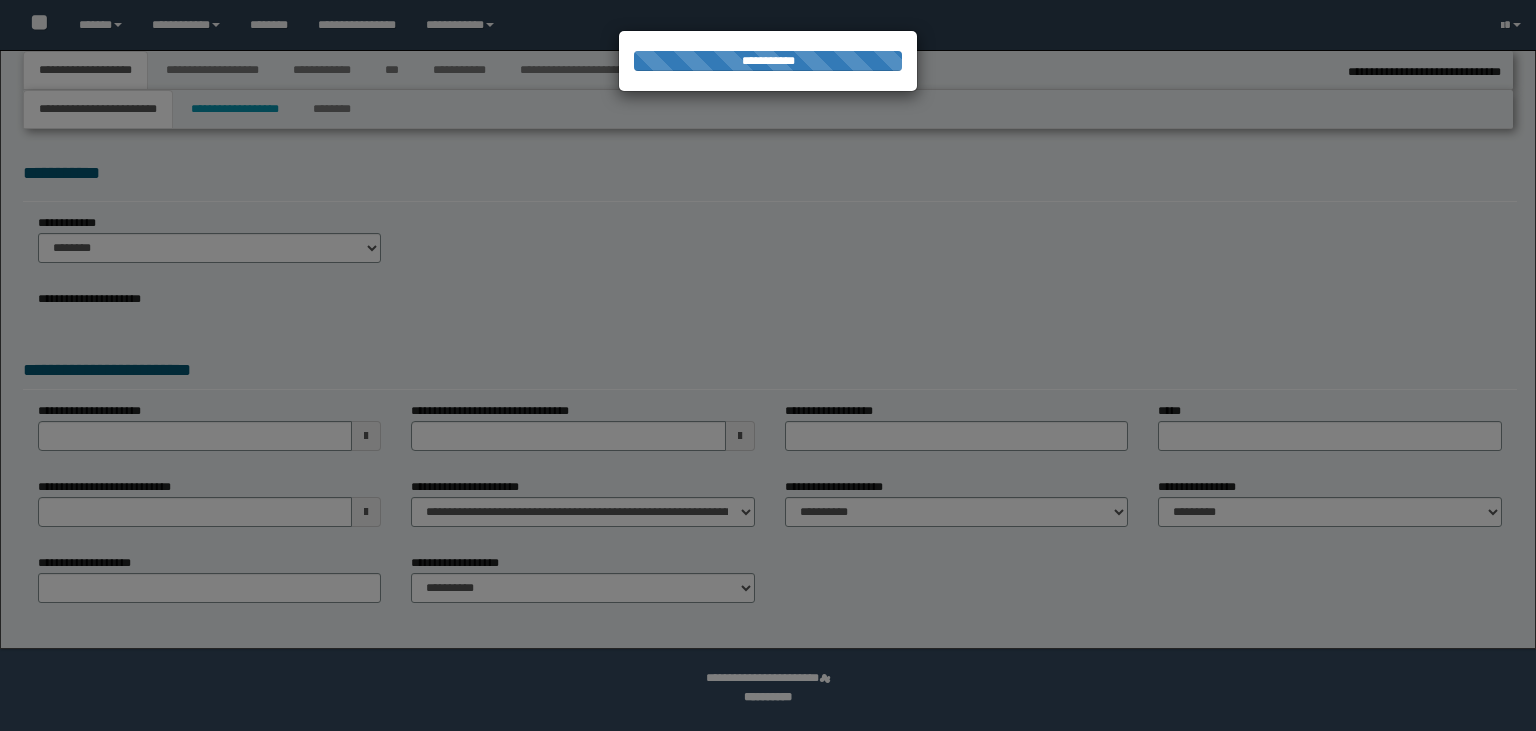 select on "**" 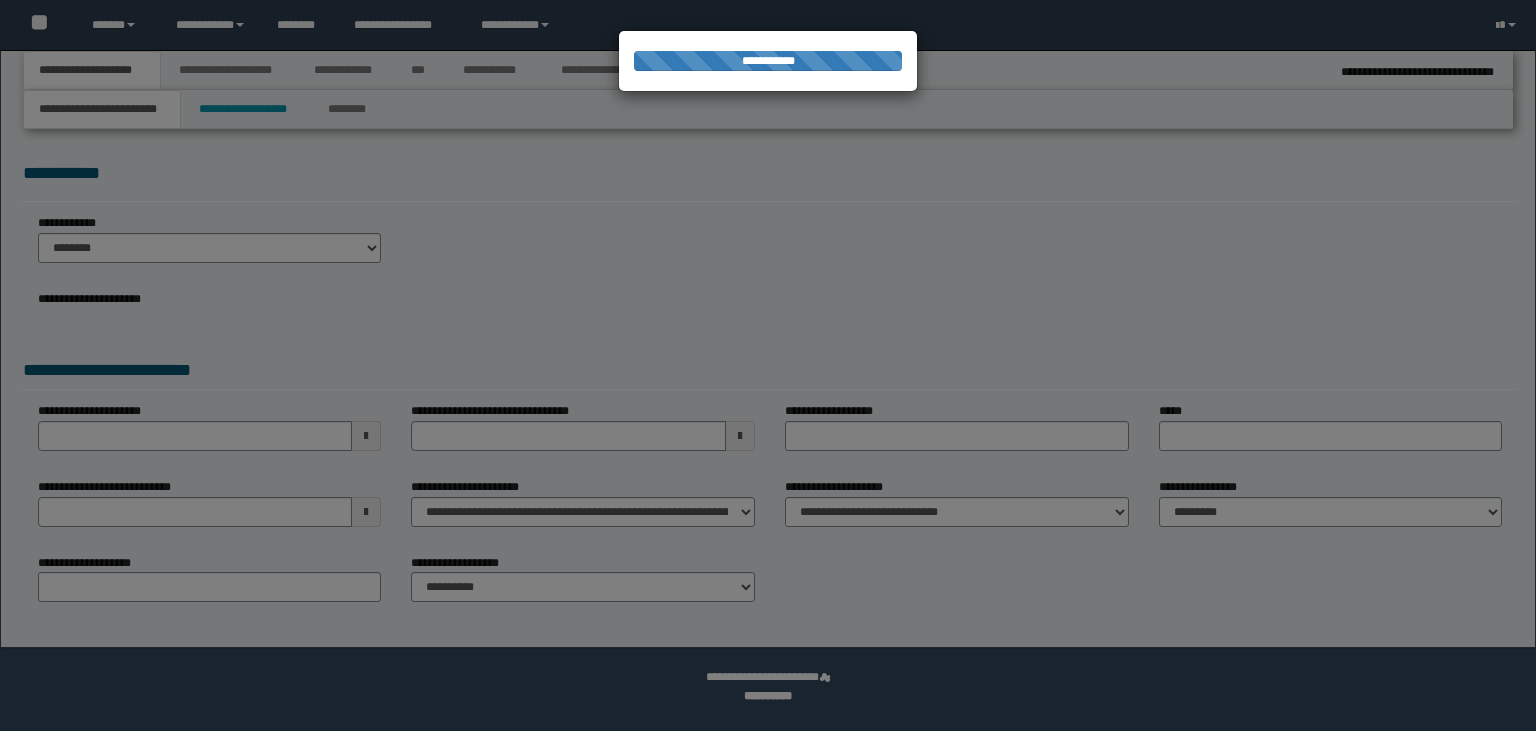 scroll, scrollTop: 0, scrollLeft: 0, axis: both 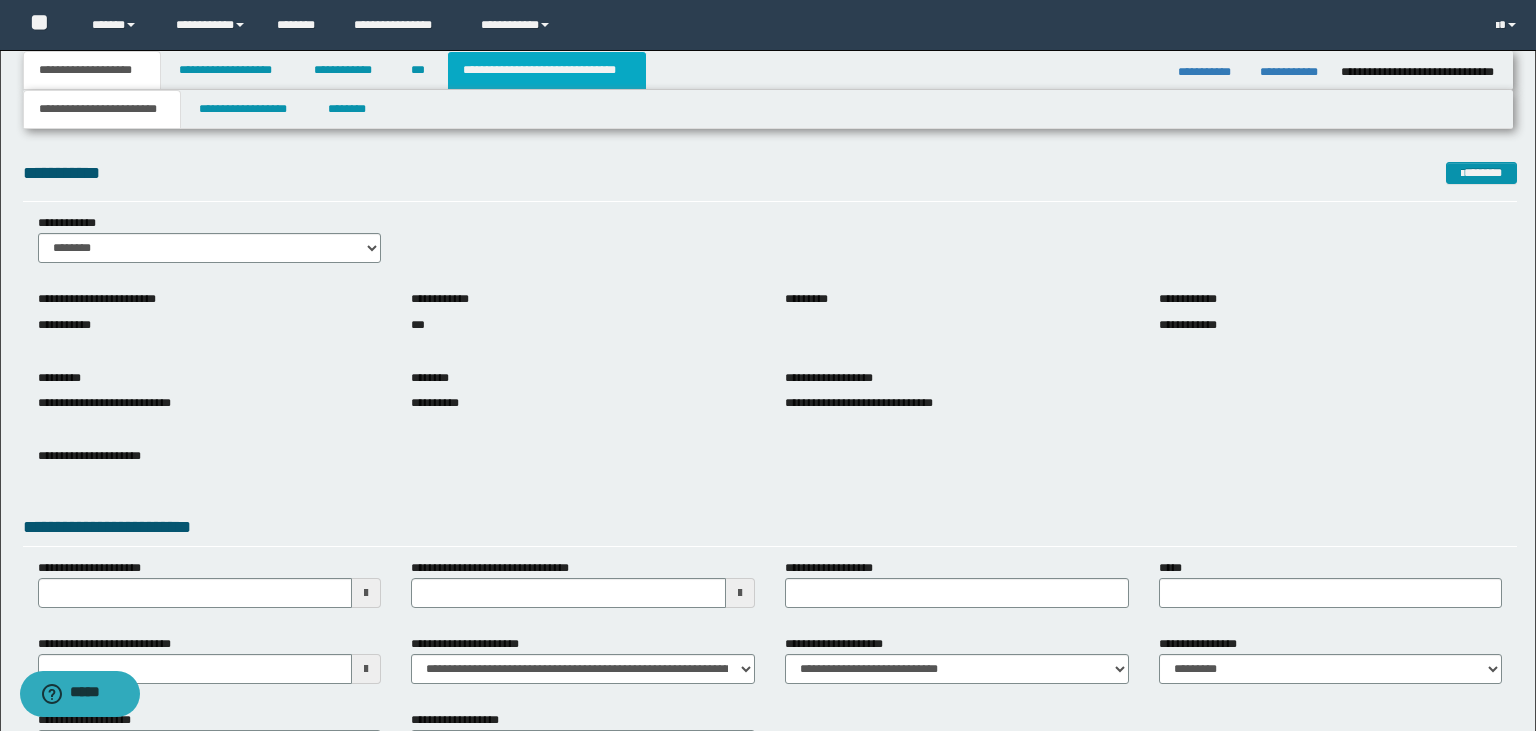click on "**********" at bounding box center (547, 70) 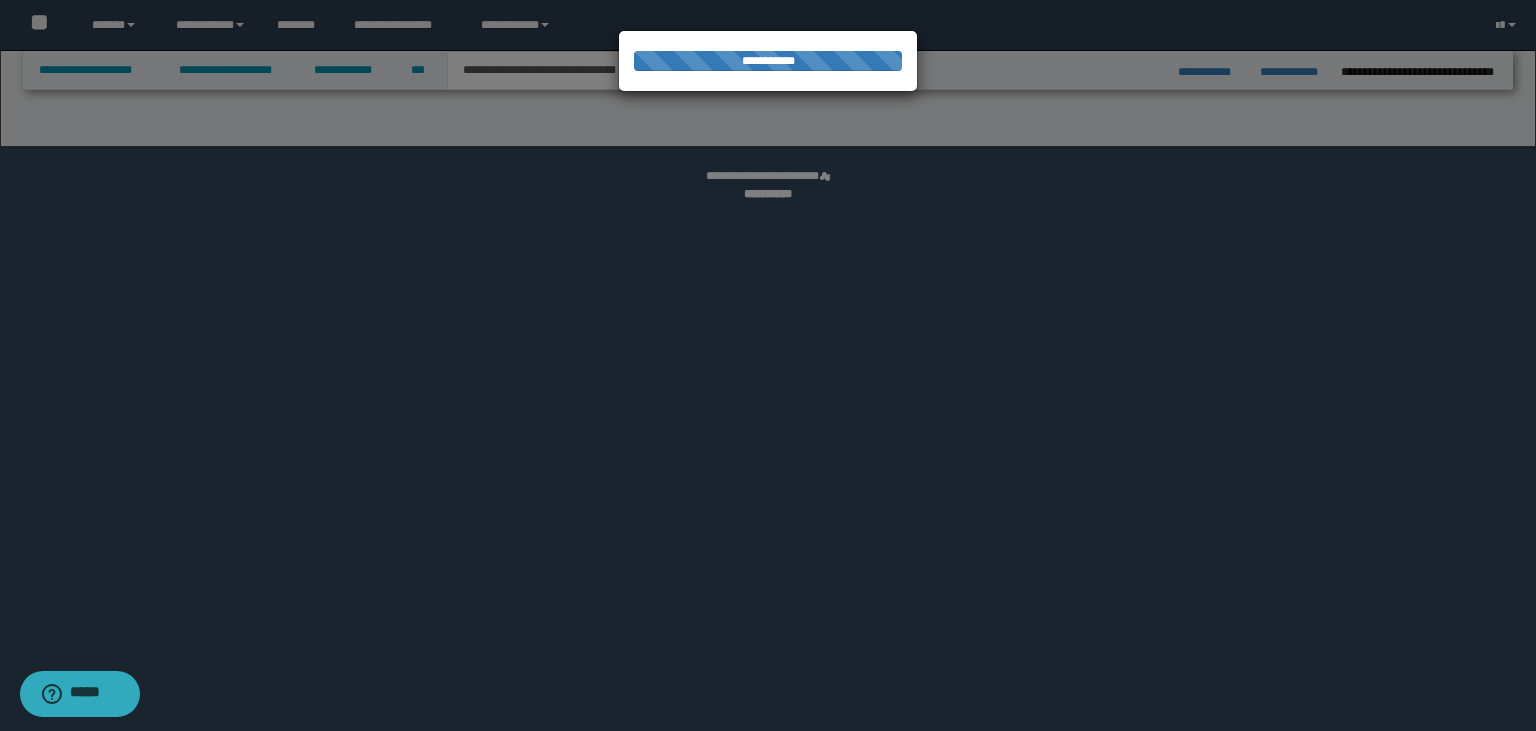 select on "*" 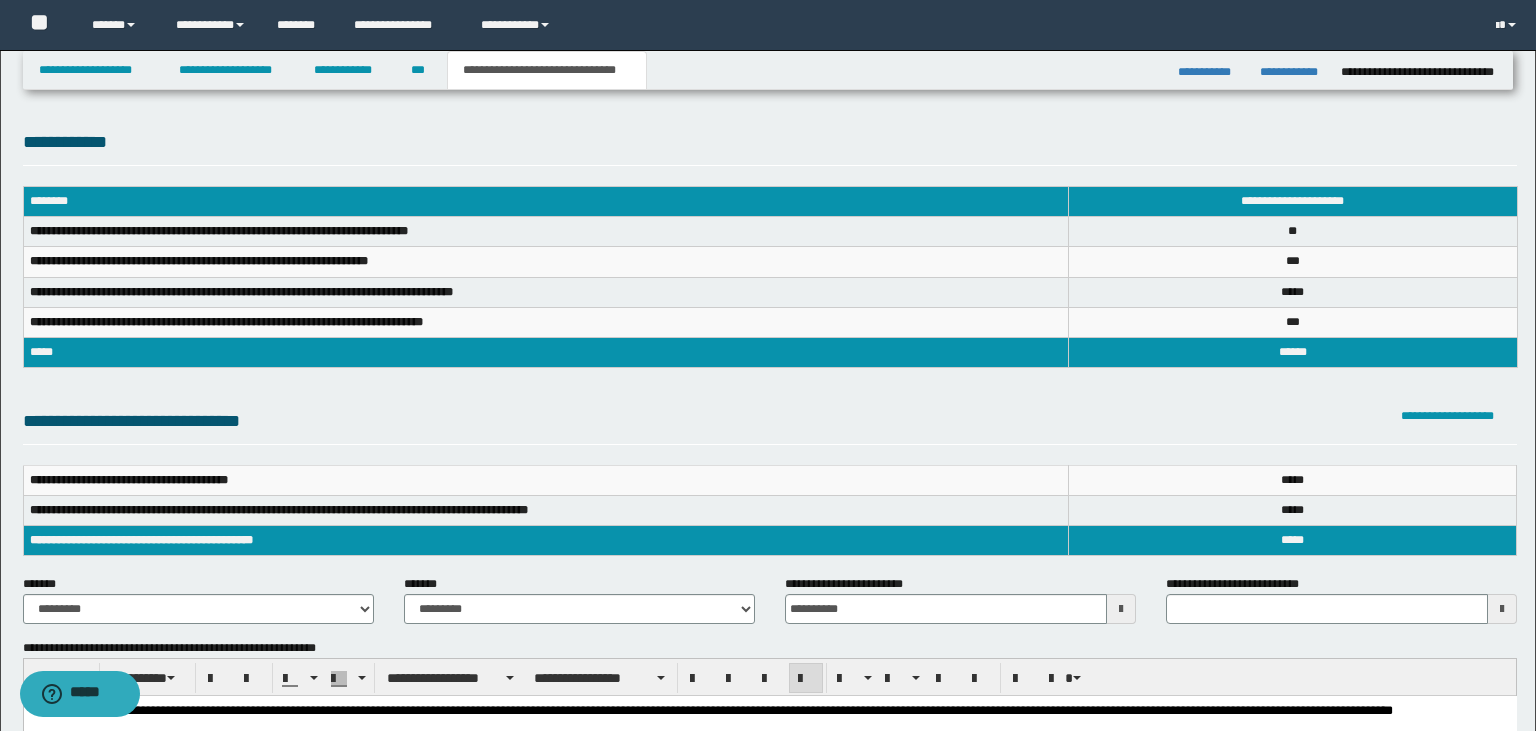 scroll, scrollTop: 0, scrollLeft: 0, axis: both 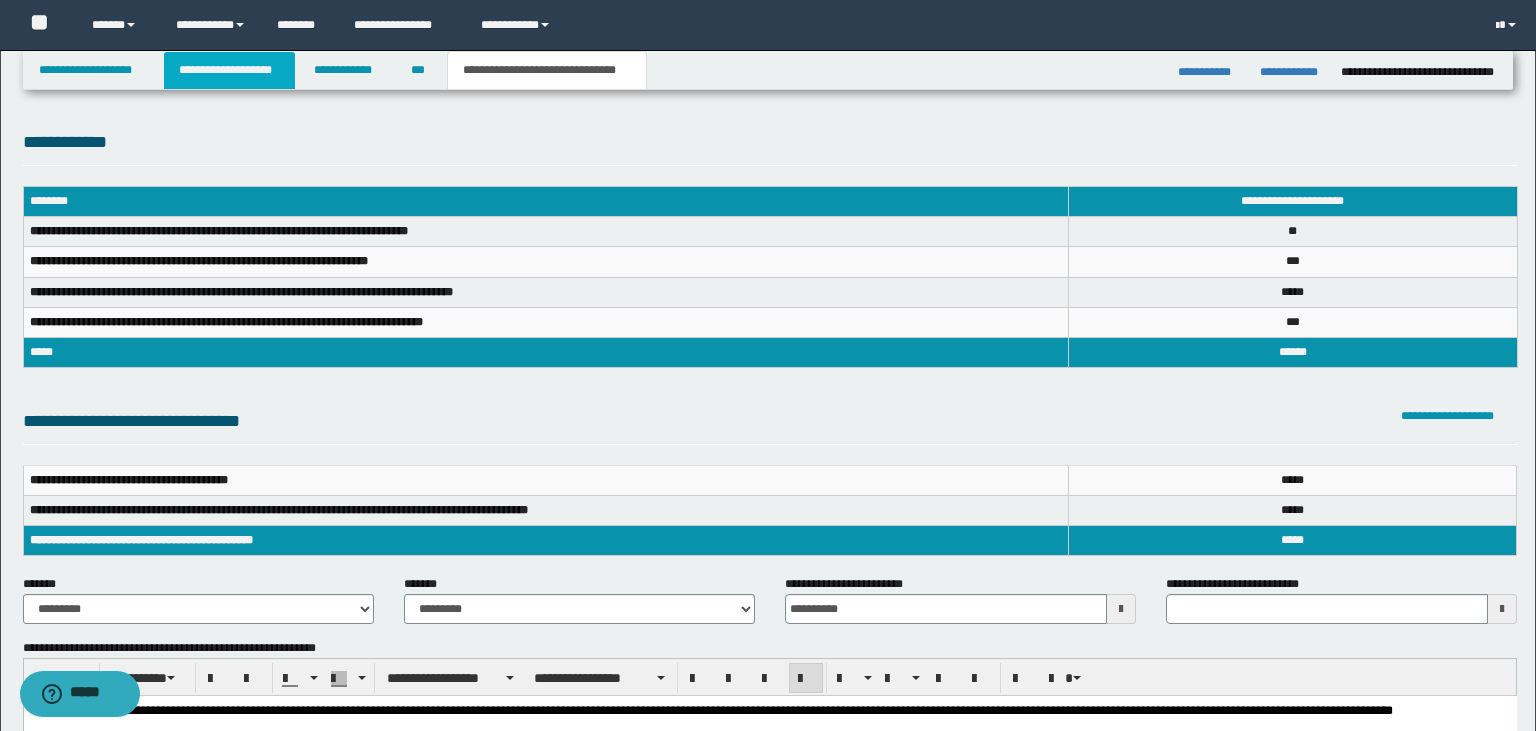 click on "**********" at bounding box center (229, 70) 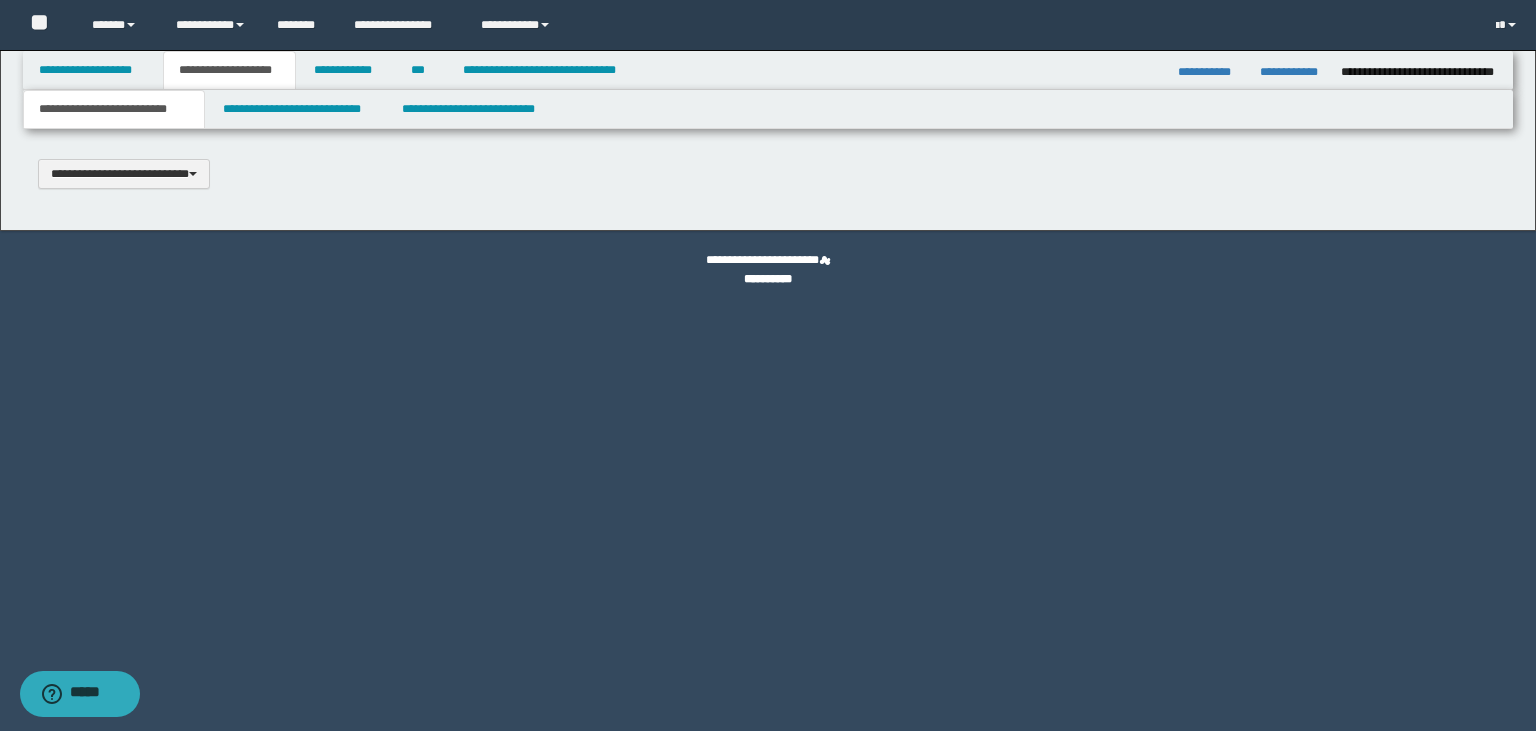 type 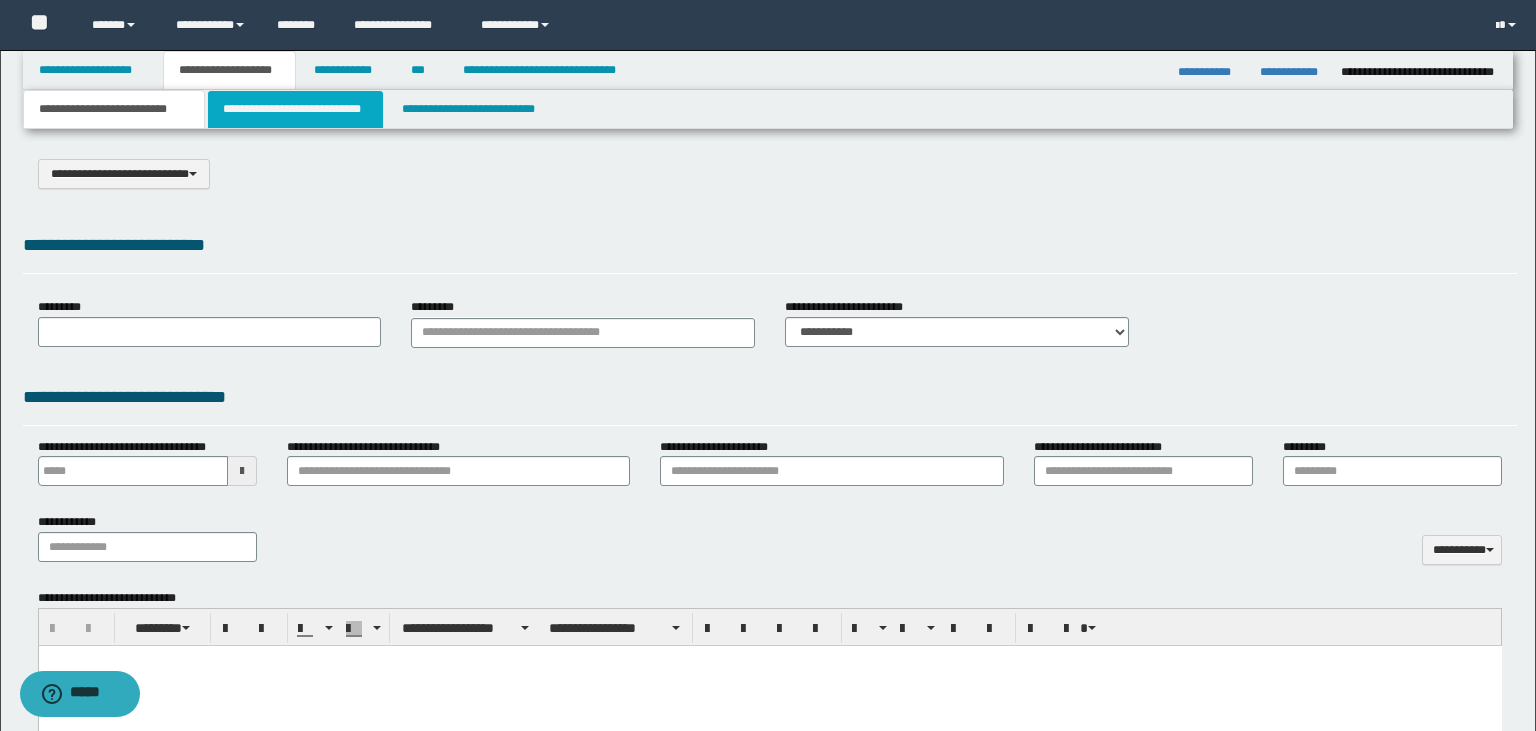 select on "*" 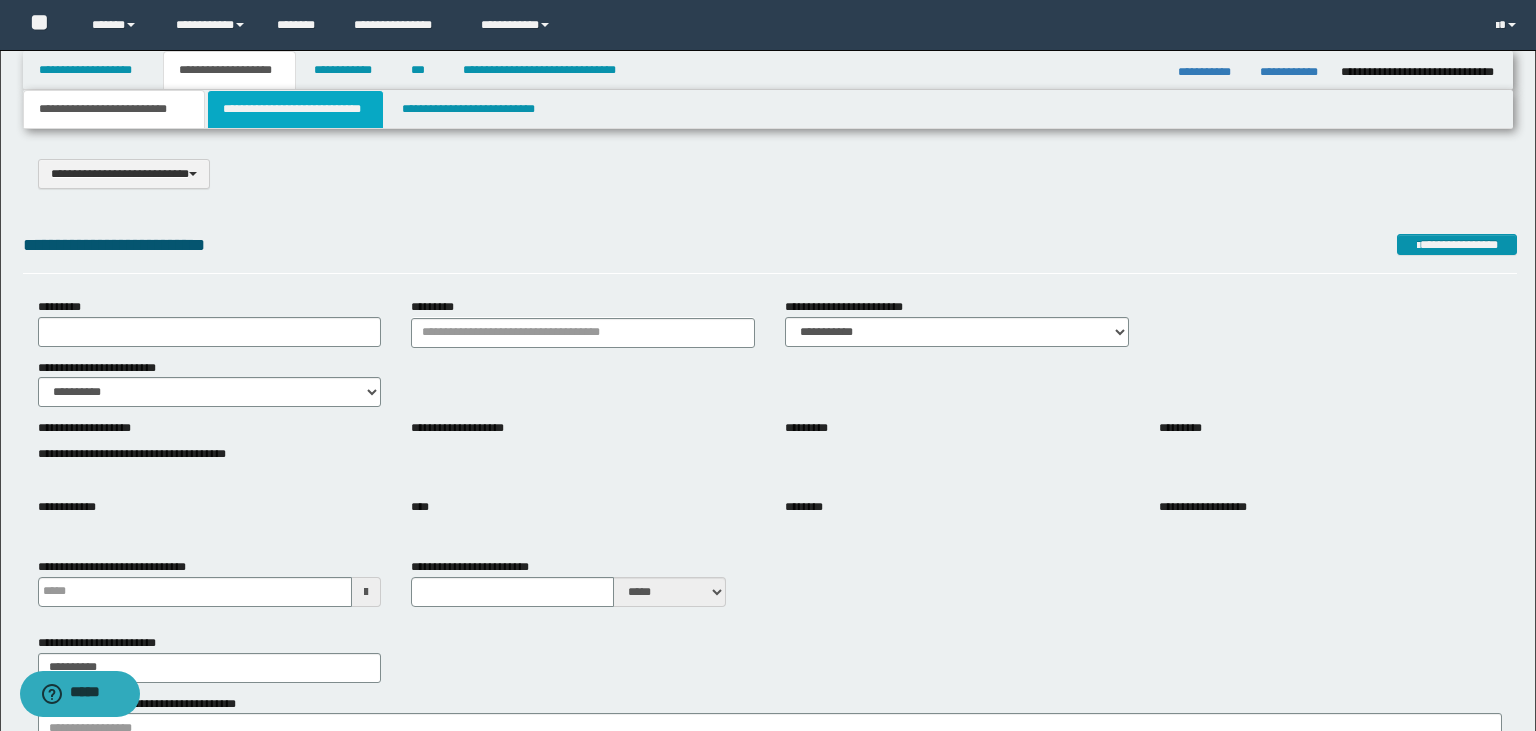 click on "**********" at bounding box center (295, 109) 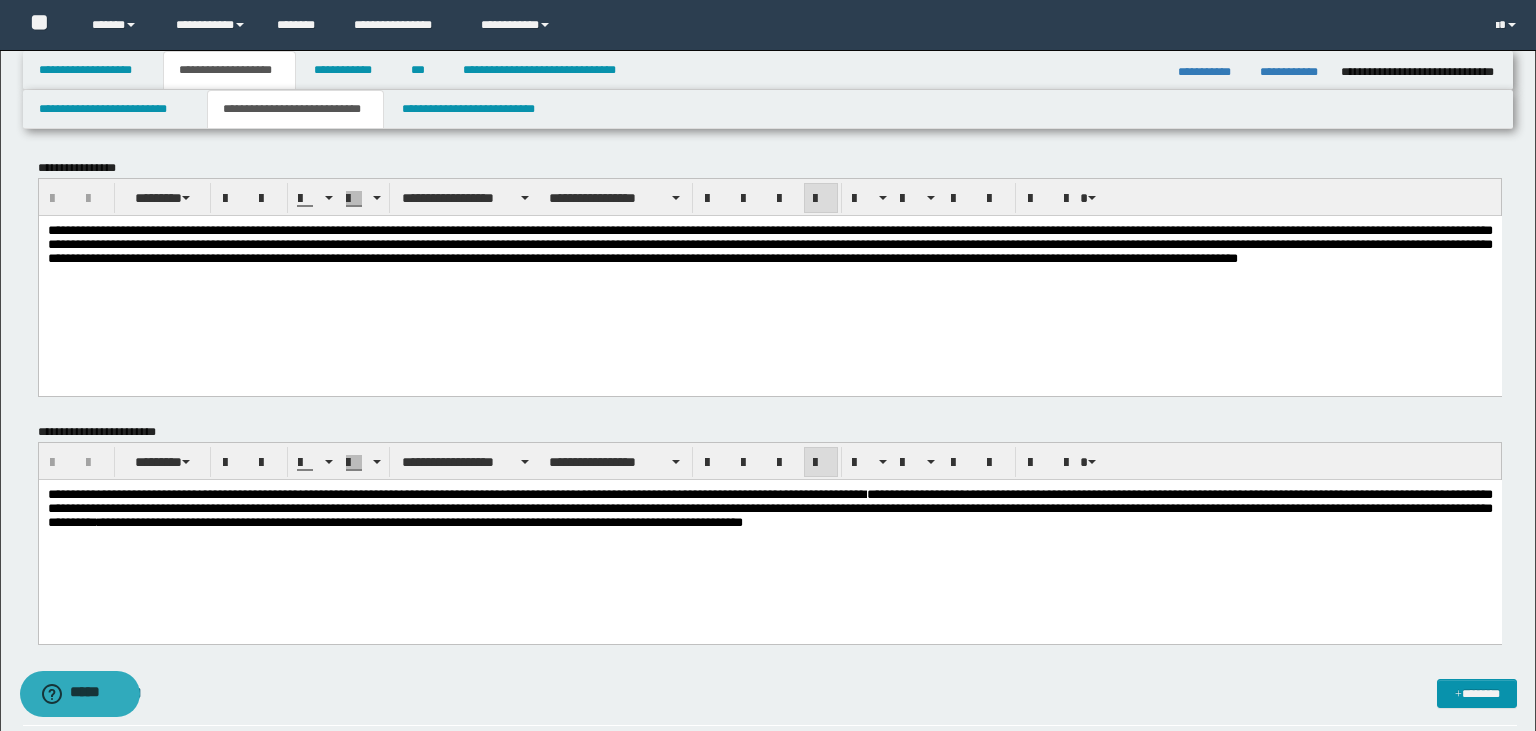 scroll, scrollTop: 0, scrollLeft: 0, axis: both 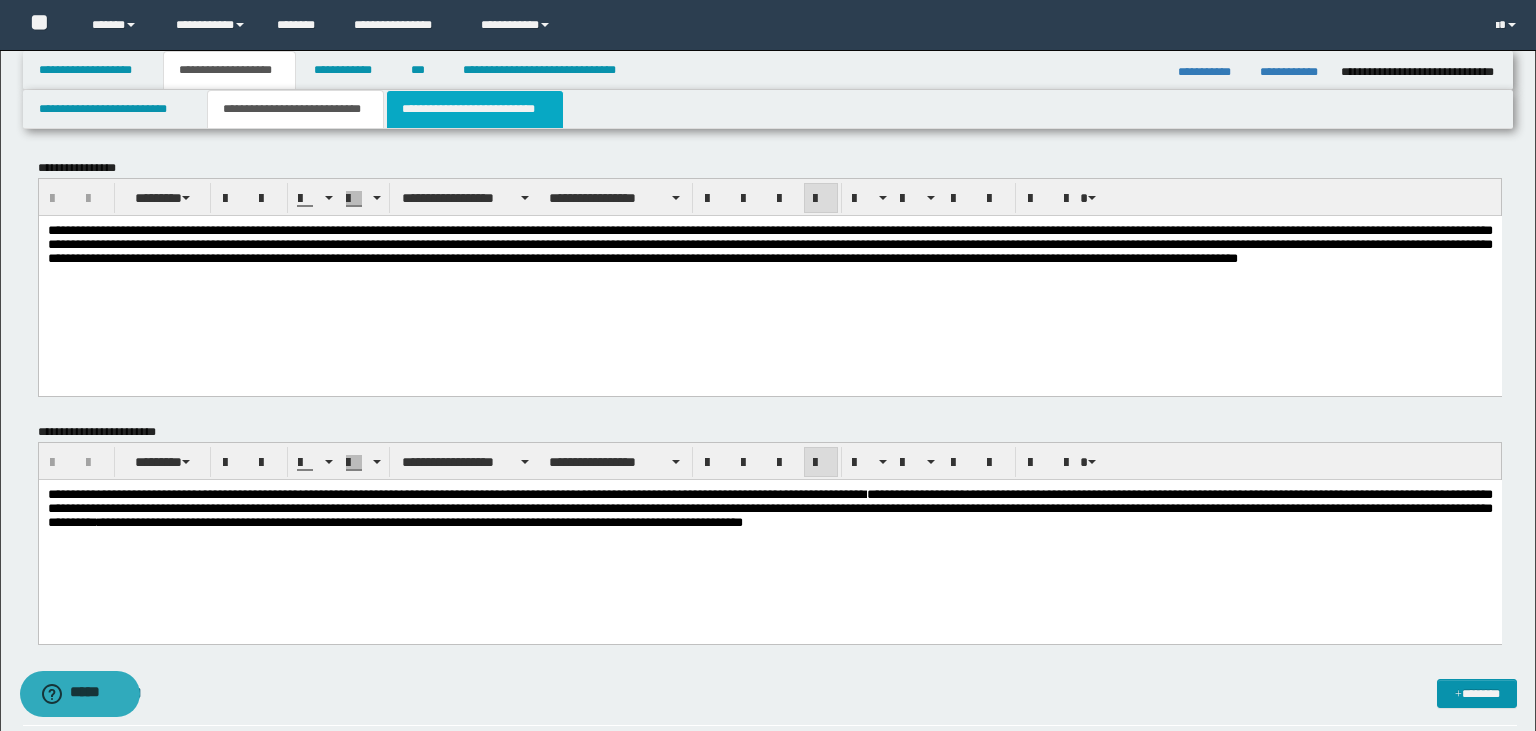 click on "**********" at bounding box center [475, 109] 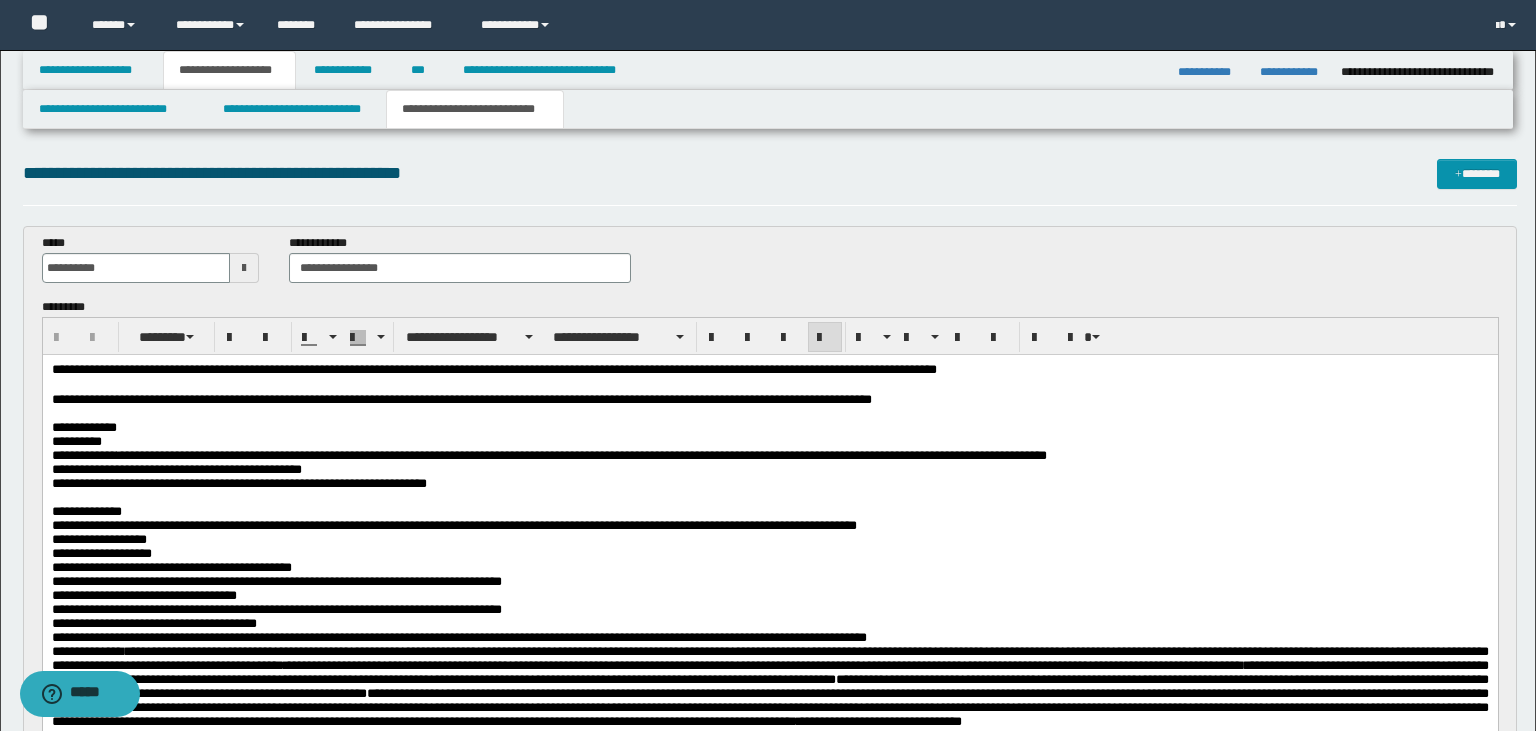 scroll, scrollTop: 0, scrollLeft: 0, axis: both 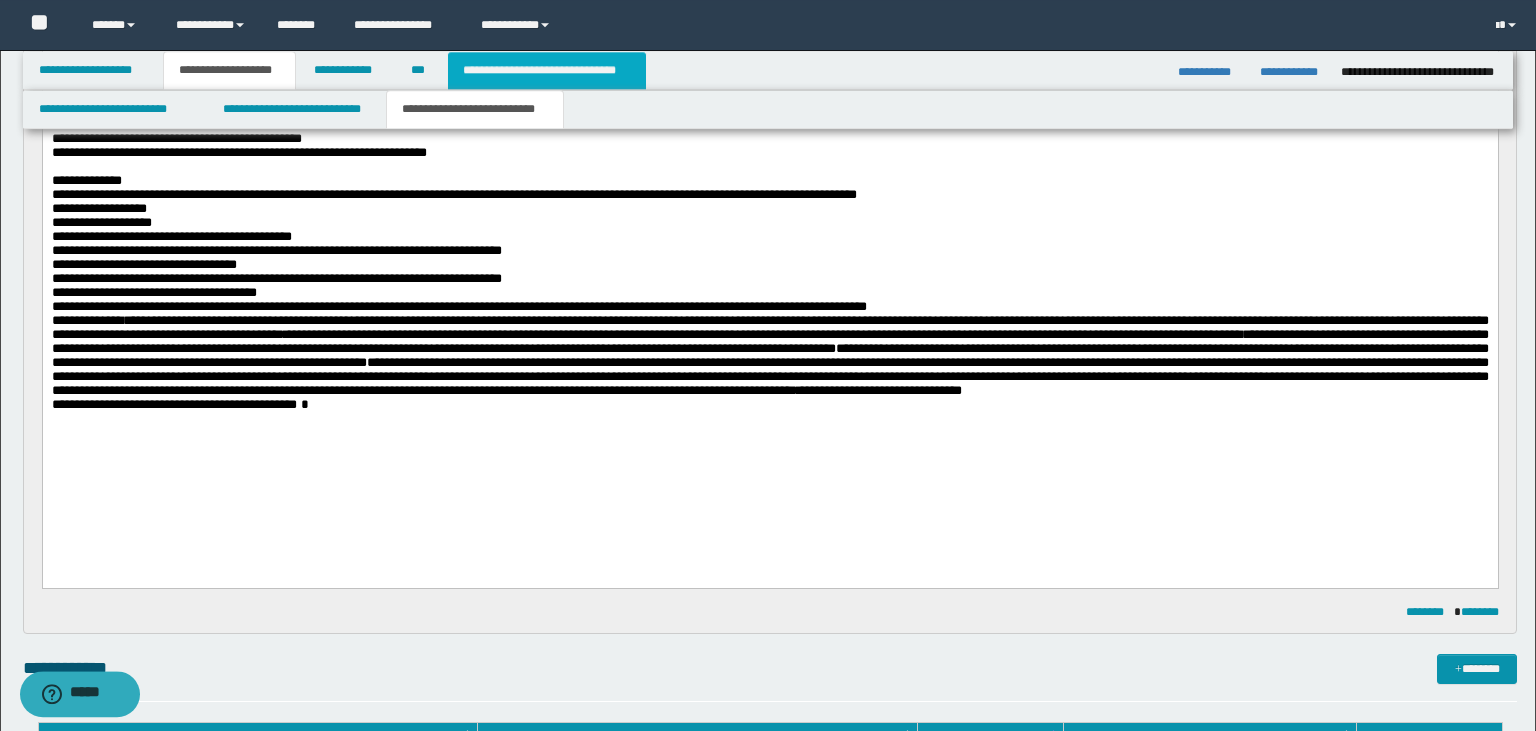 click on "**********" at bounding box center [547, 70] 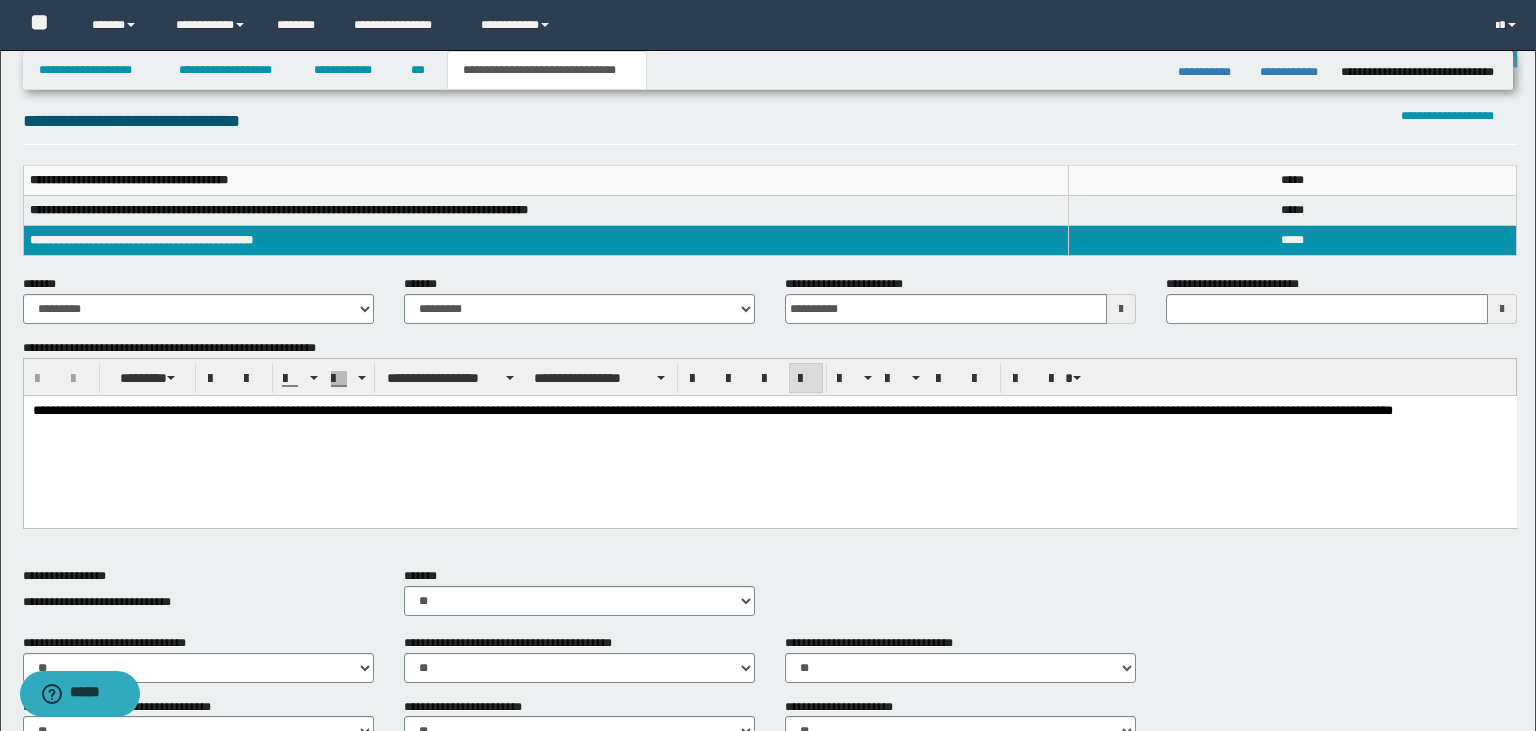 scroll, scrollTop: 876, scrollLeft: 0, axis: vertical 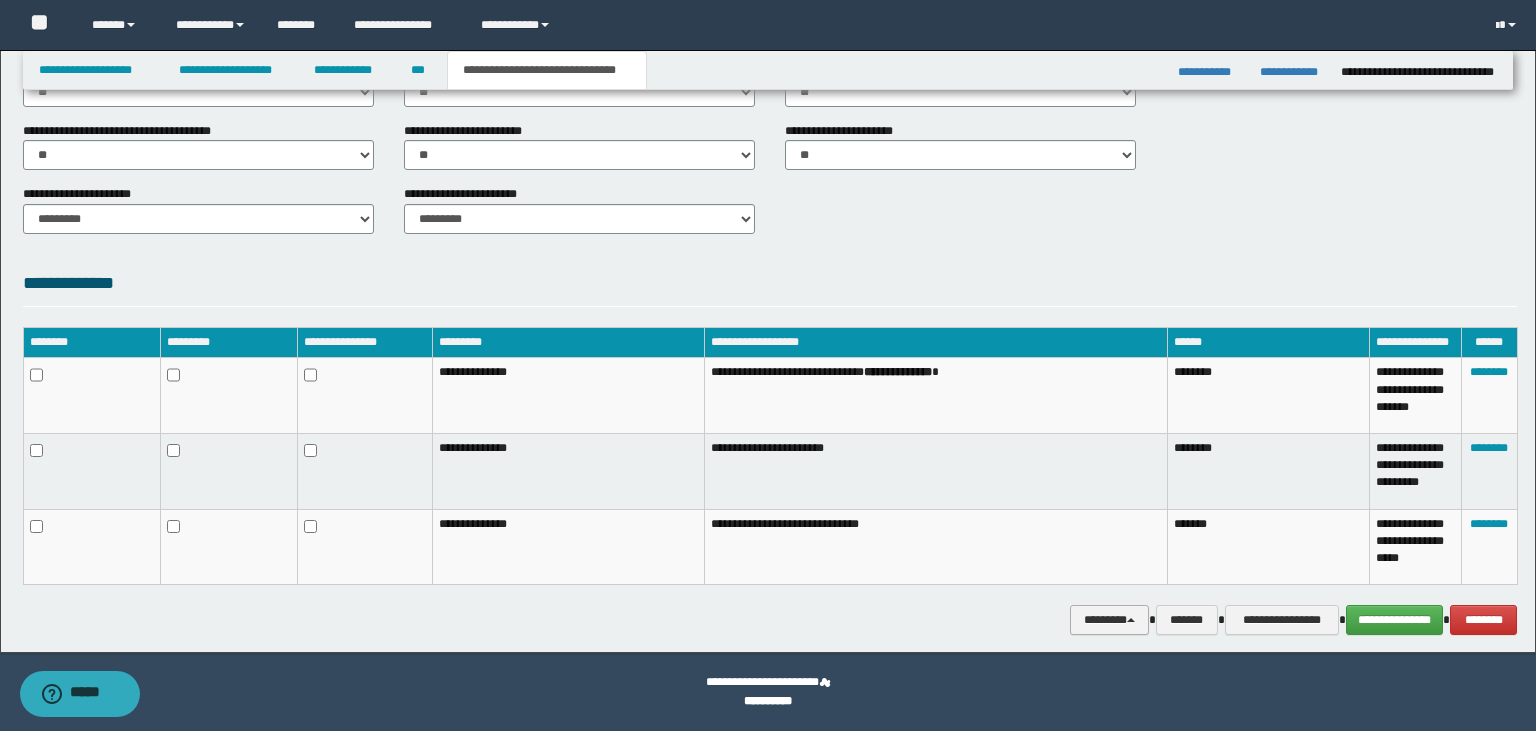 click on "********" at bounding box center (1109, 620) 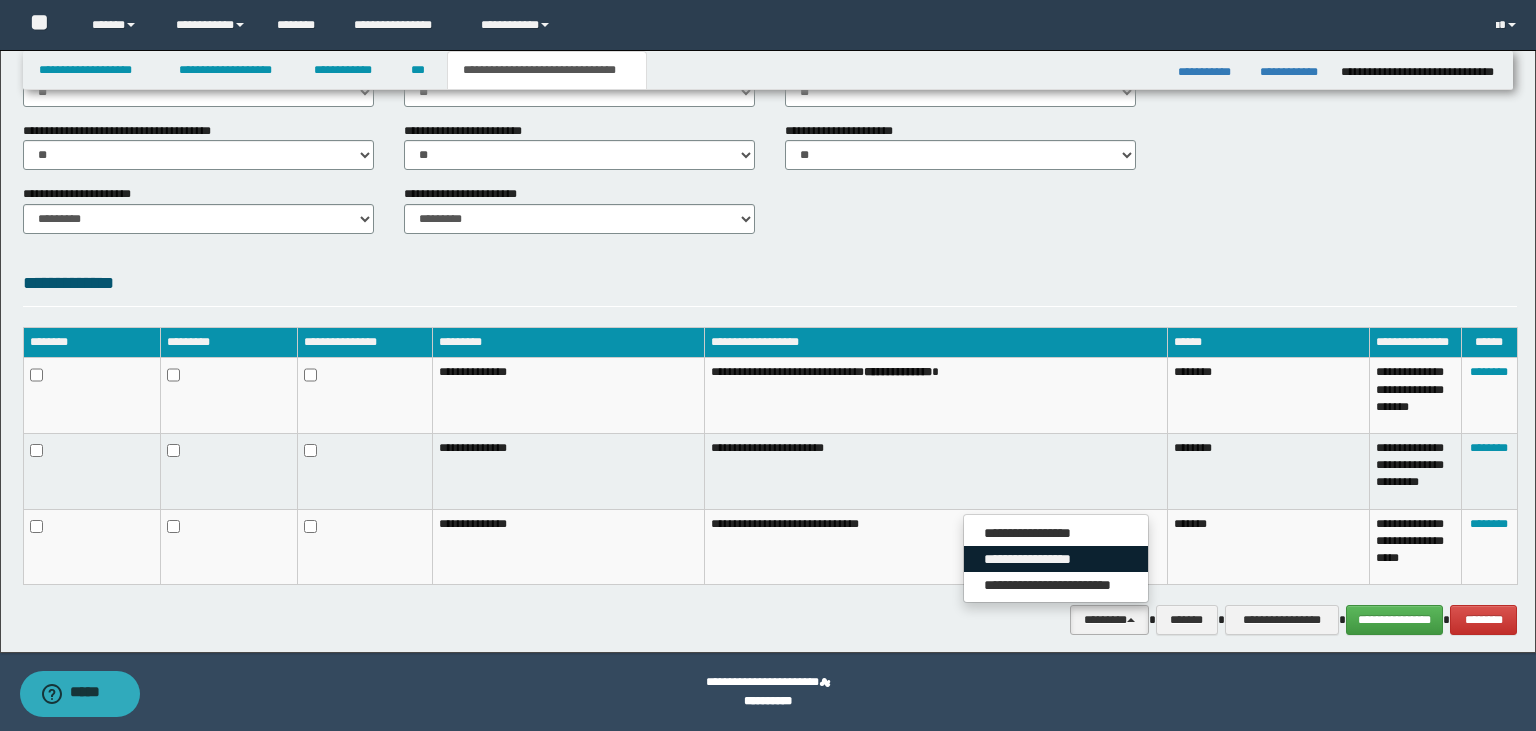 click on "**********" at bounding box center (1056, 559) 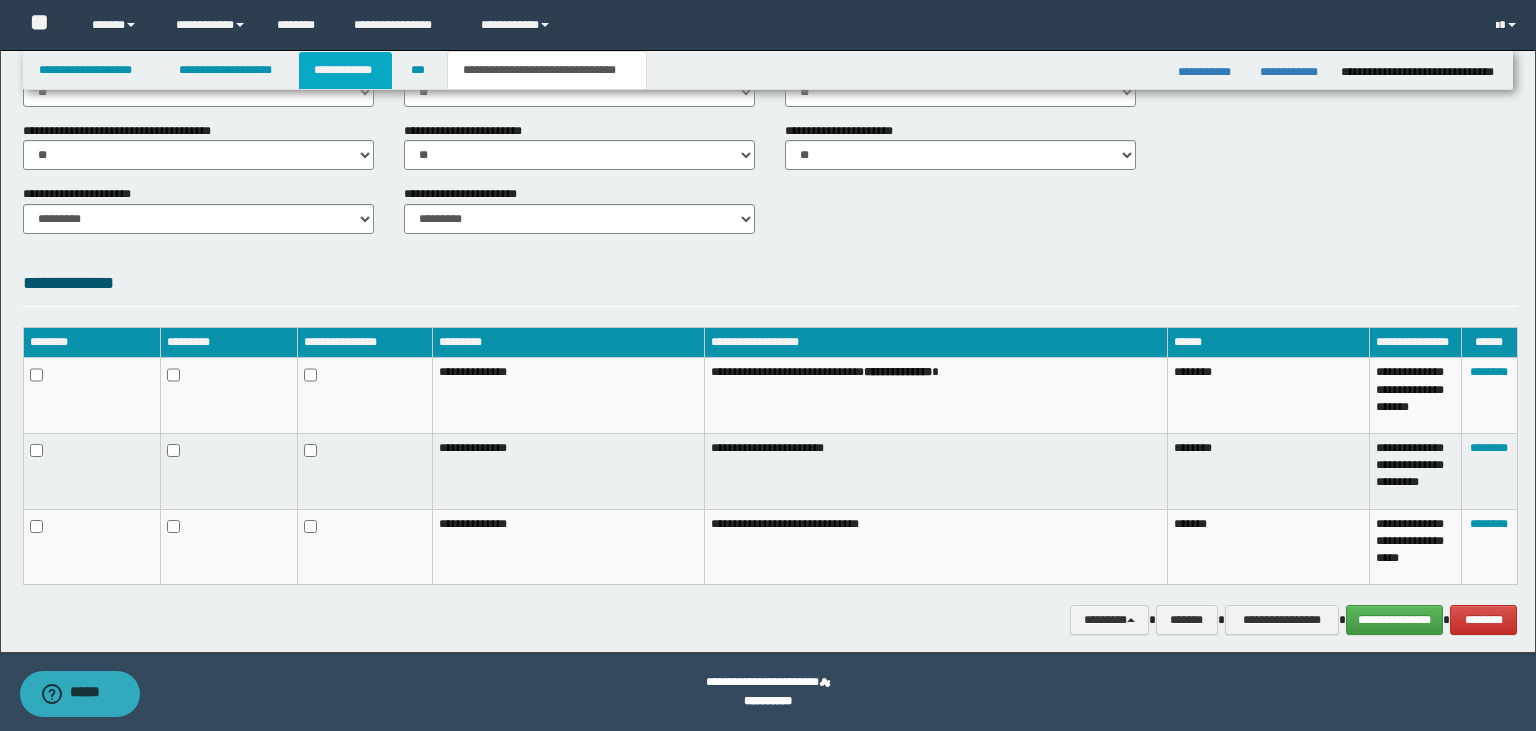 click on "**********" at bounding box center (346, 70) 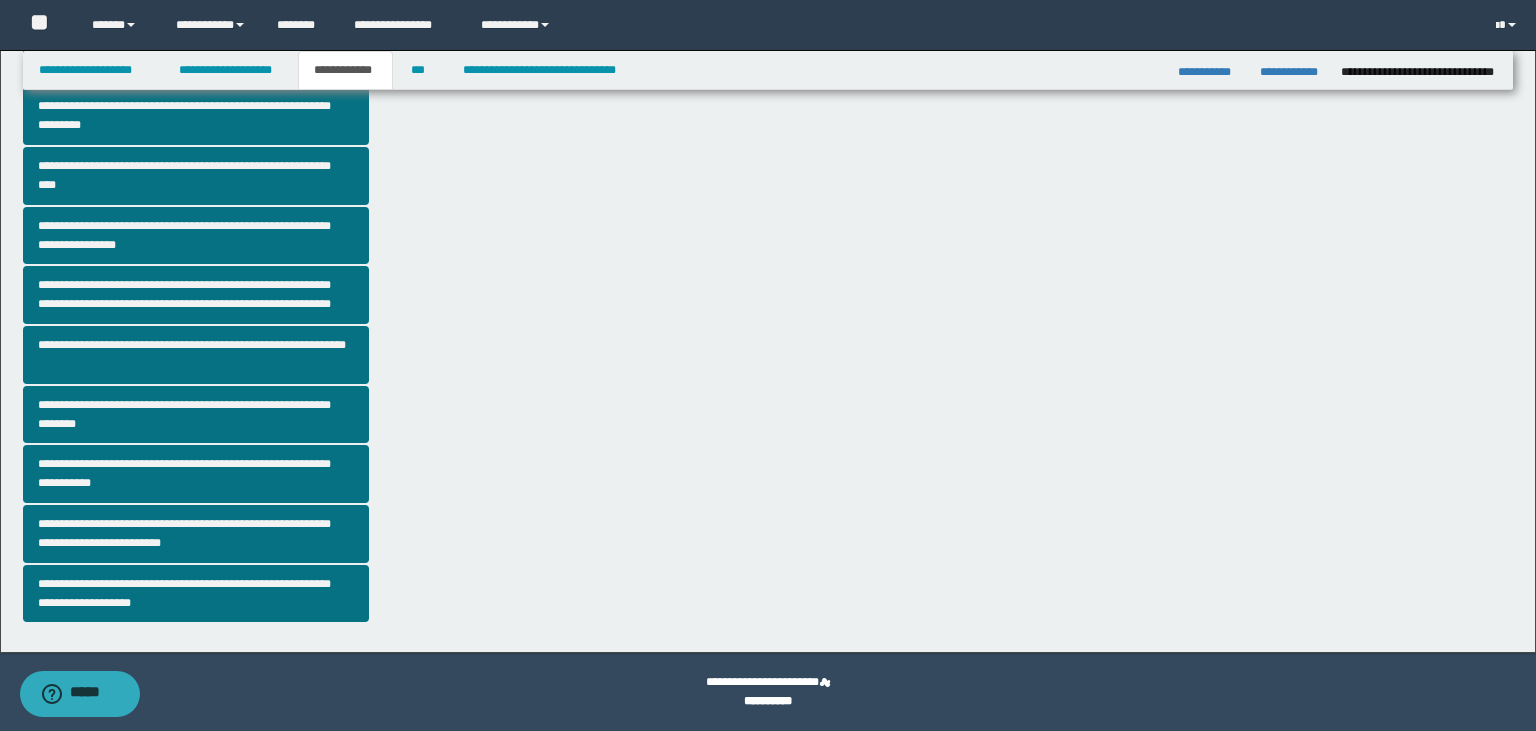 scroll, scrollTop: 380, scrollLeft: 0, axis: vertical 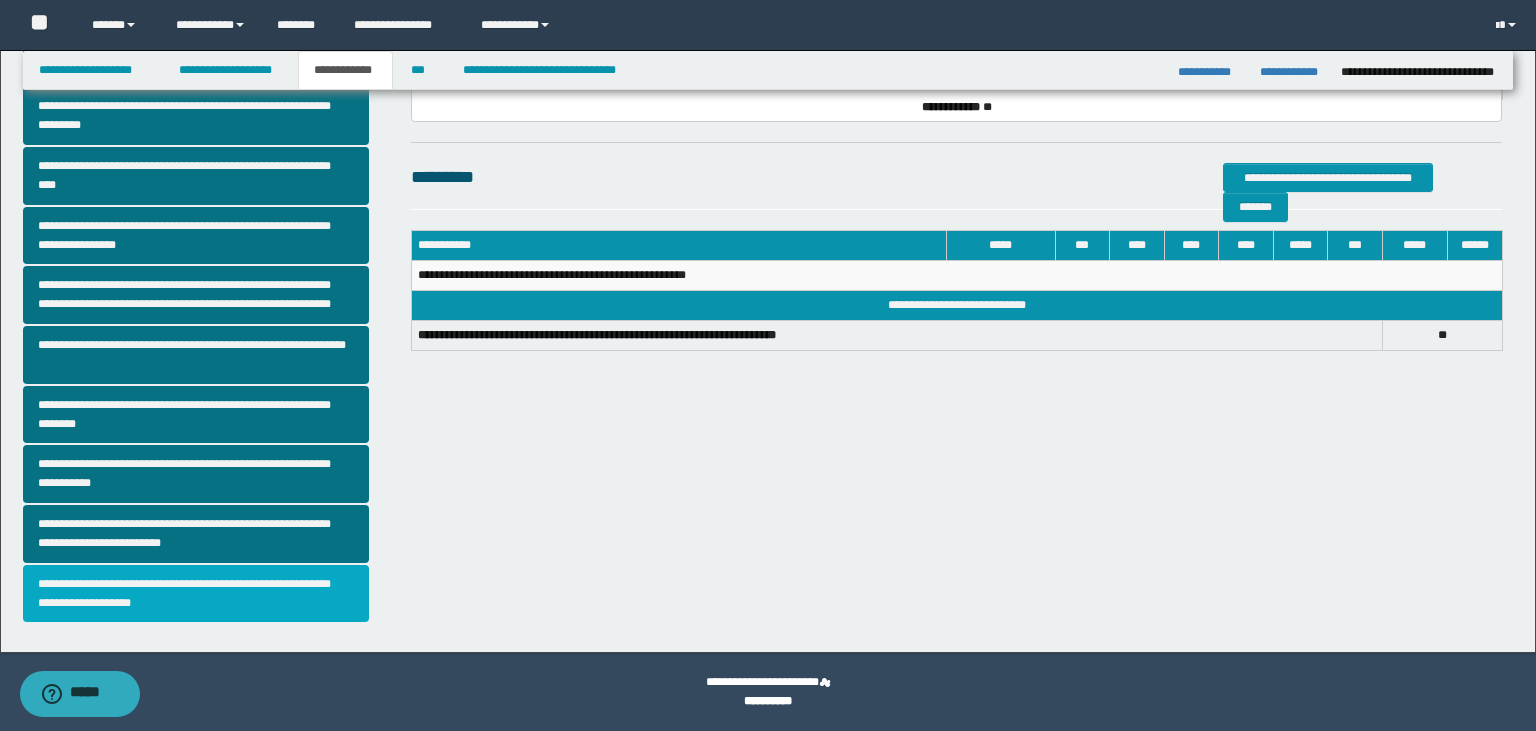 click on "**********" at bounding box center (196, 594) 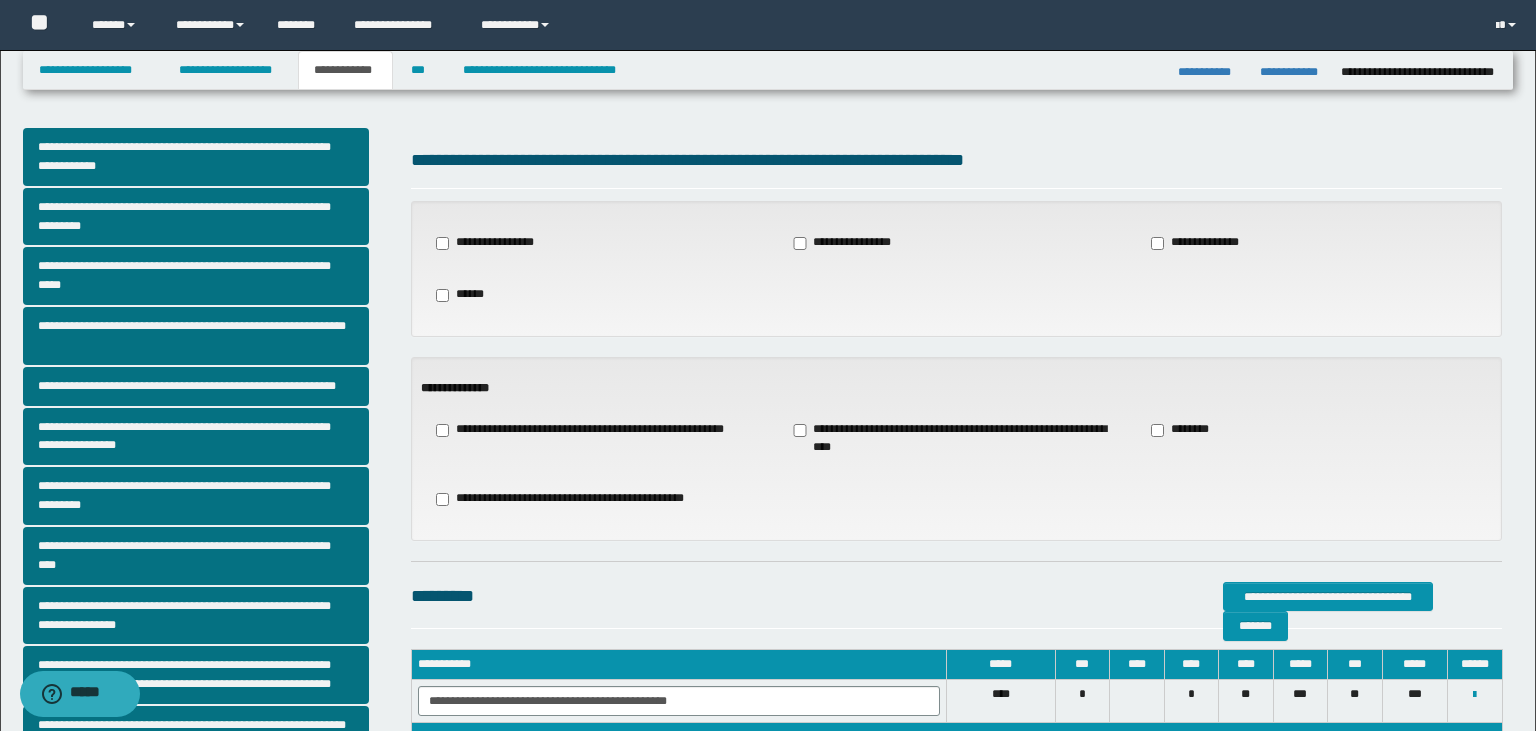 click on "**********" at bounding box center (590, 430) 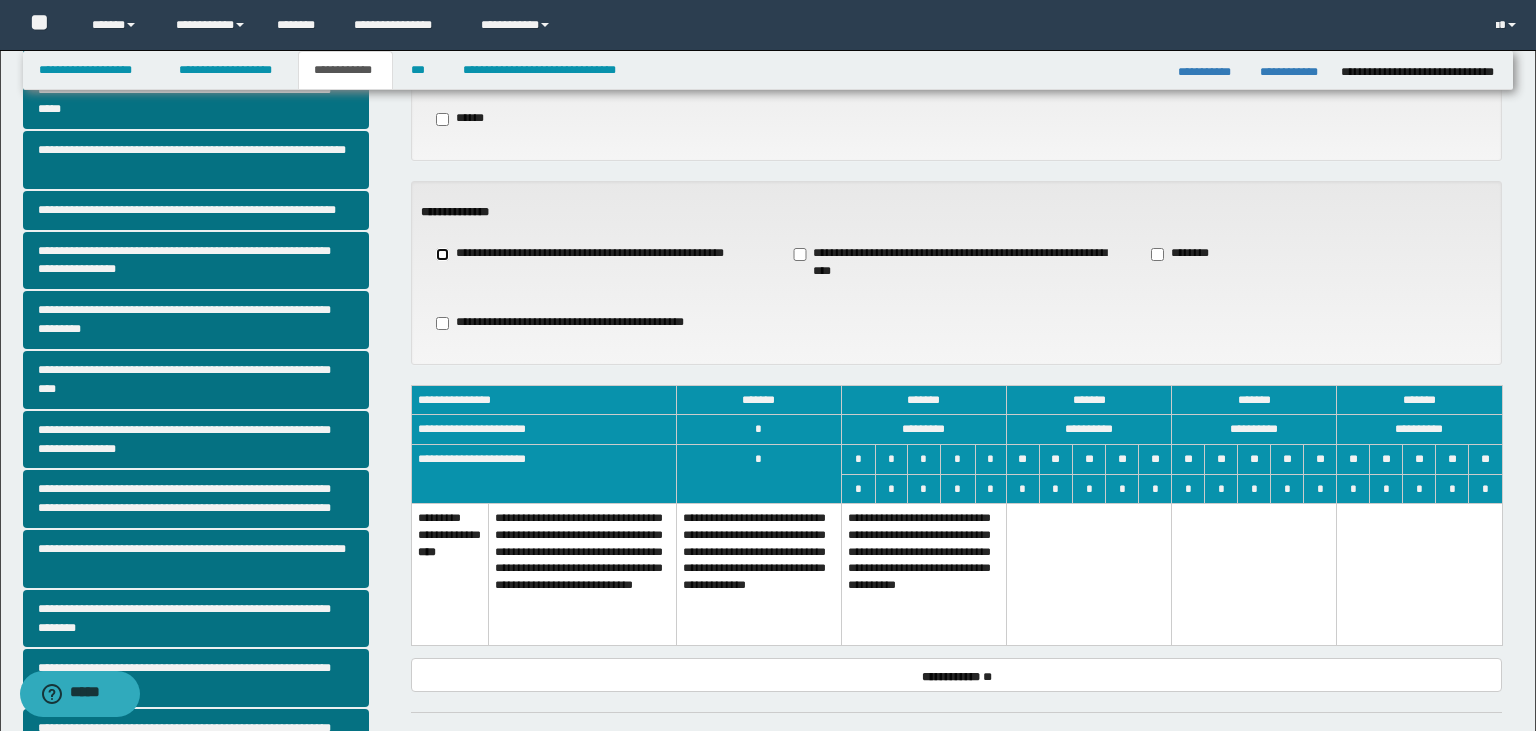 scroll, scrollTop: 228, scrollLeft: 0, axis: vertical 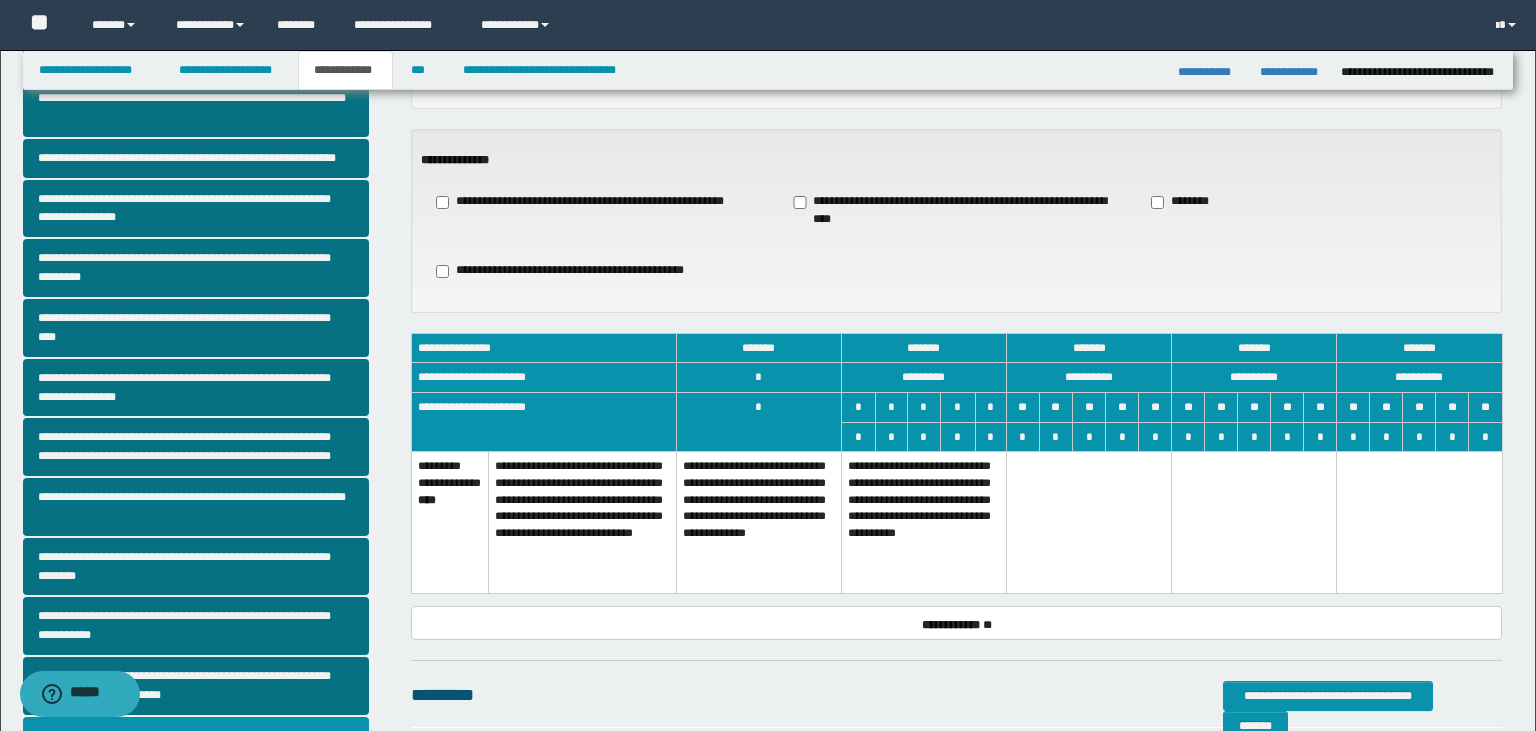 click at bounding box center [1088, 523] 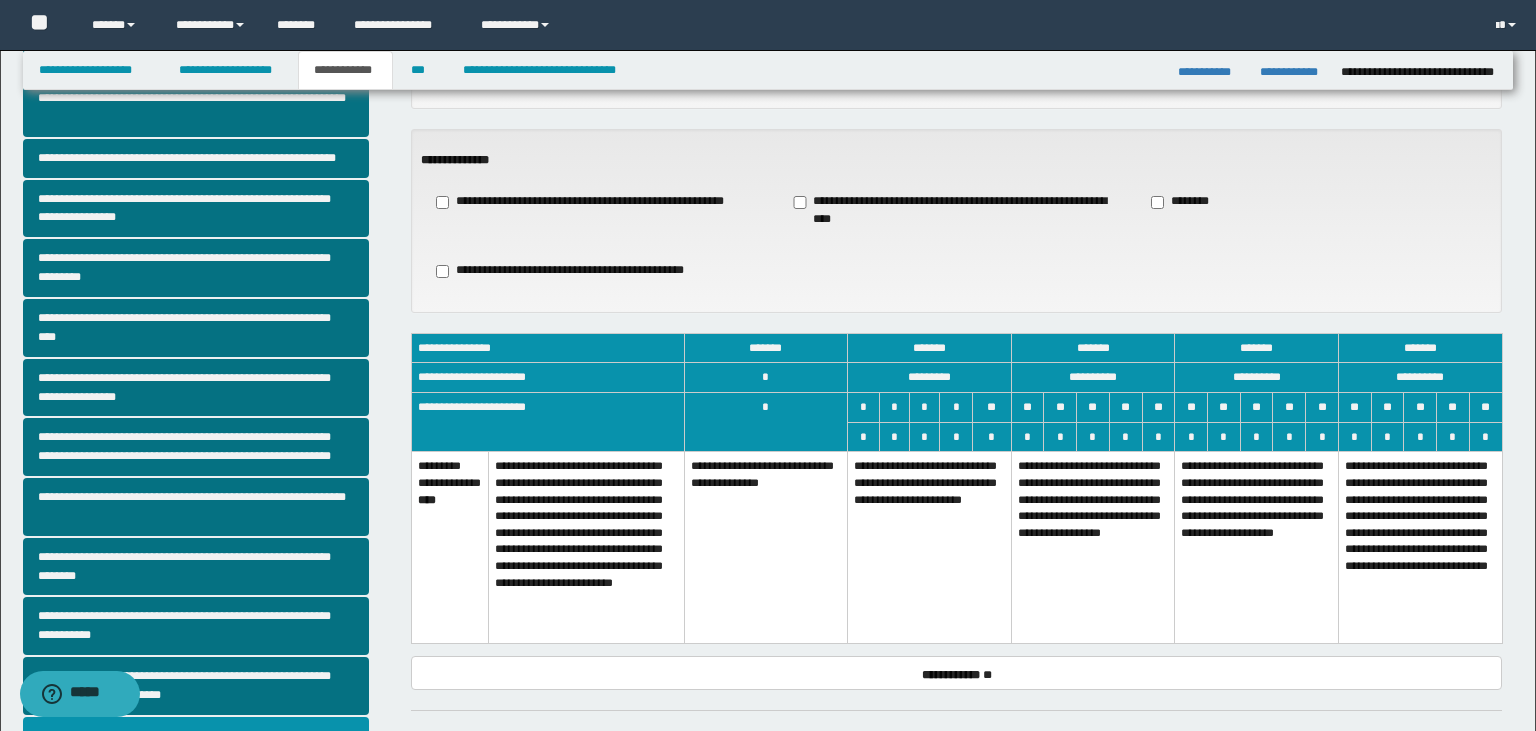 click on "**********" at bounding box center (1093, 548) 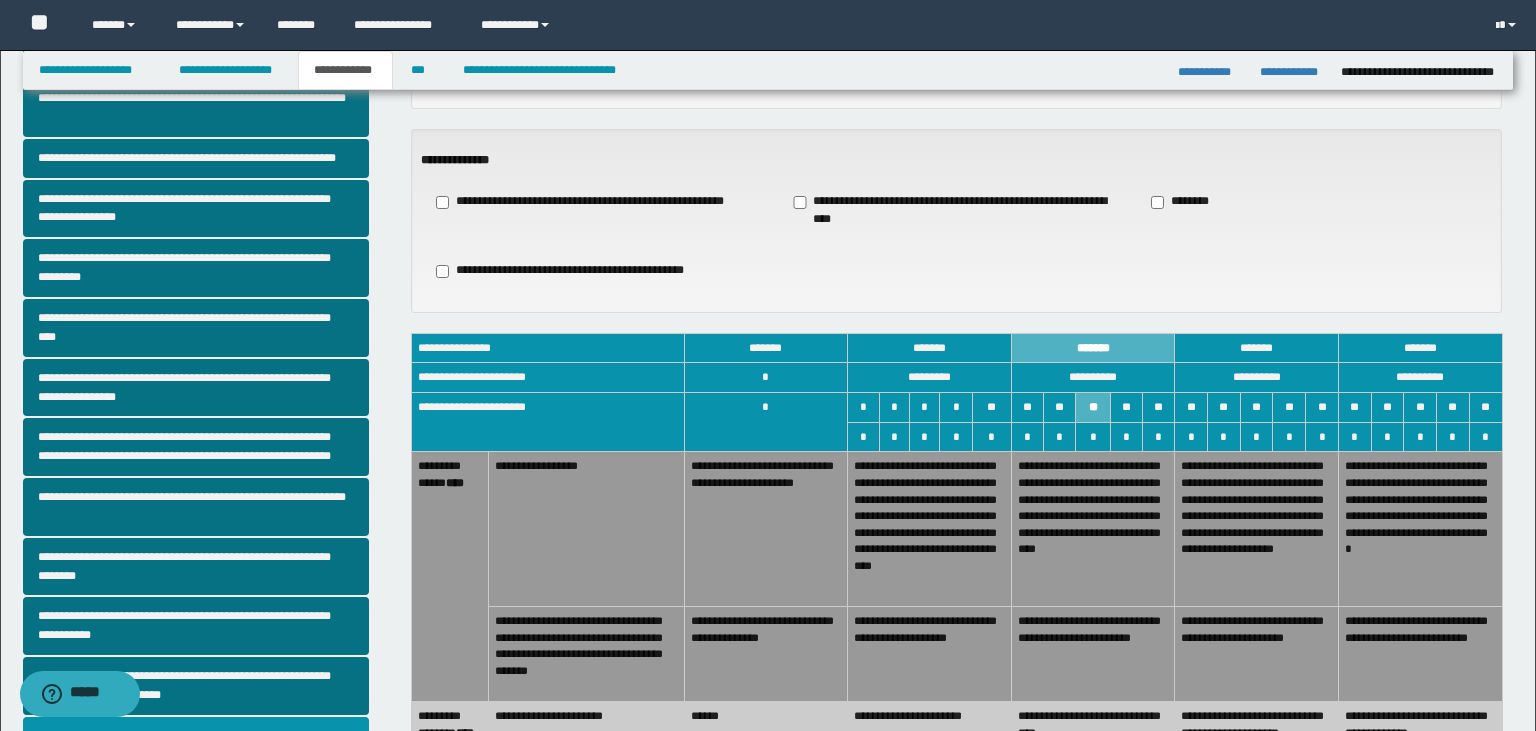 click on "**********" at bounding box center (930, 654) 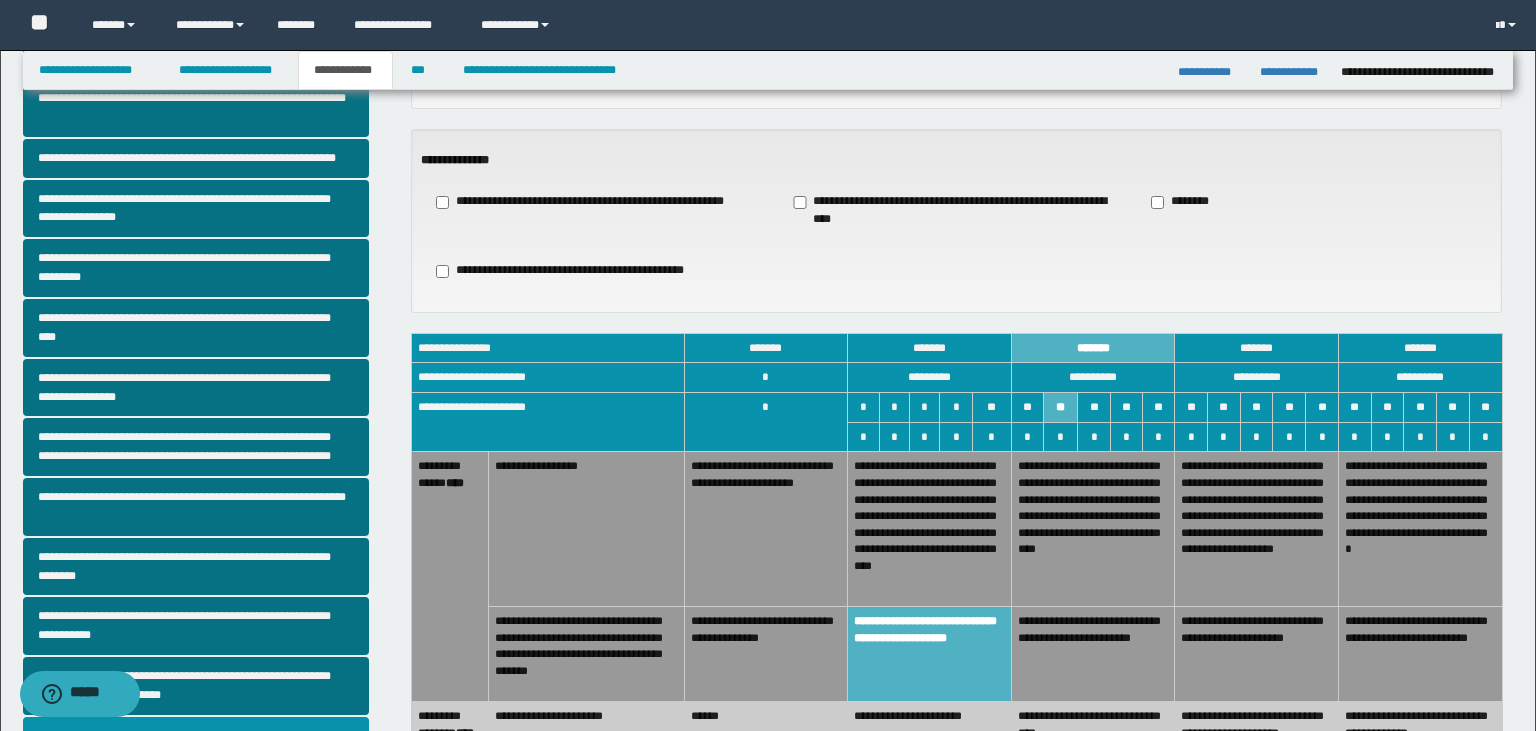 click on "**********" at bounding box center (930, 529) 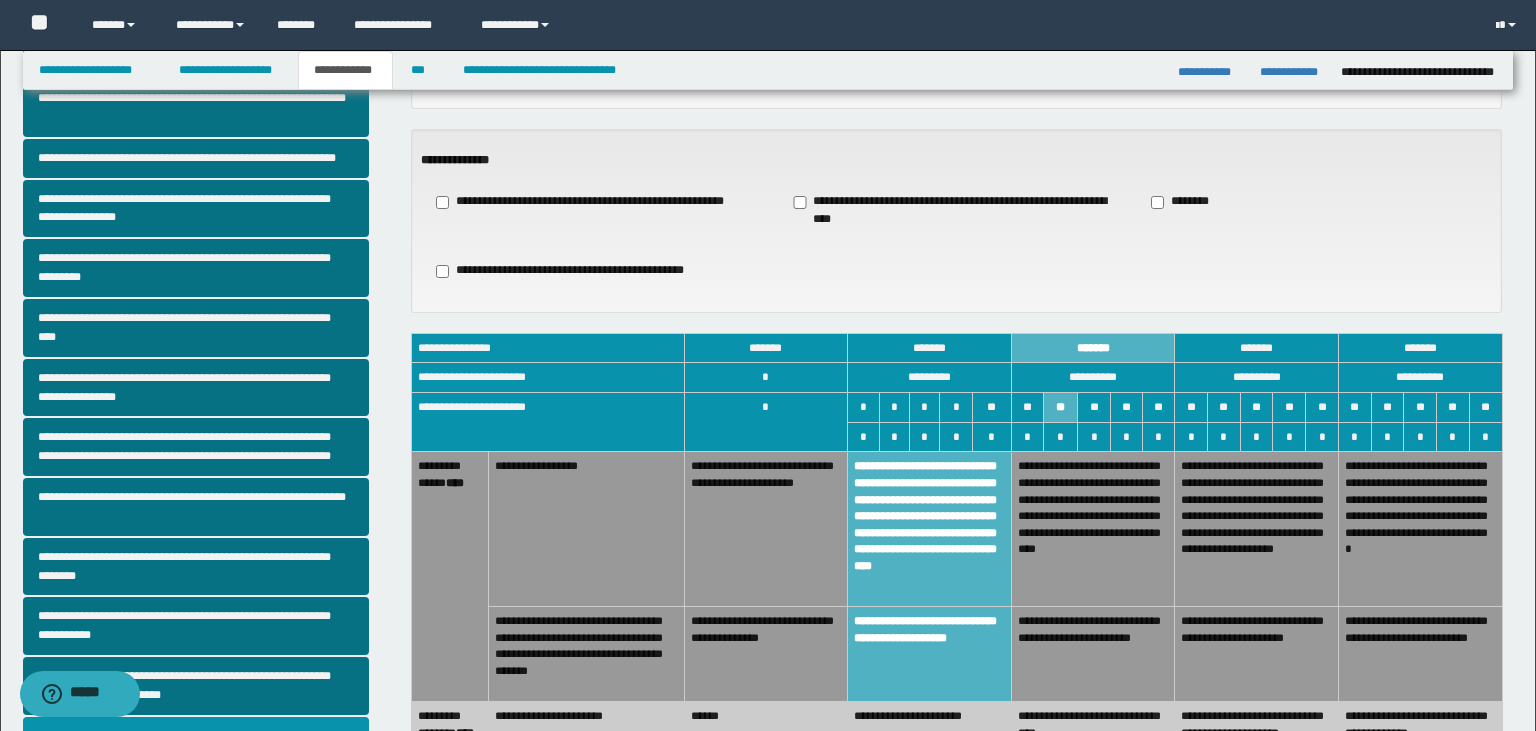 click on "**********" at bounding box center (766, 529) 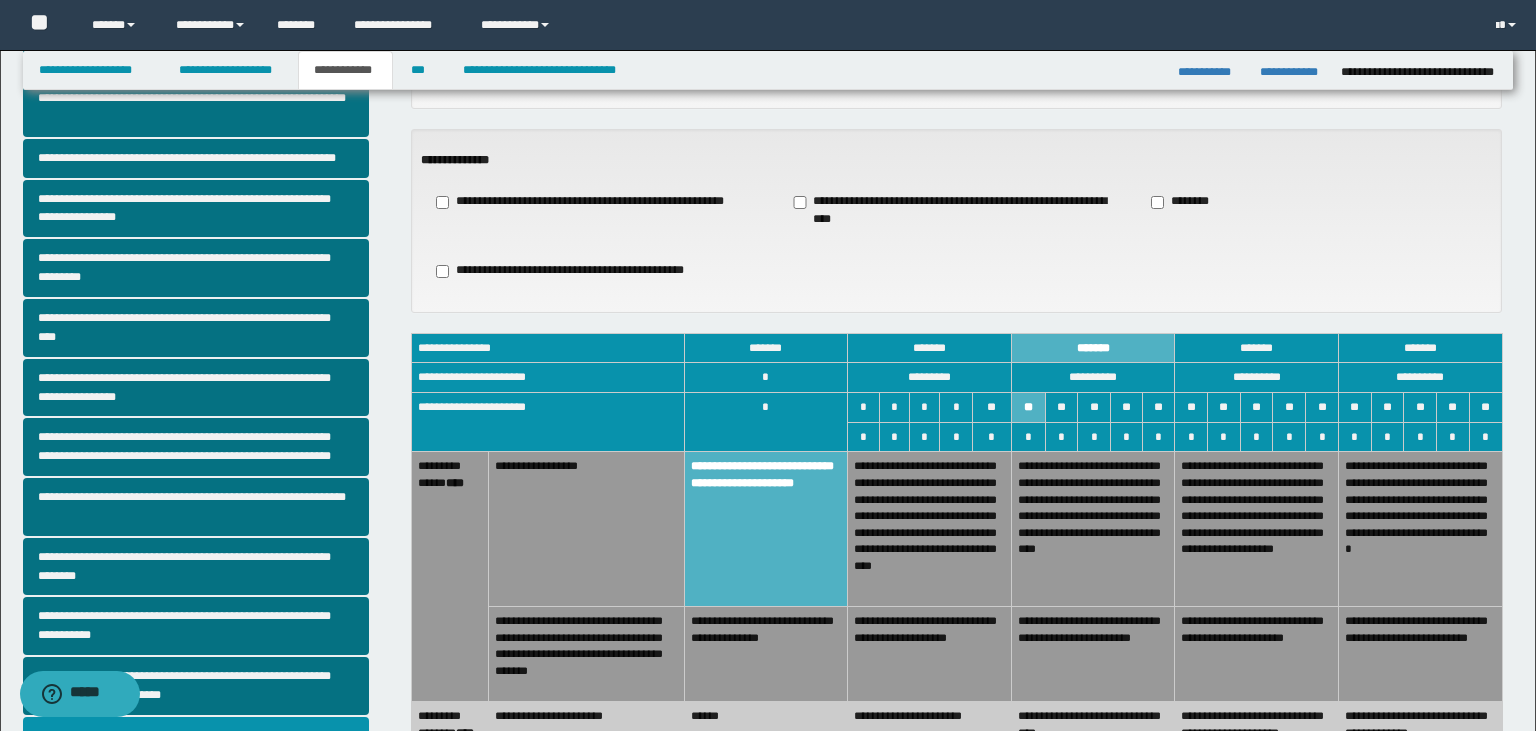 click on "**********" at bounding box center (766, 654) 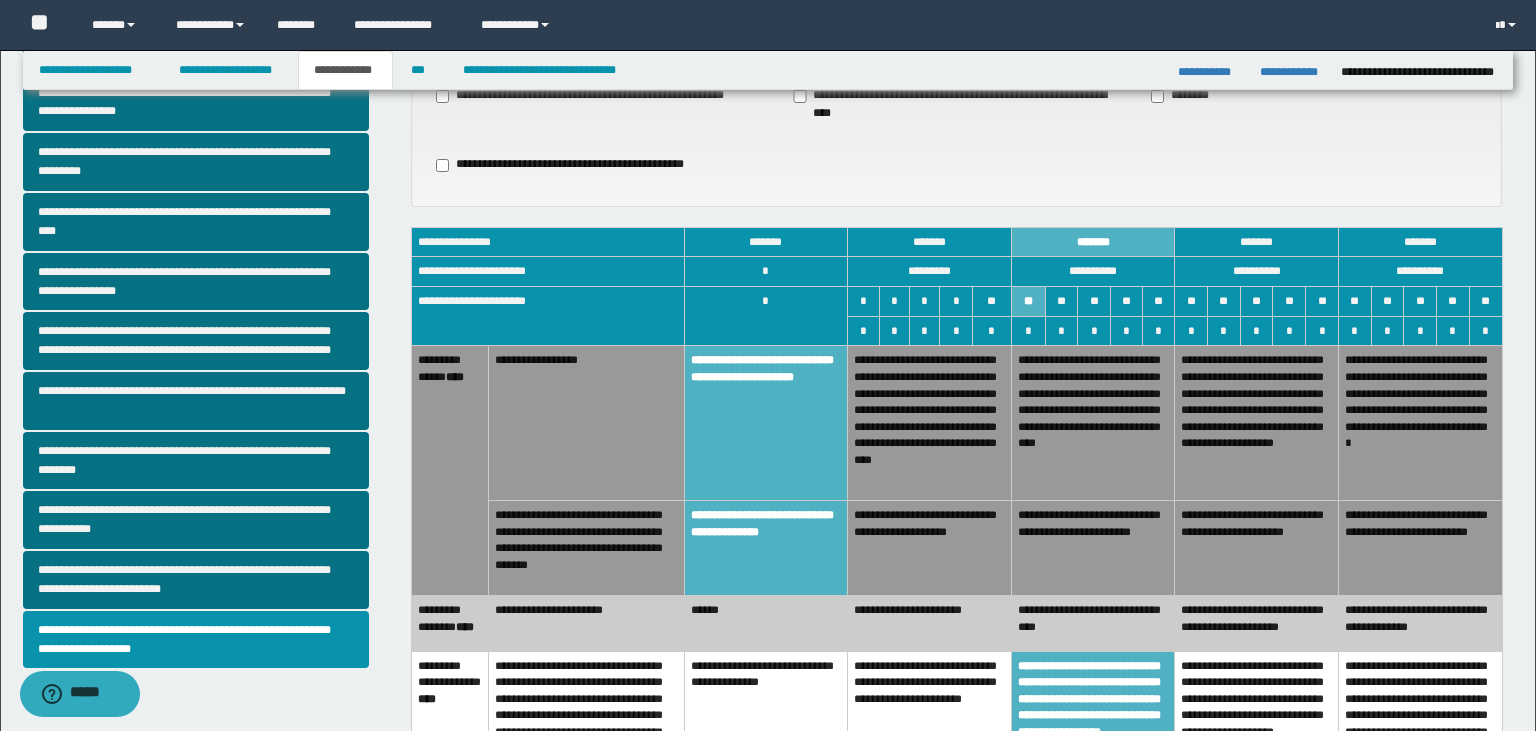 scroll, scrollTop: 387, scrollLeft: 0, axis: vertical 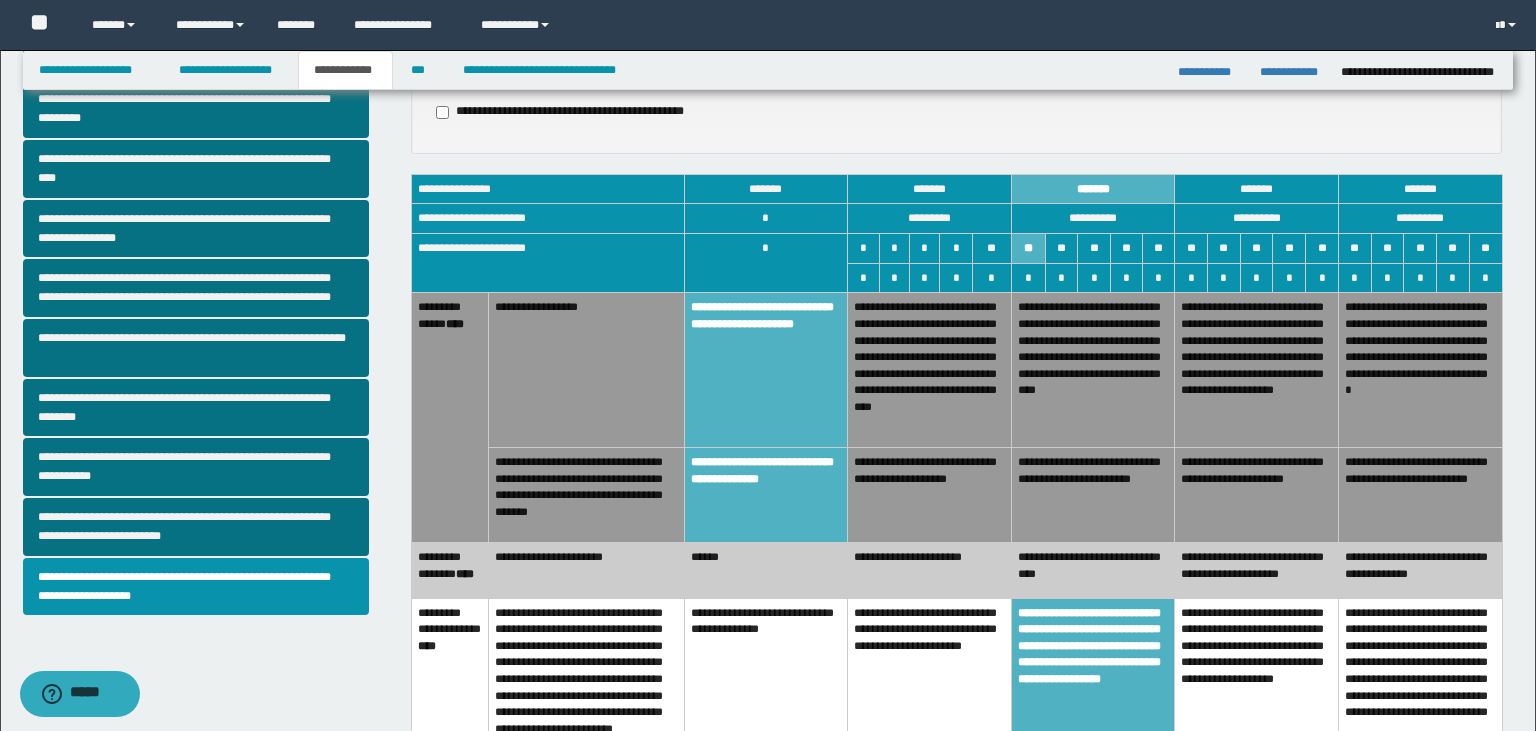 click on "**********" at bounding box center [766, 685] 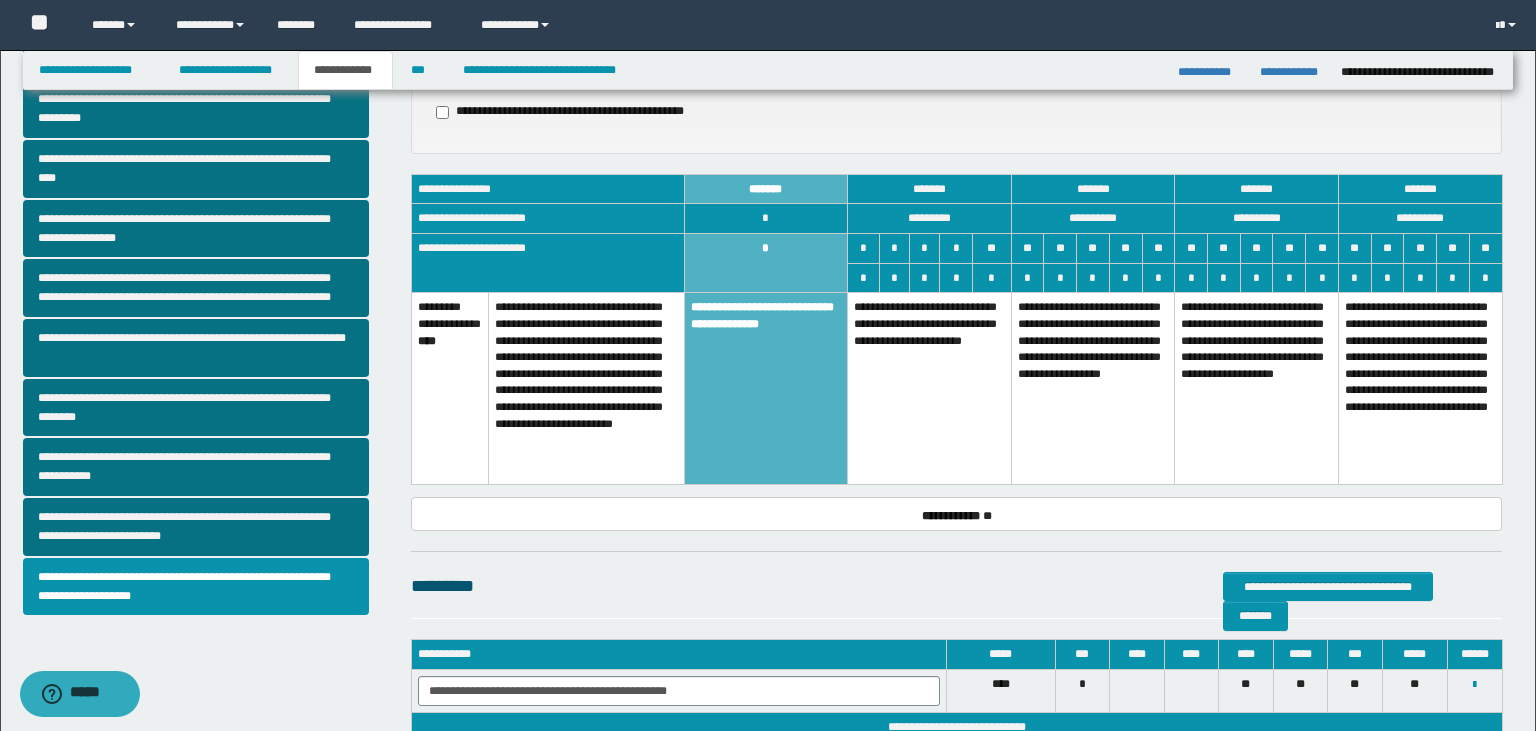 click on "**********" at bounding box center (930, 389) 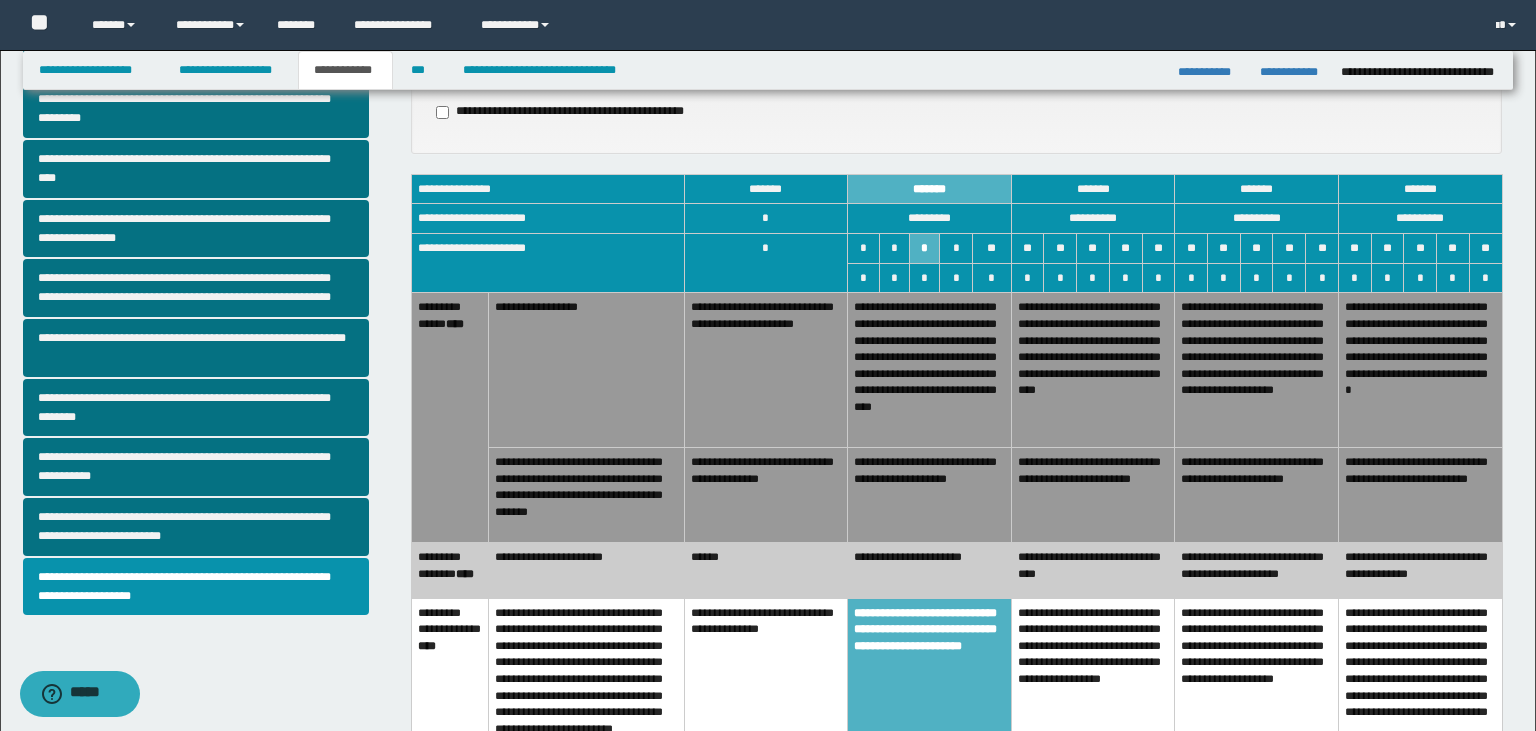 click on "**********" at bounding box center (930, 495) 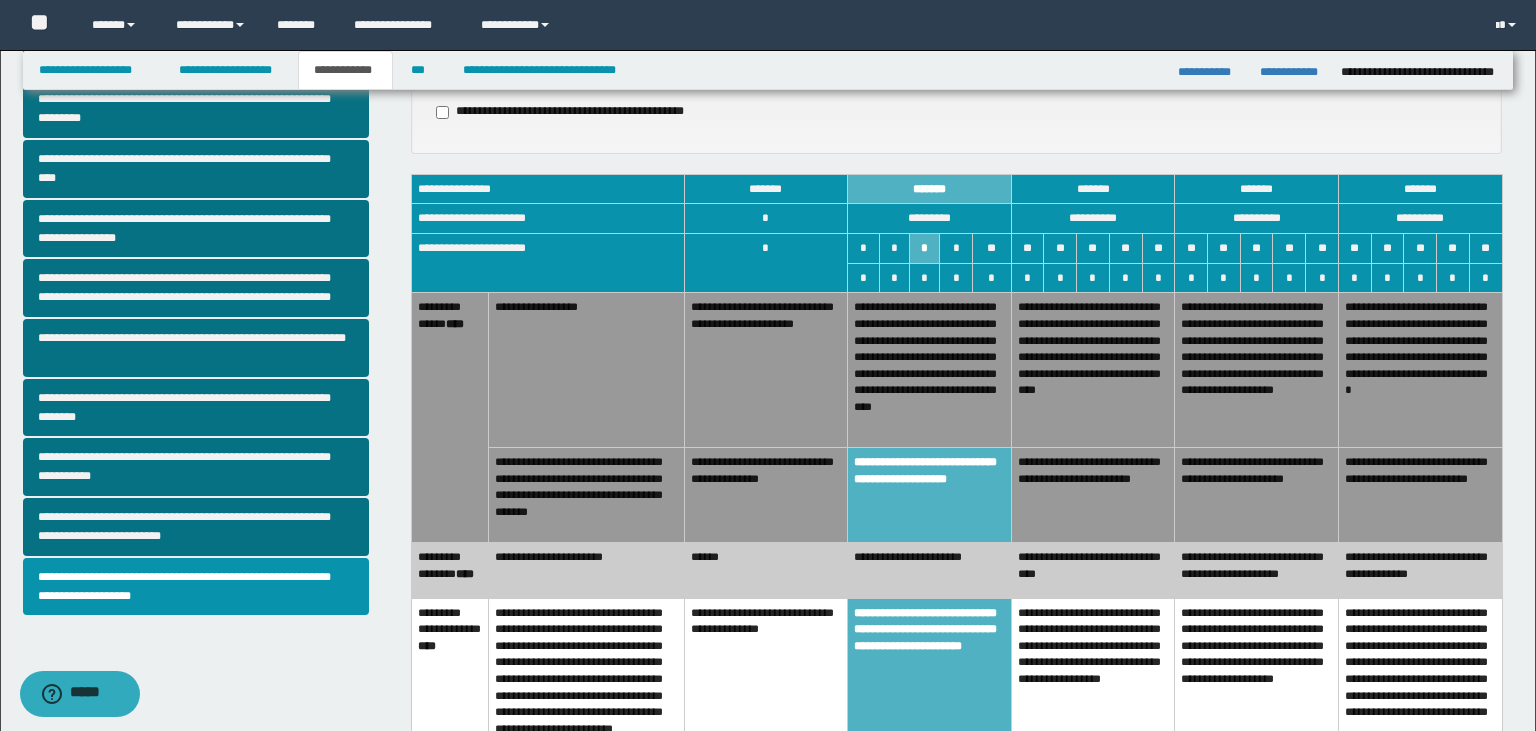 click on "**********" at bounding box center [1093, 370] 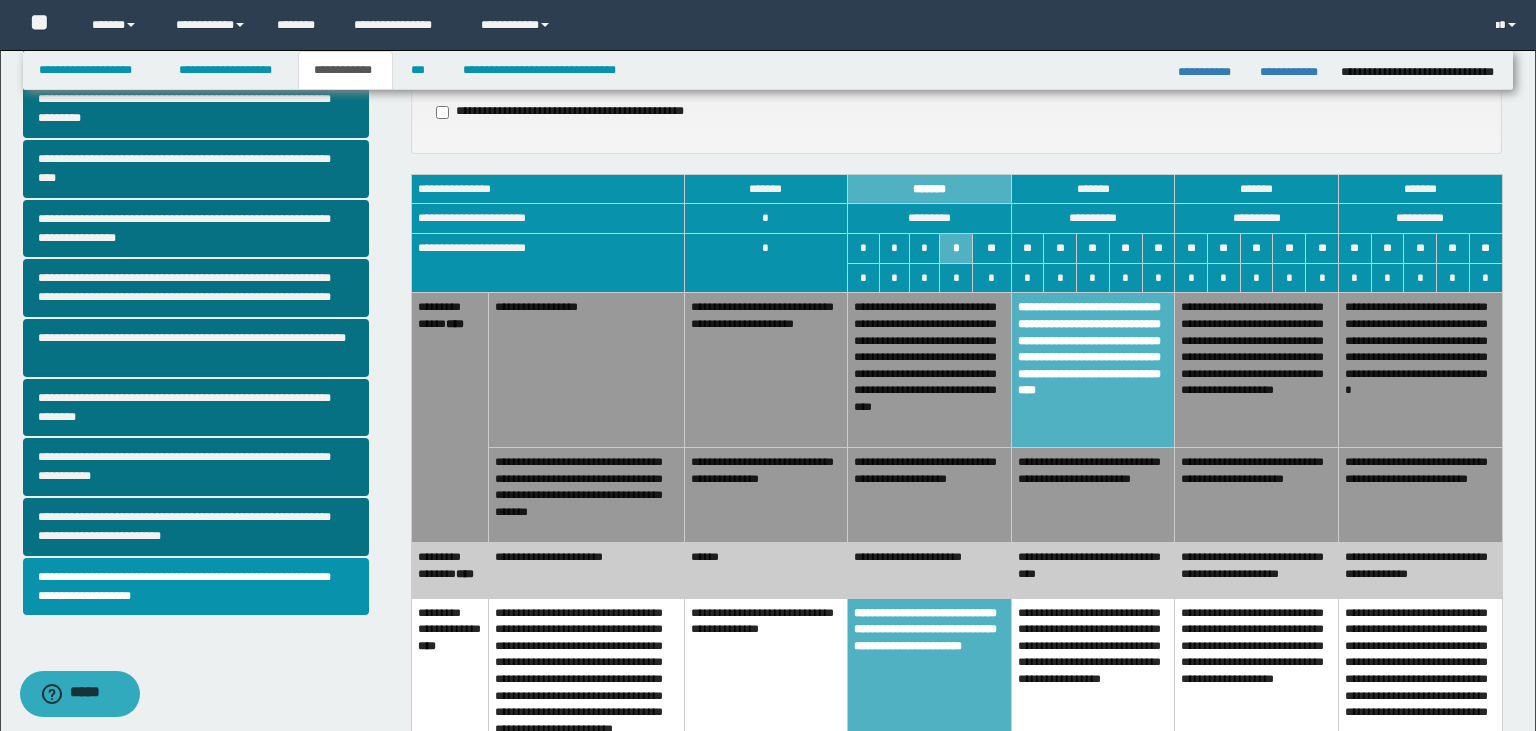 click on "**********" at bounding box center [1093, 370] 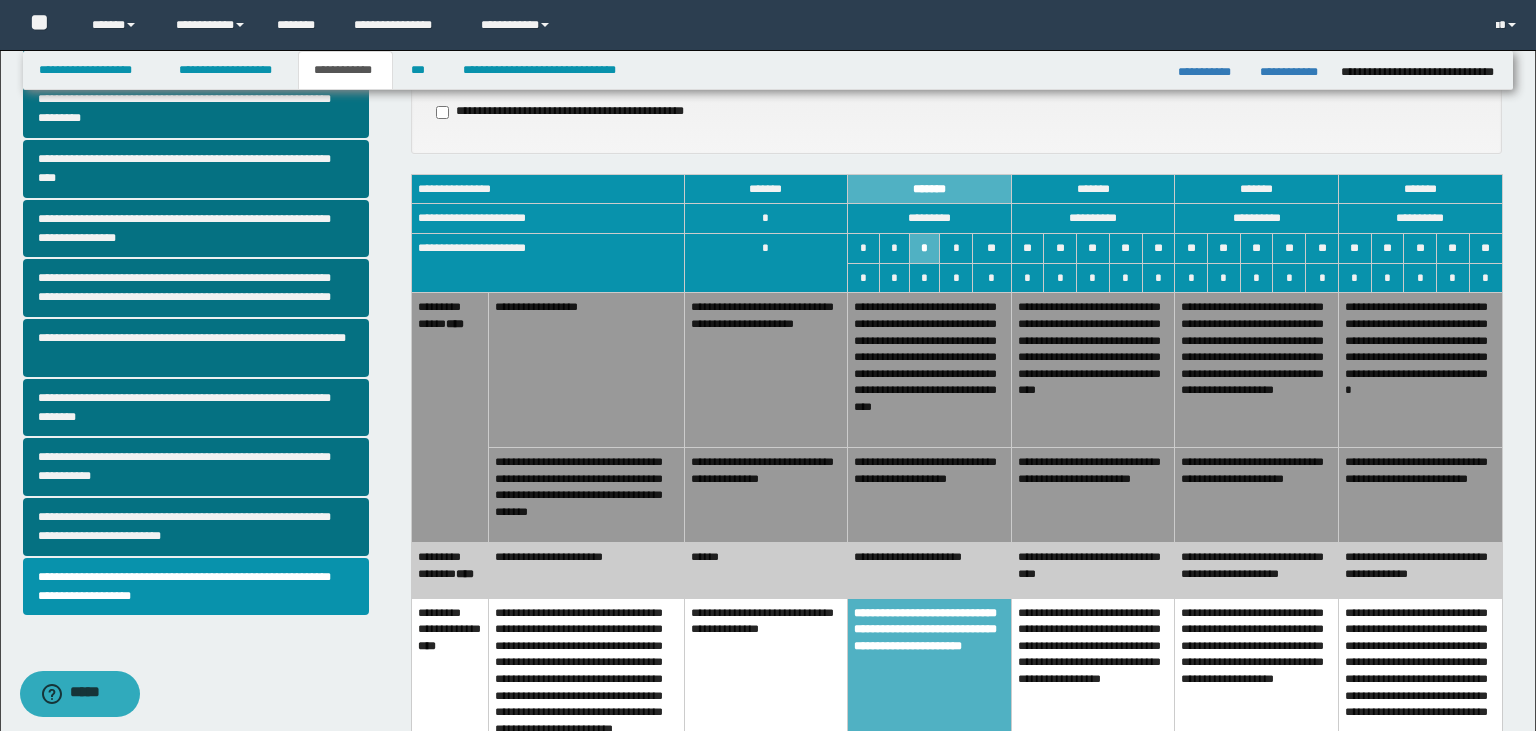 click on "**********" at bounding box center (1093, 495) 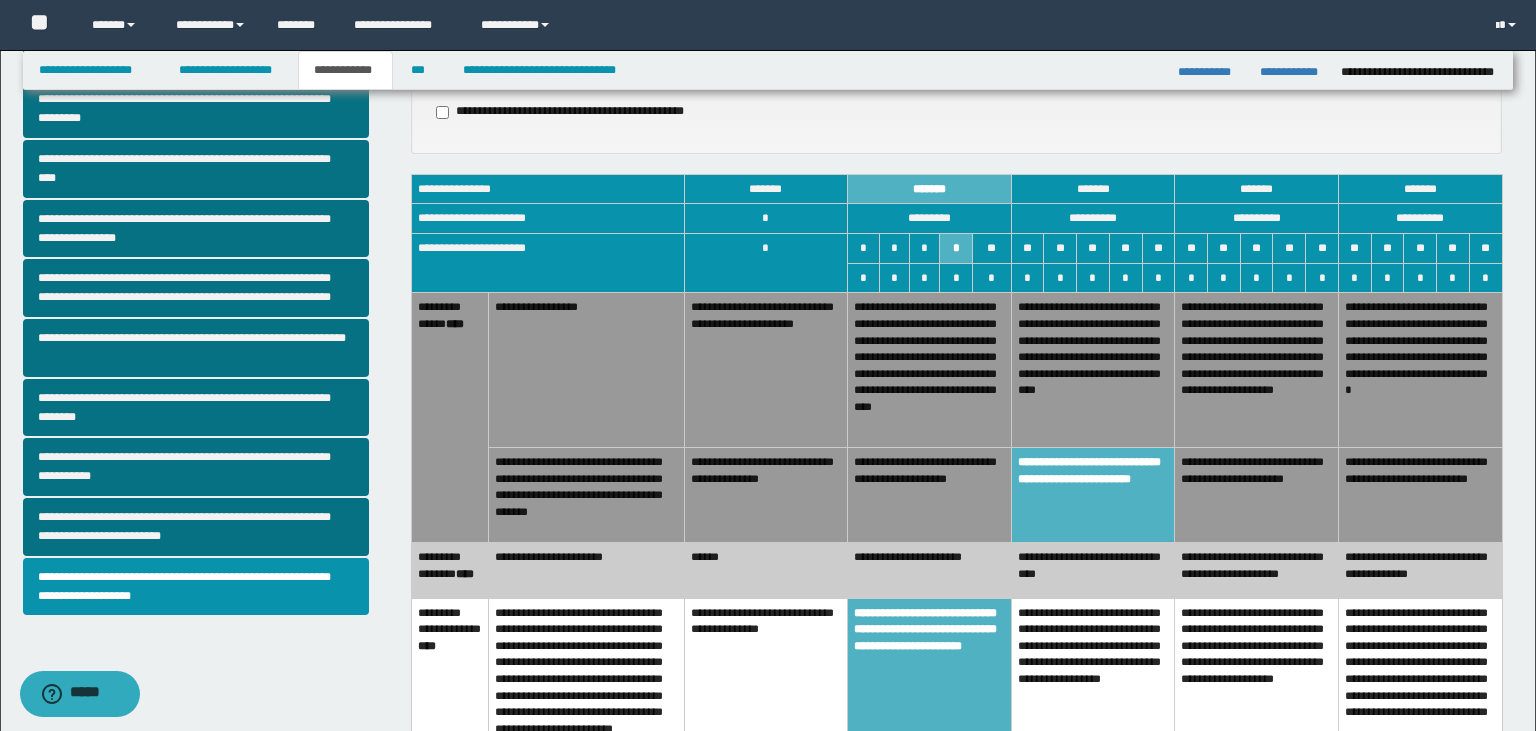 click on "**********" at bounding box center [1093, 370] 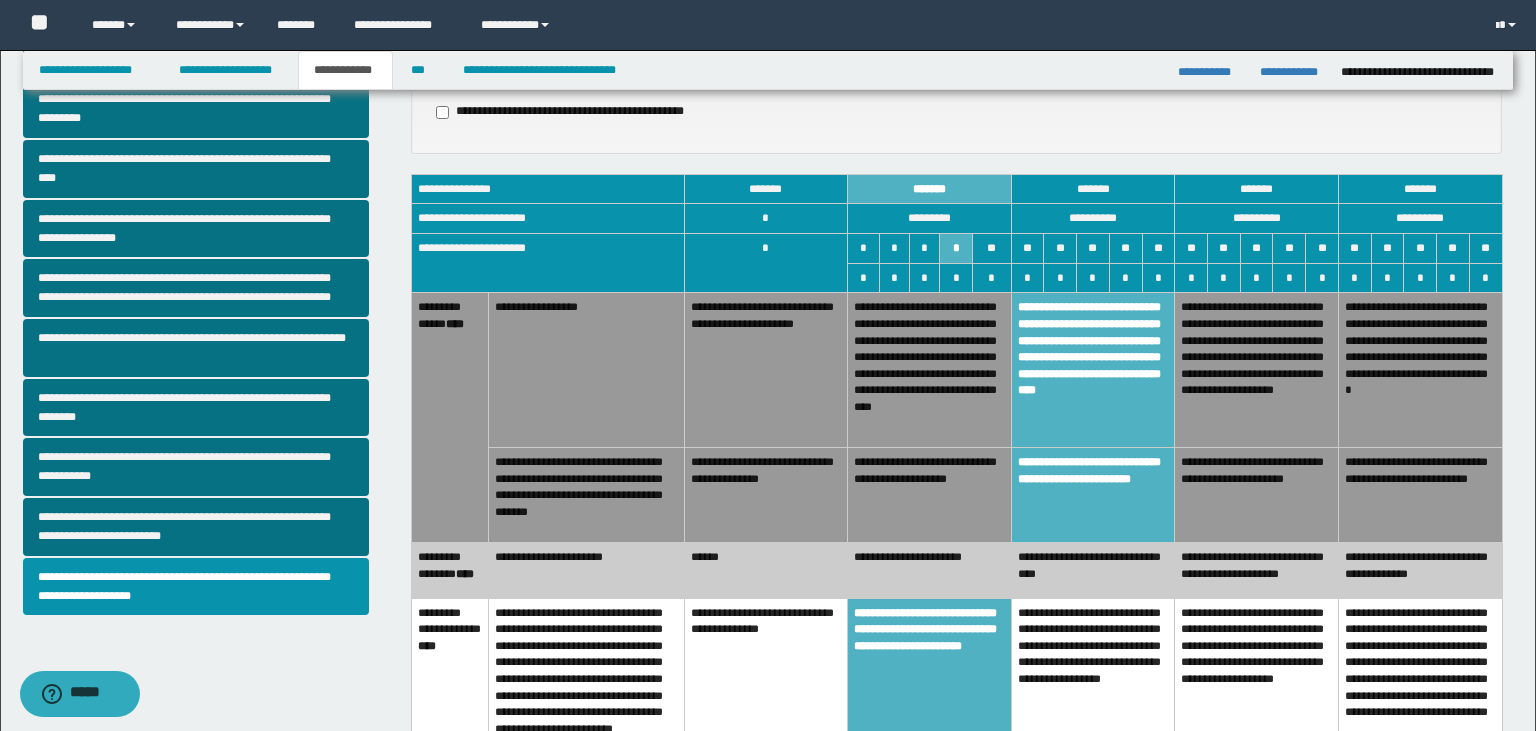 click on "**********" at bounding box center (1093, 370) 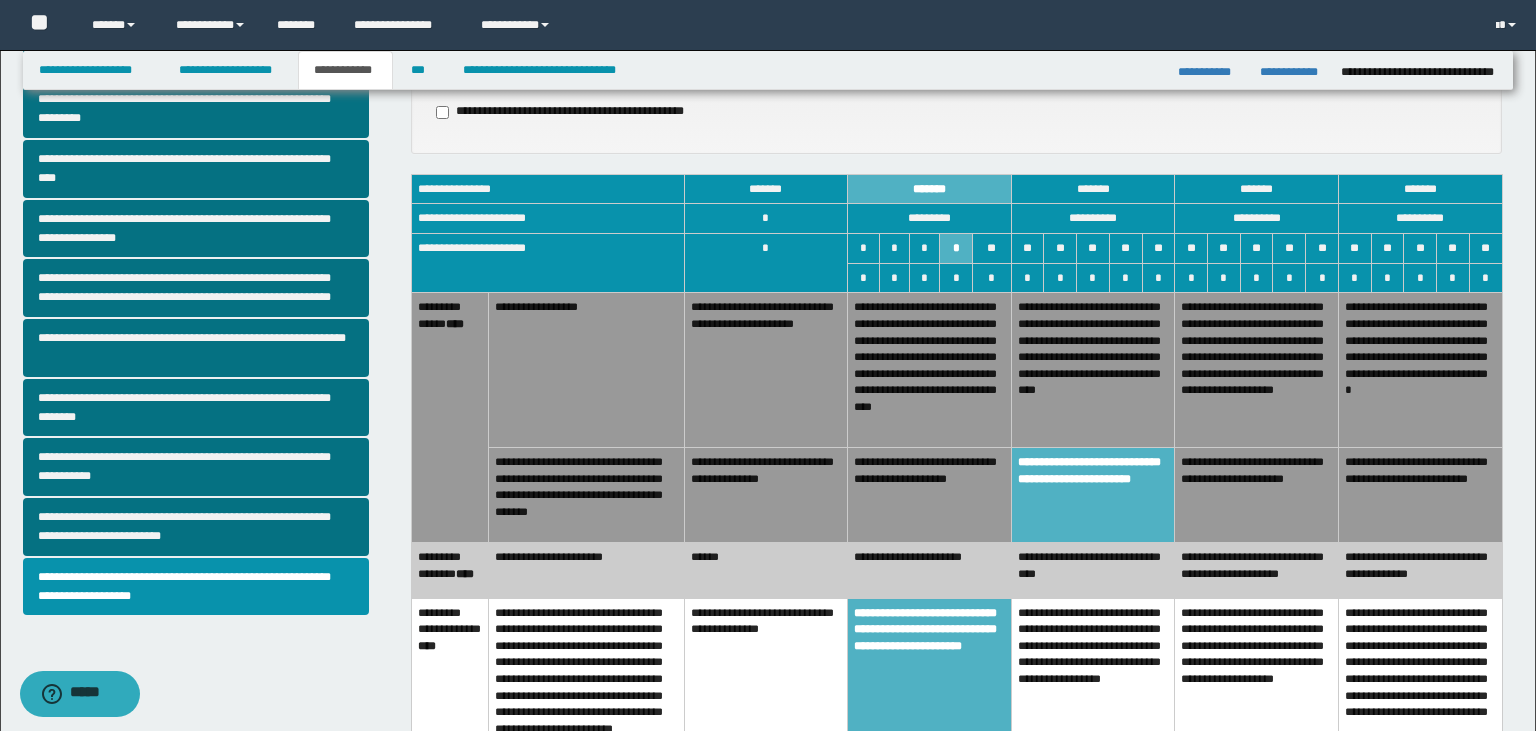 click on "**********" at bounding box center [1093, 370] 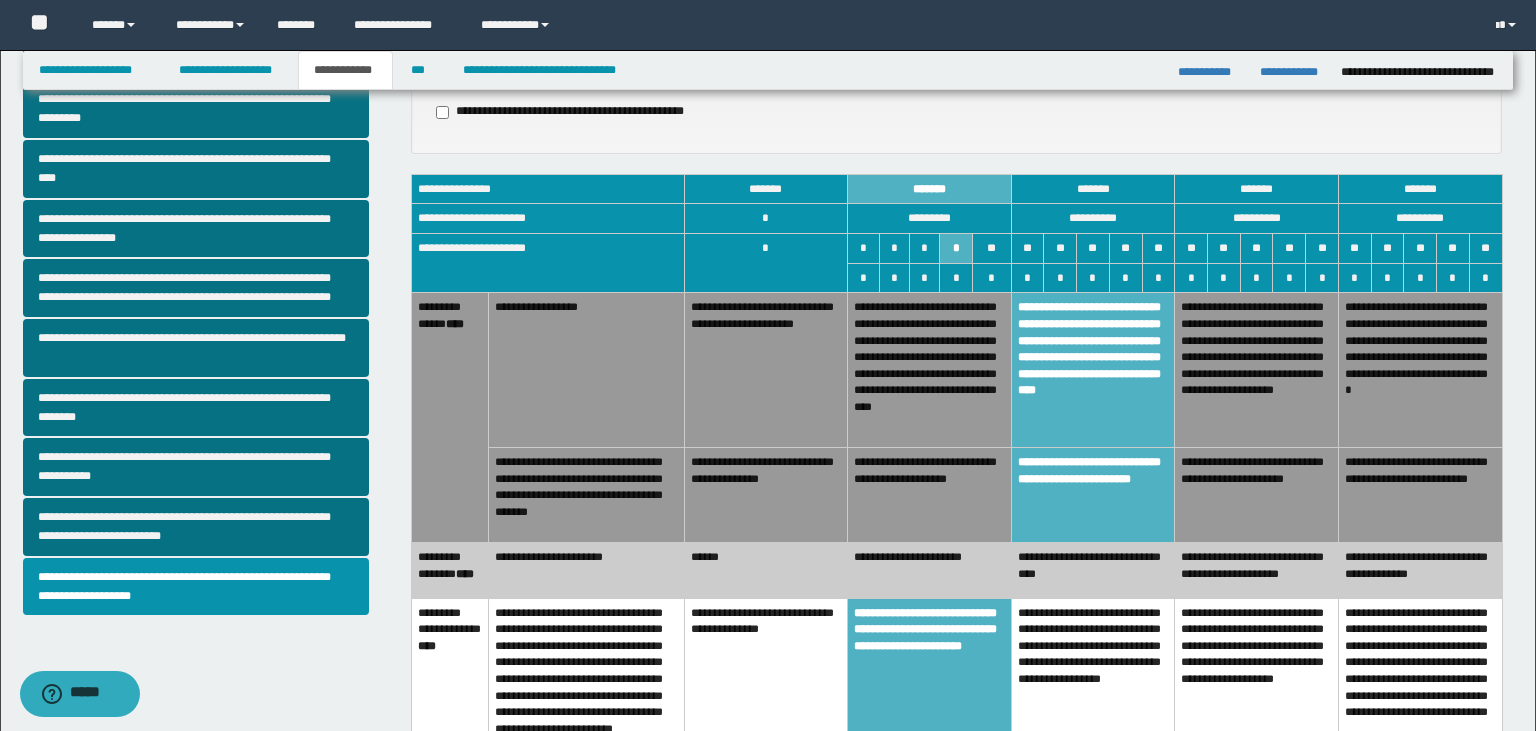 click on "**********" at bounding box center [1257, 370] 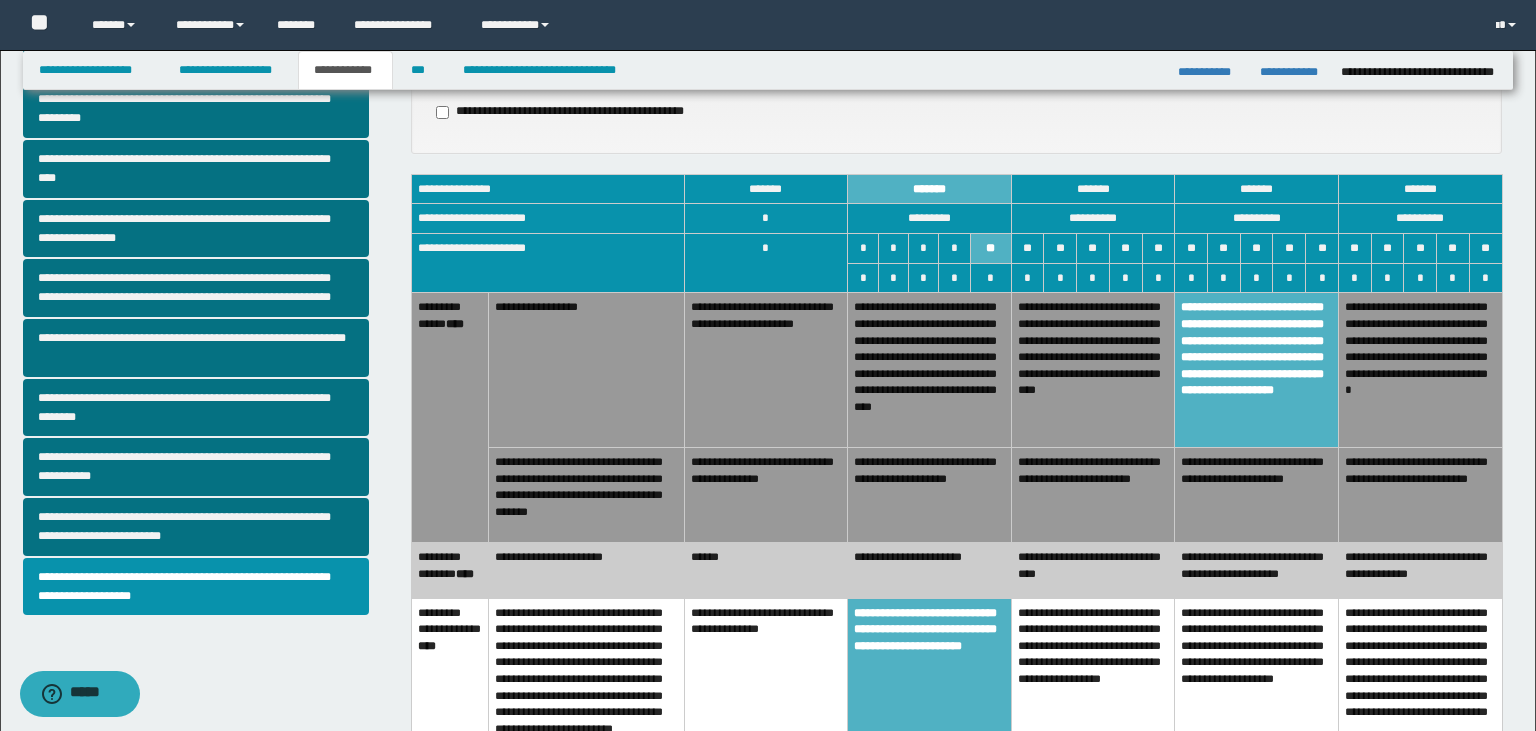 click on "**********" at bounding box center [1257, 495] 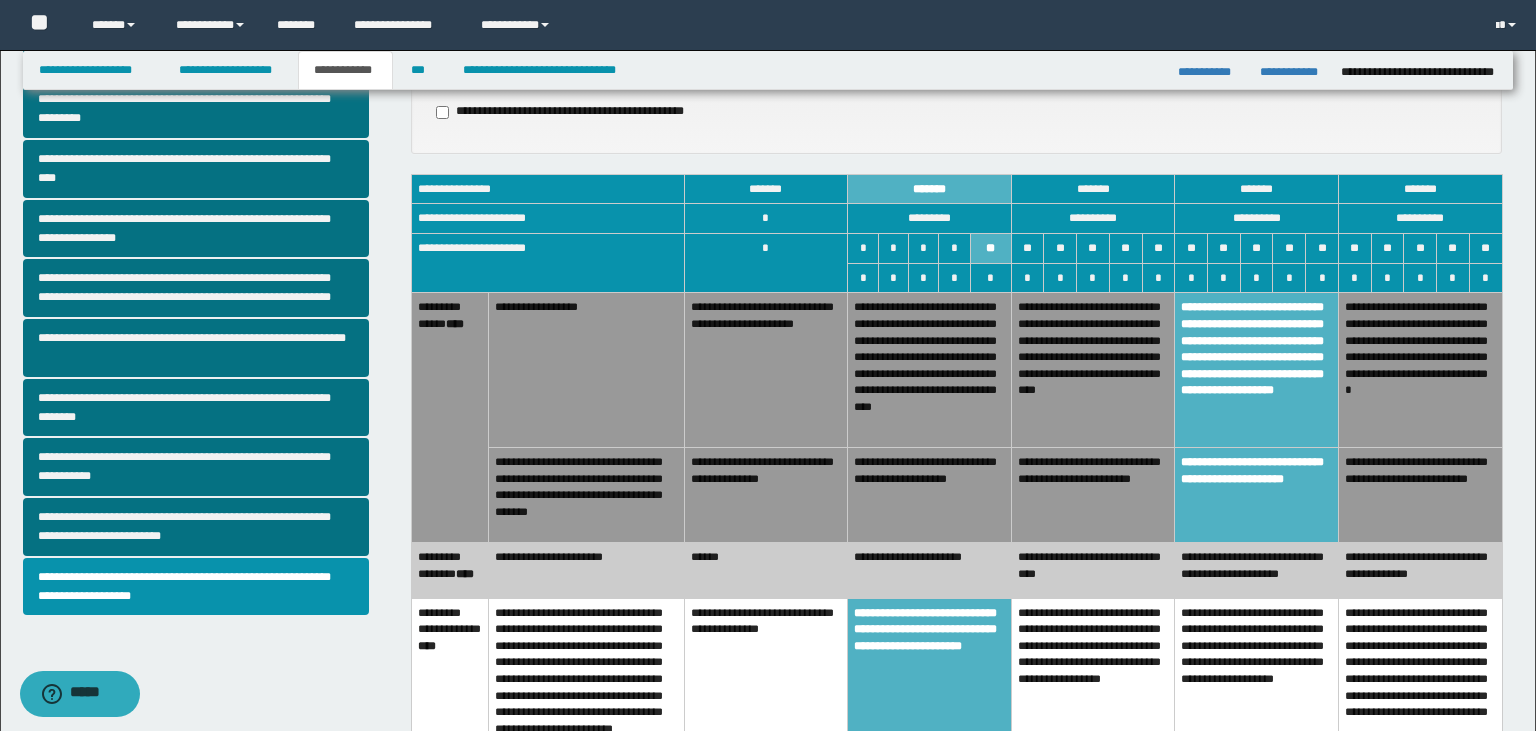 click on "**********" at bounding box center (1257, 370) 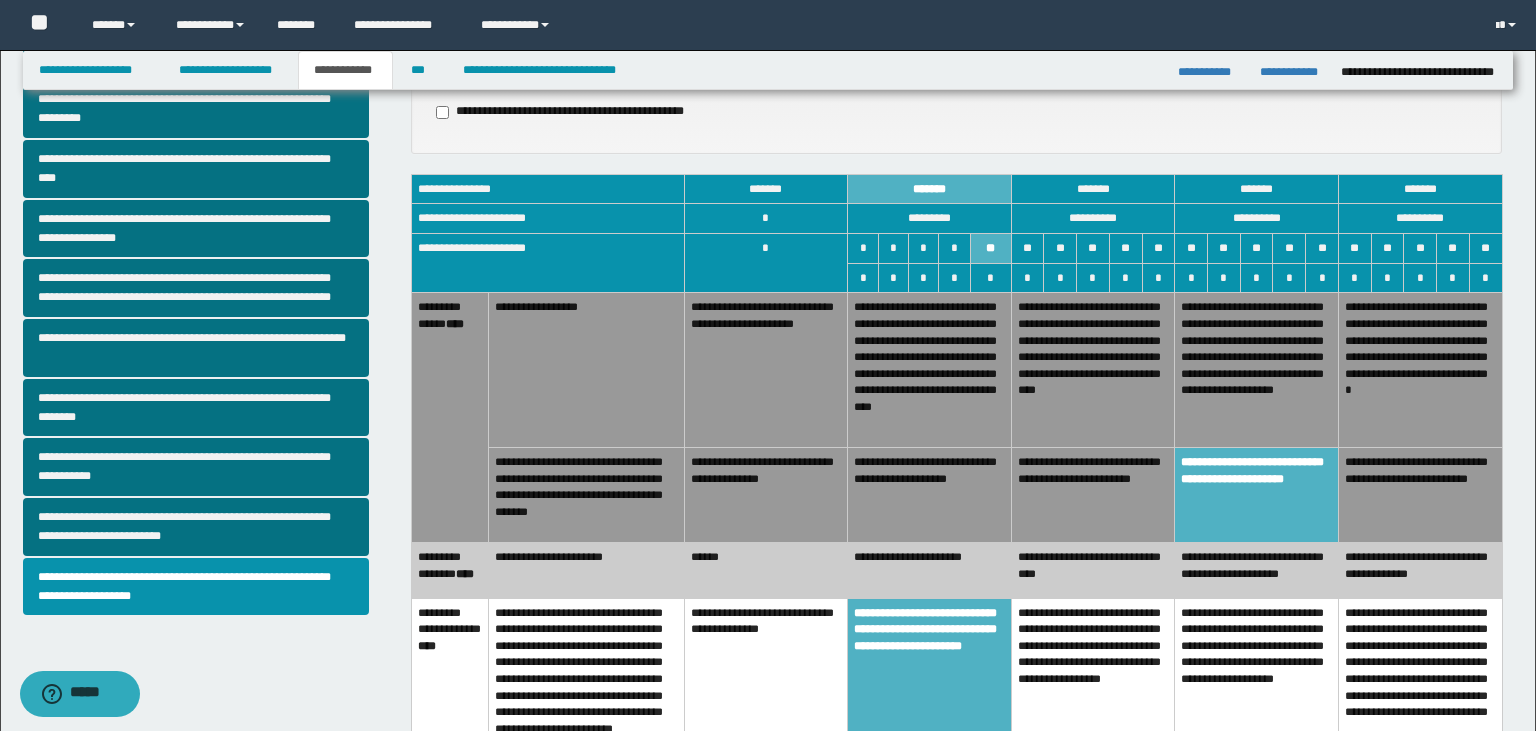 click on "**********" at bounding box center (1093, 495) 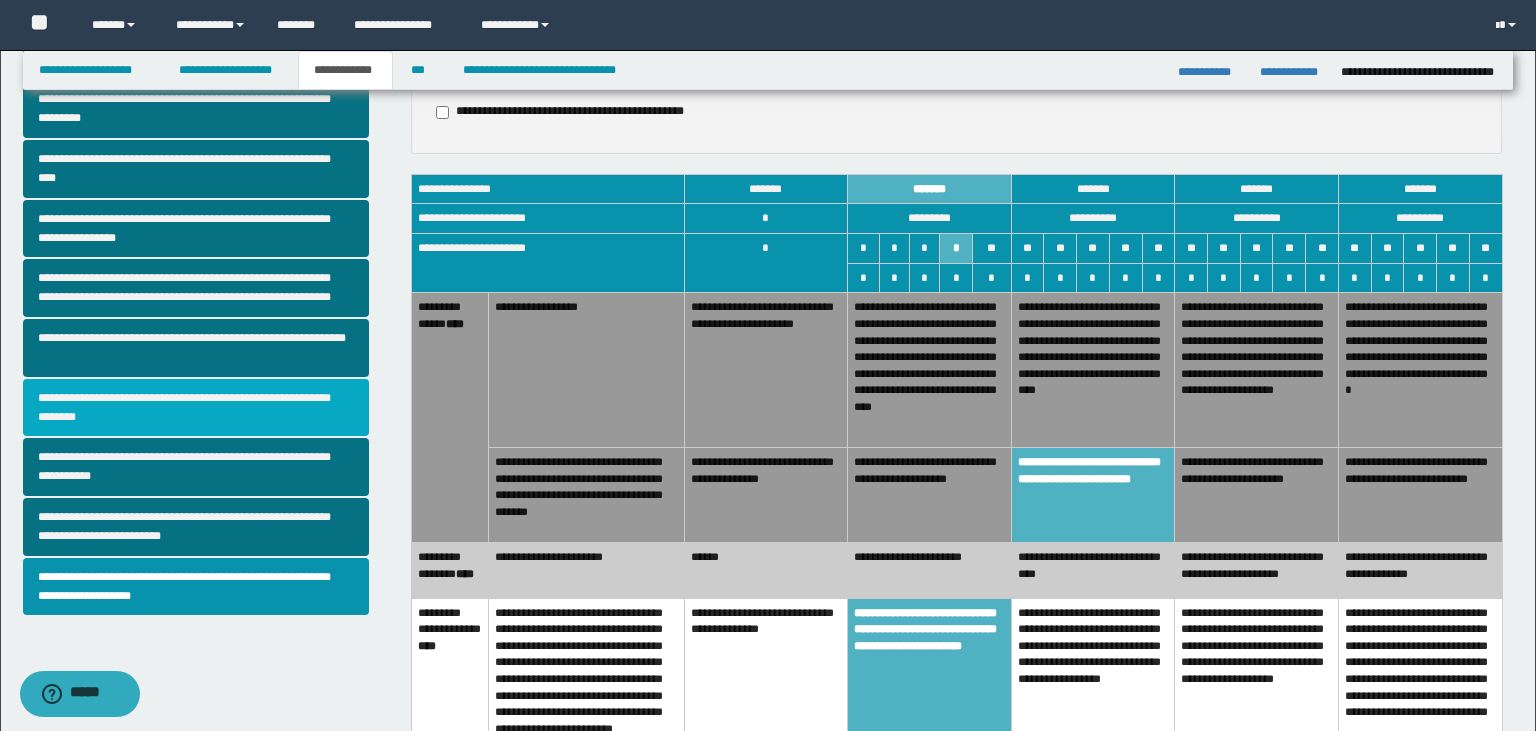 click on "**********" at bounding box center (196, 408) 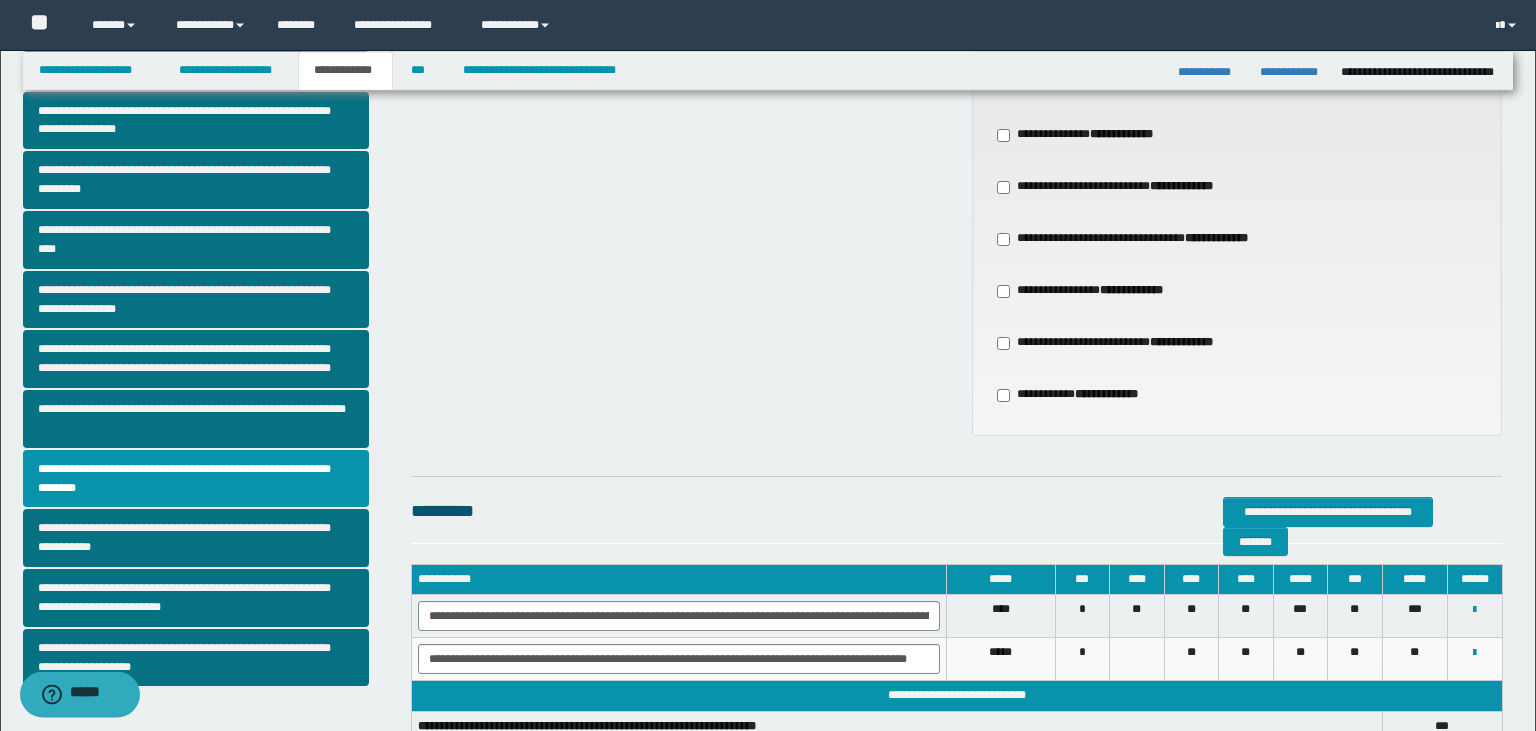 scroll, scrollTop: 318, scrollLeft: 0, axis: vertical 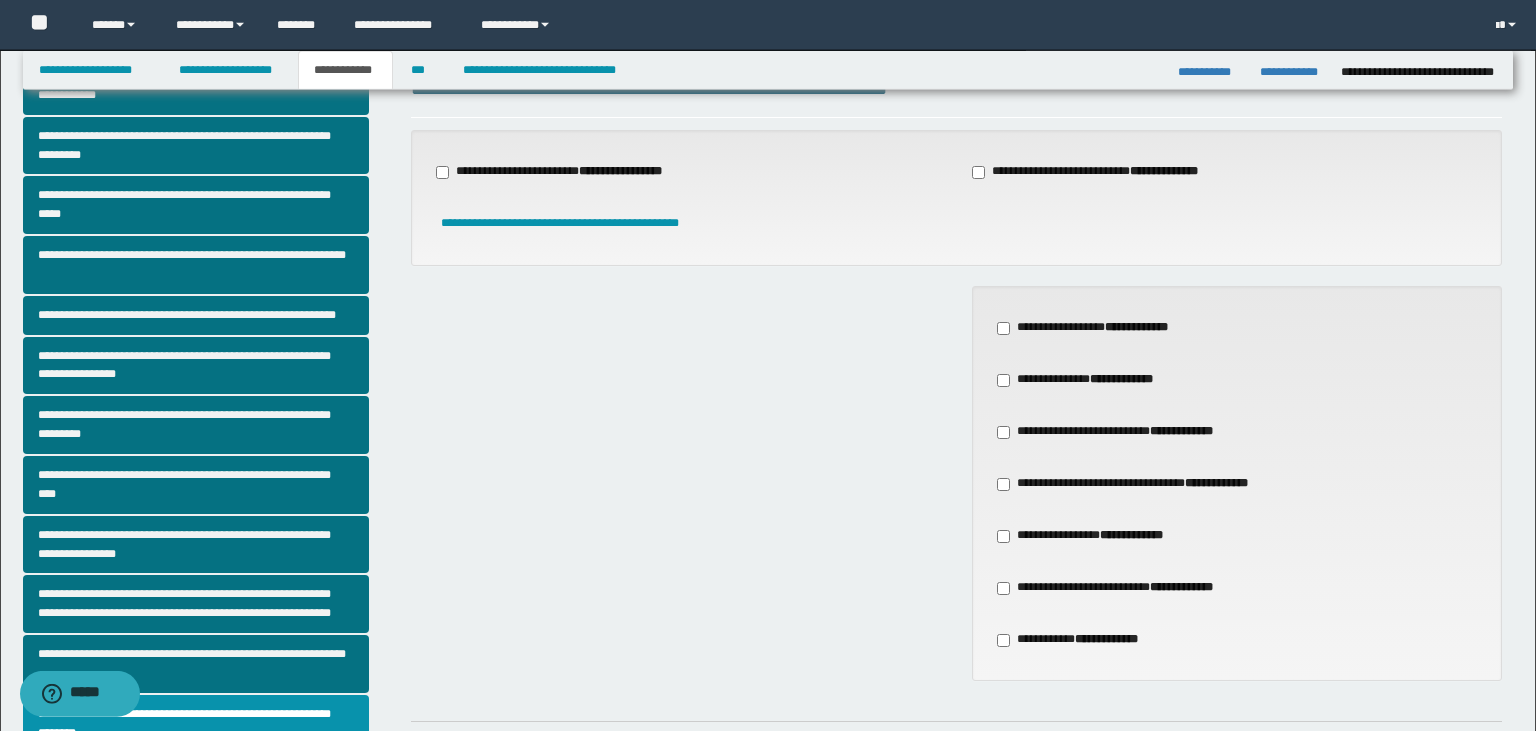 click on "**********" at bounding box center (561, 172) 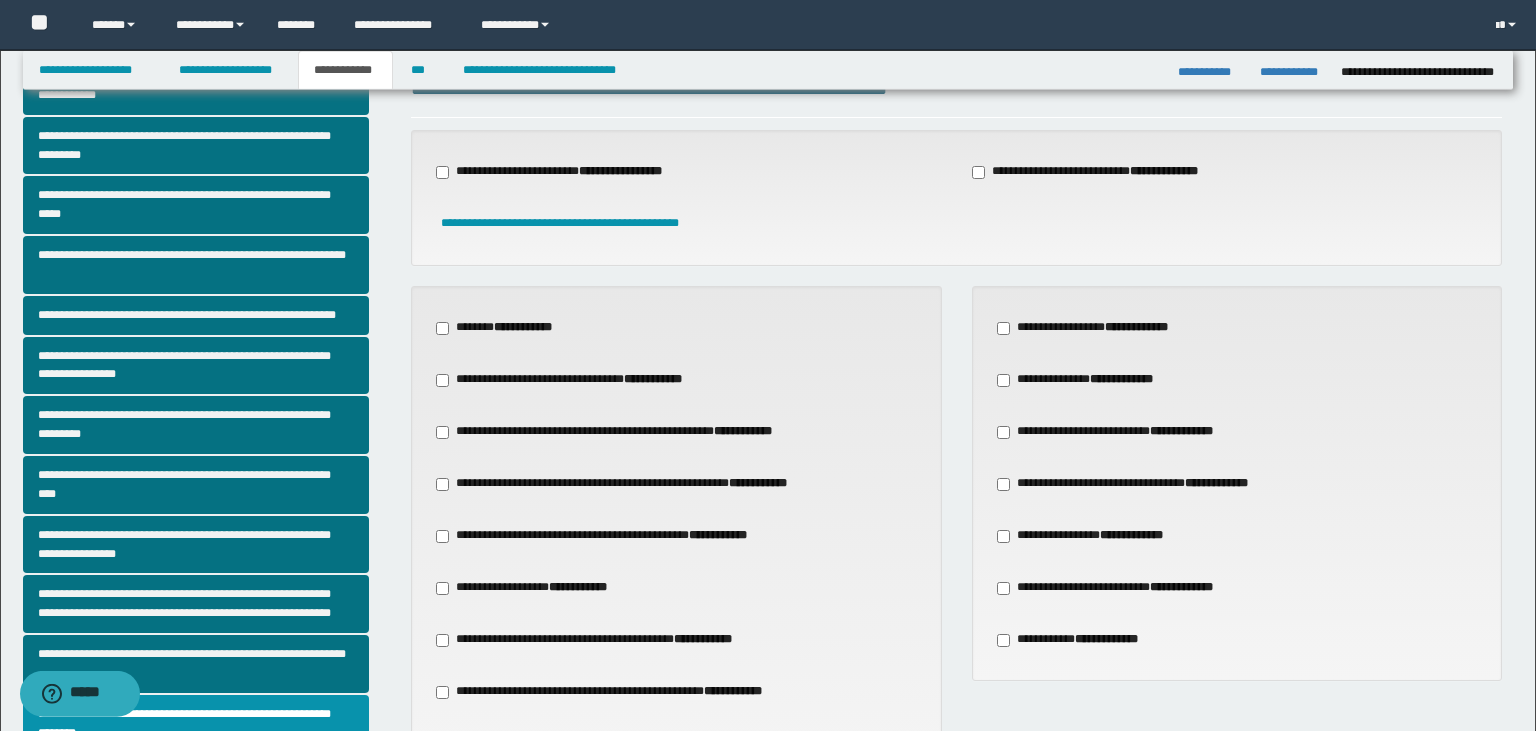 click on "**********" at bounding box center (605, 536) 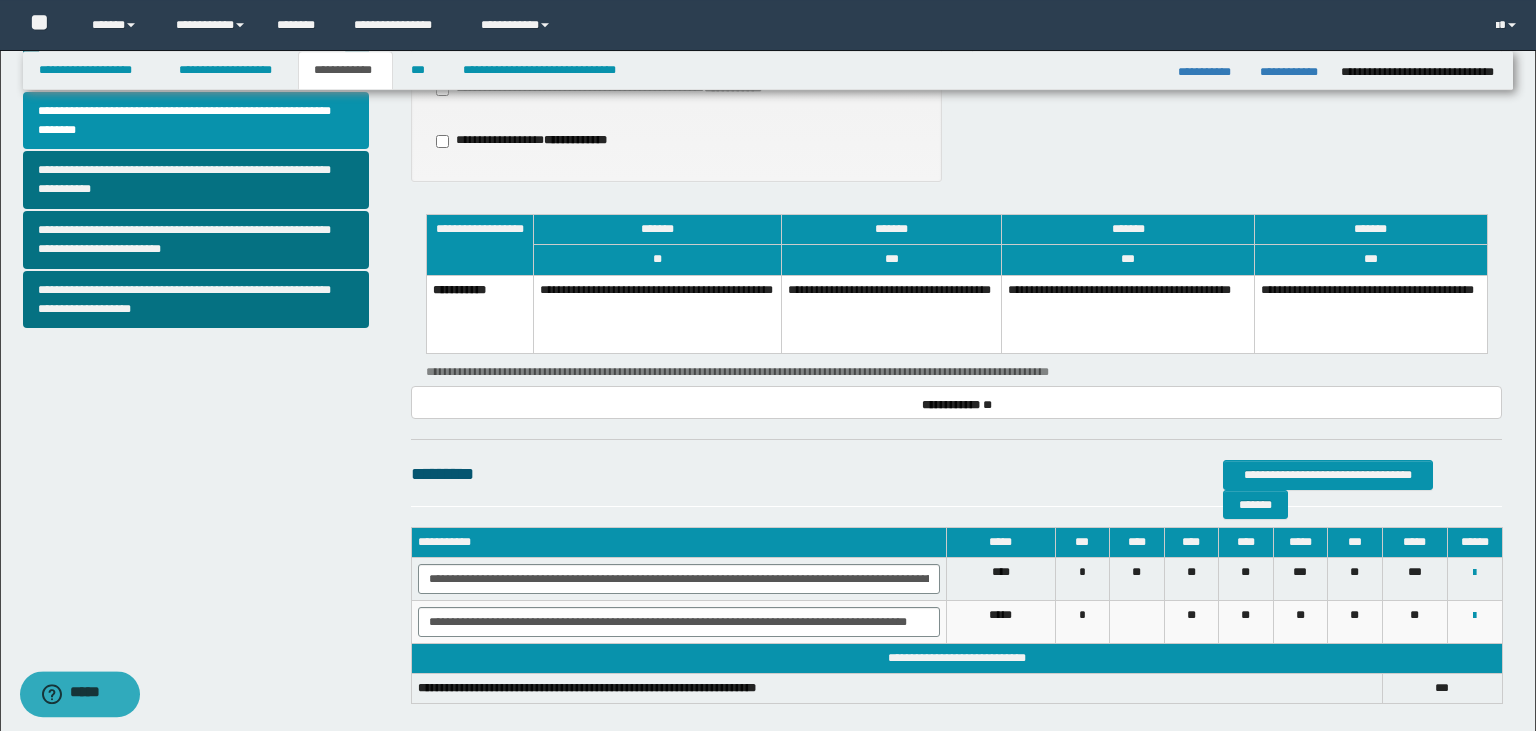 scroll, scrollTop: 676, scrollLeft: 0, axis: vertical 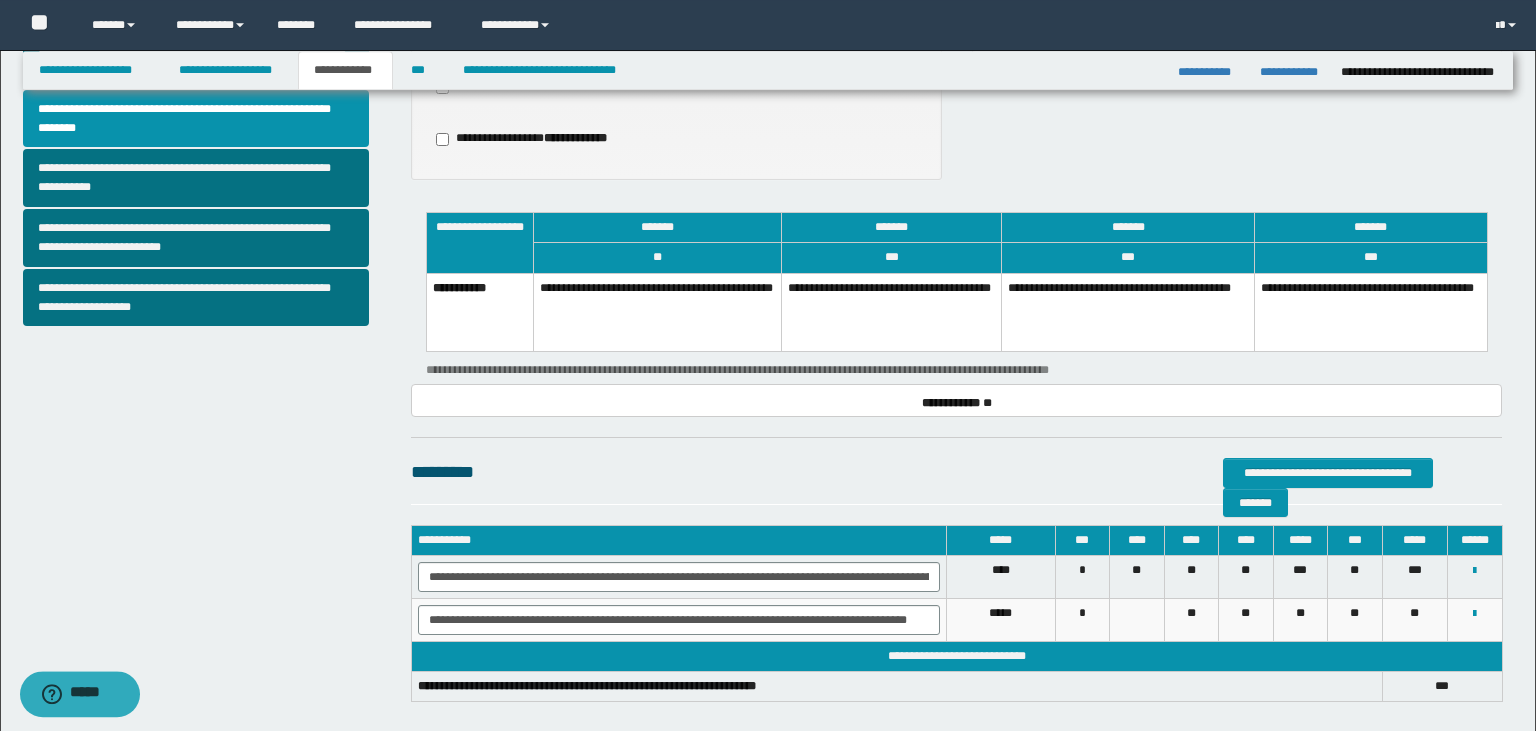 click on "**********" at bounding box center [891, 312] 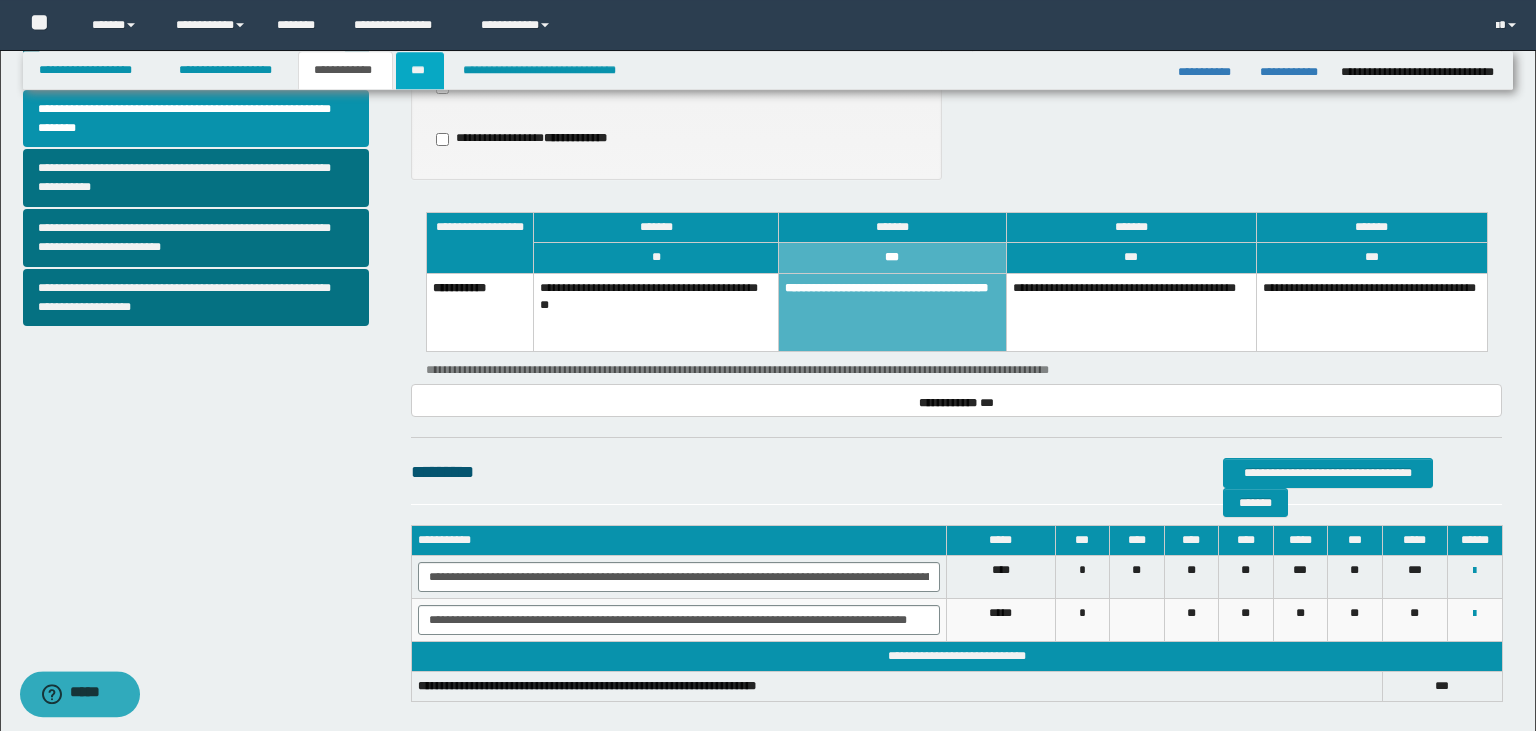 click on "***" at bounding box center [419, 70] 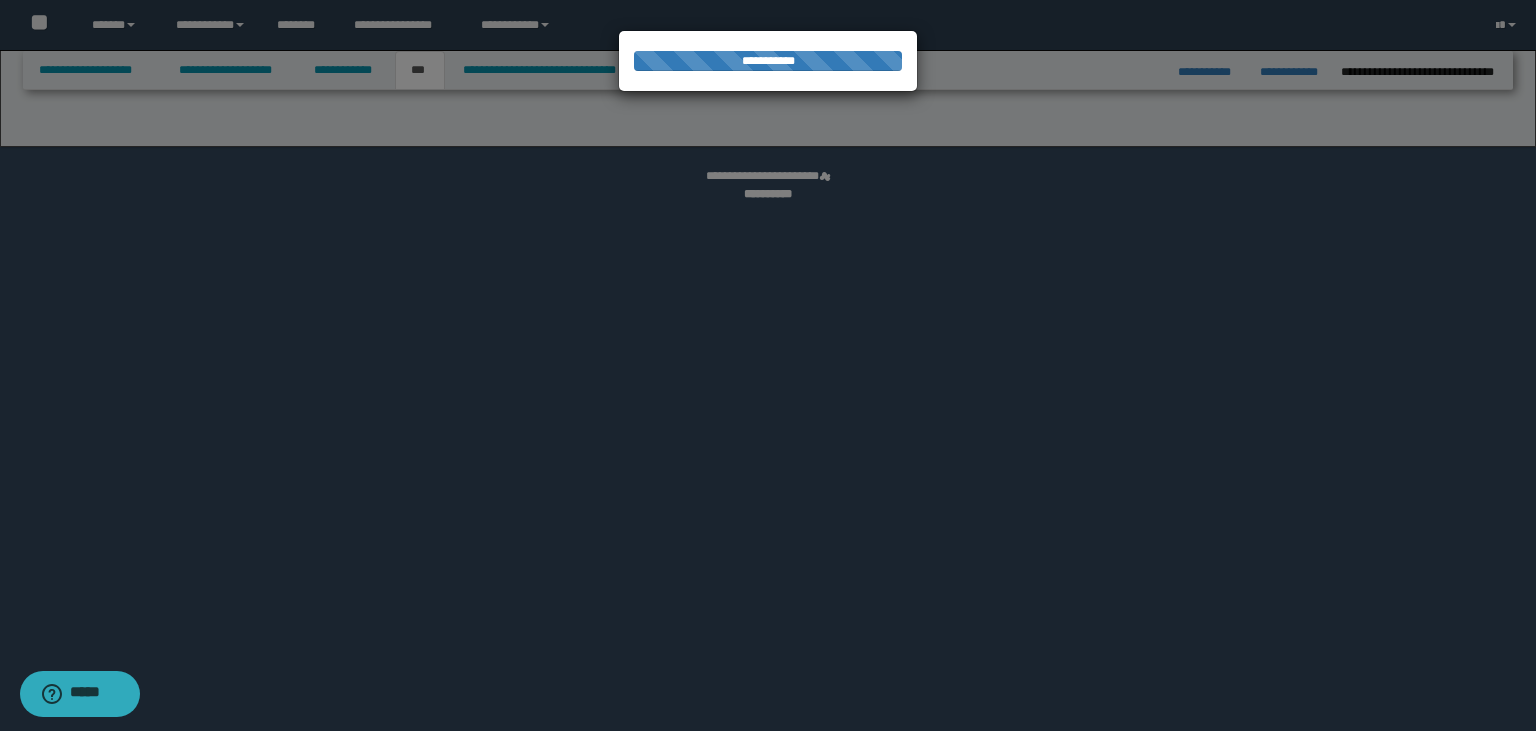 select on "**" 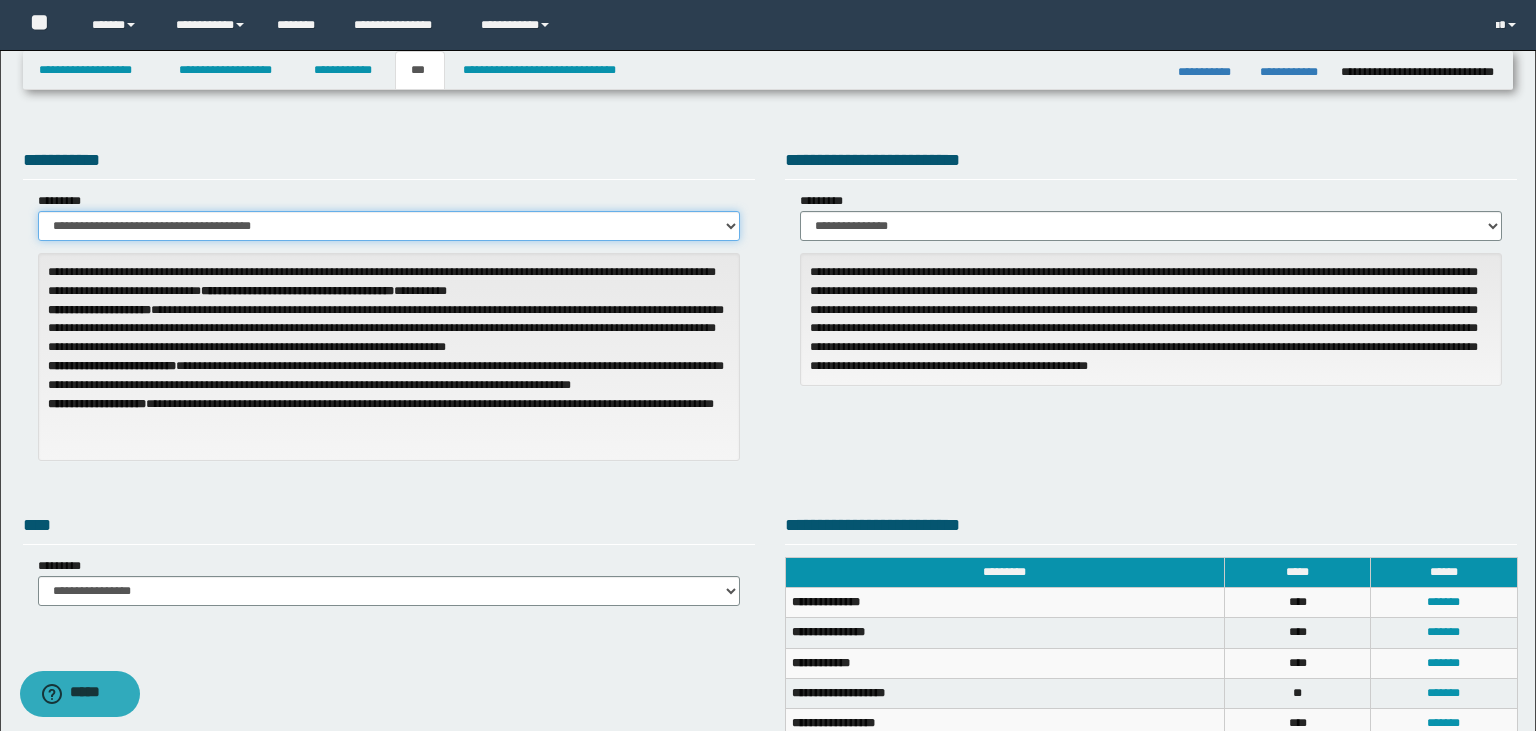 click on "**********" at bounding box center (389, 226) 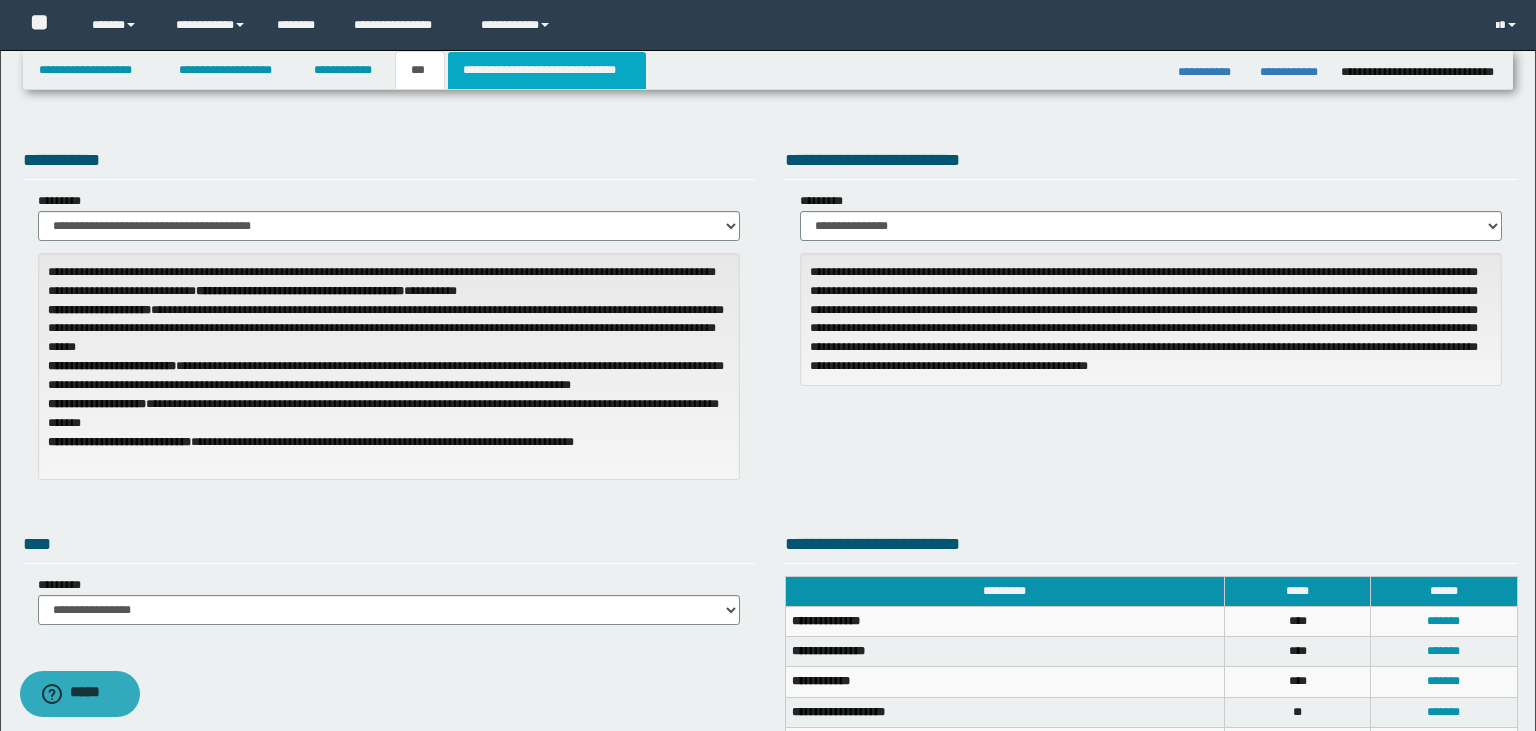 click on "**********" at bounding box center (547, 70) 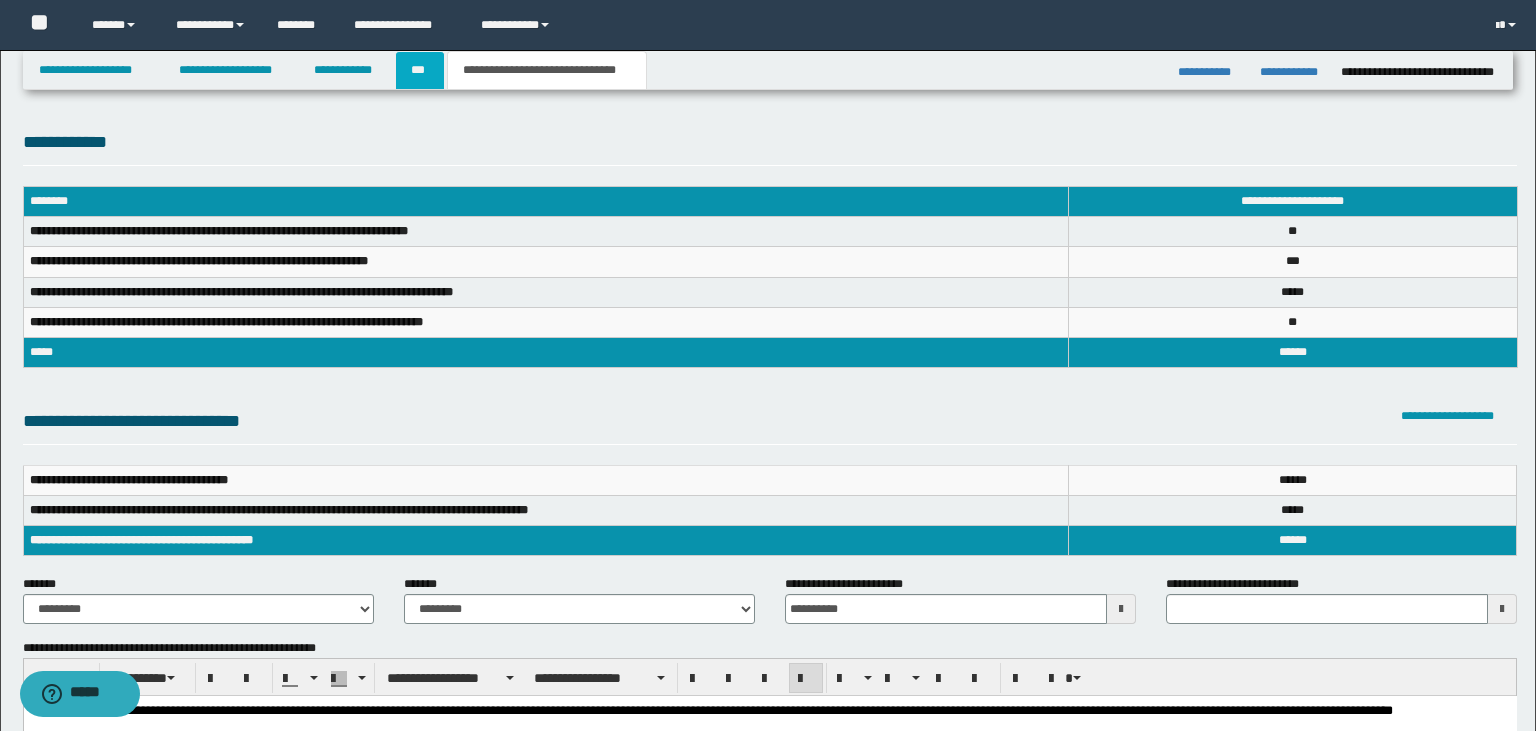 click on "***" at bounding box center [419, 70] 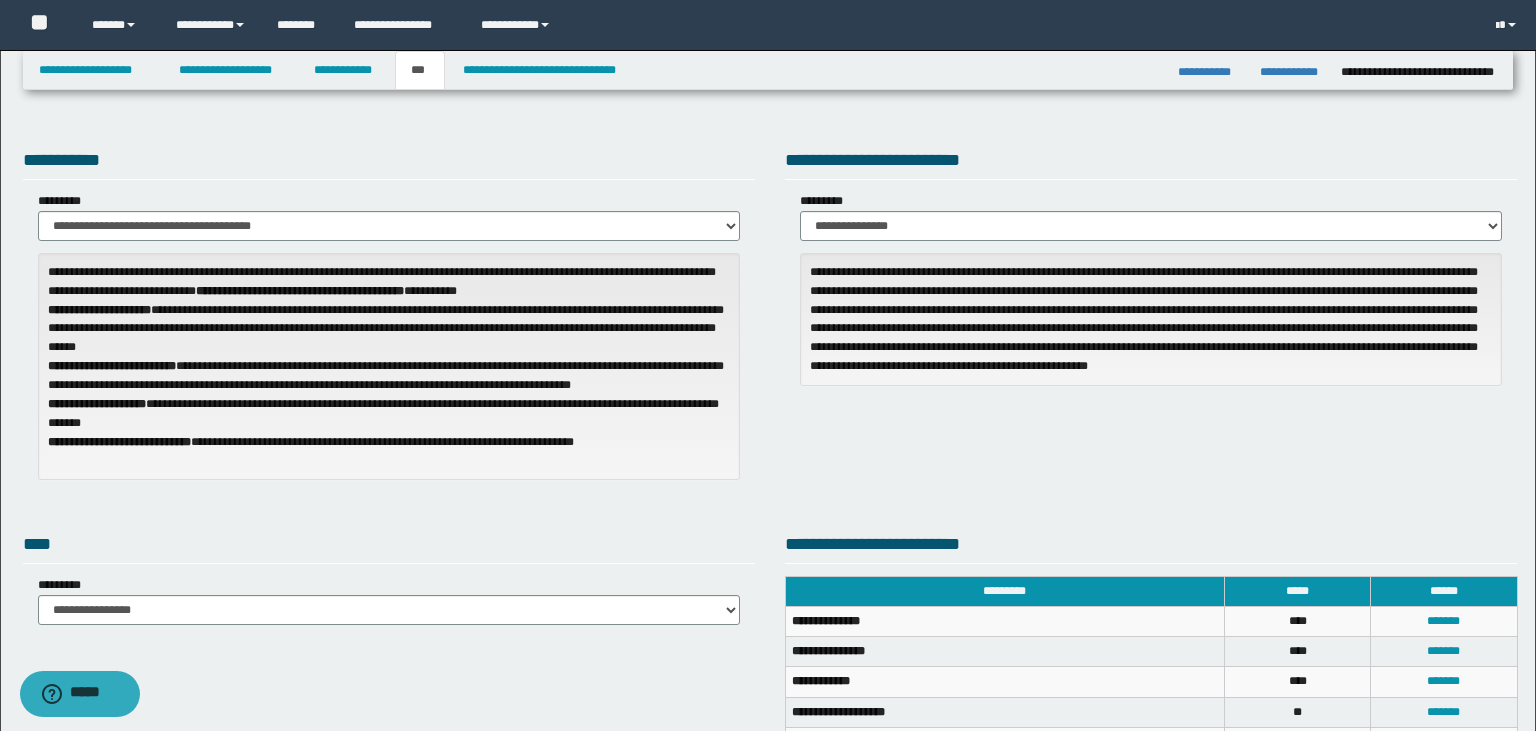 click on "**********" at bounding box center (770, 320) 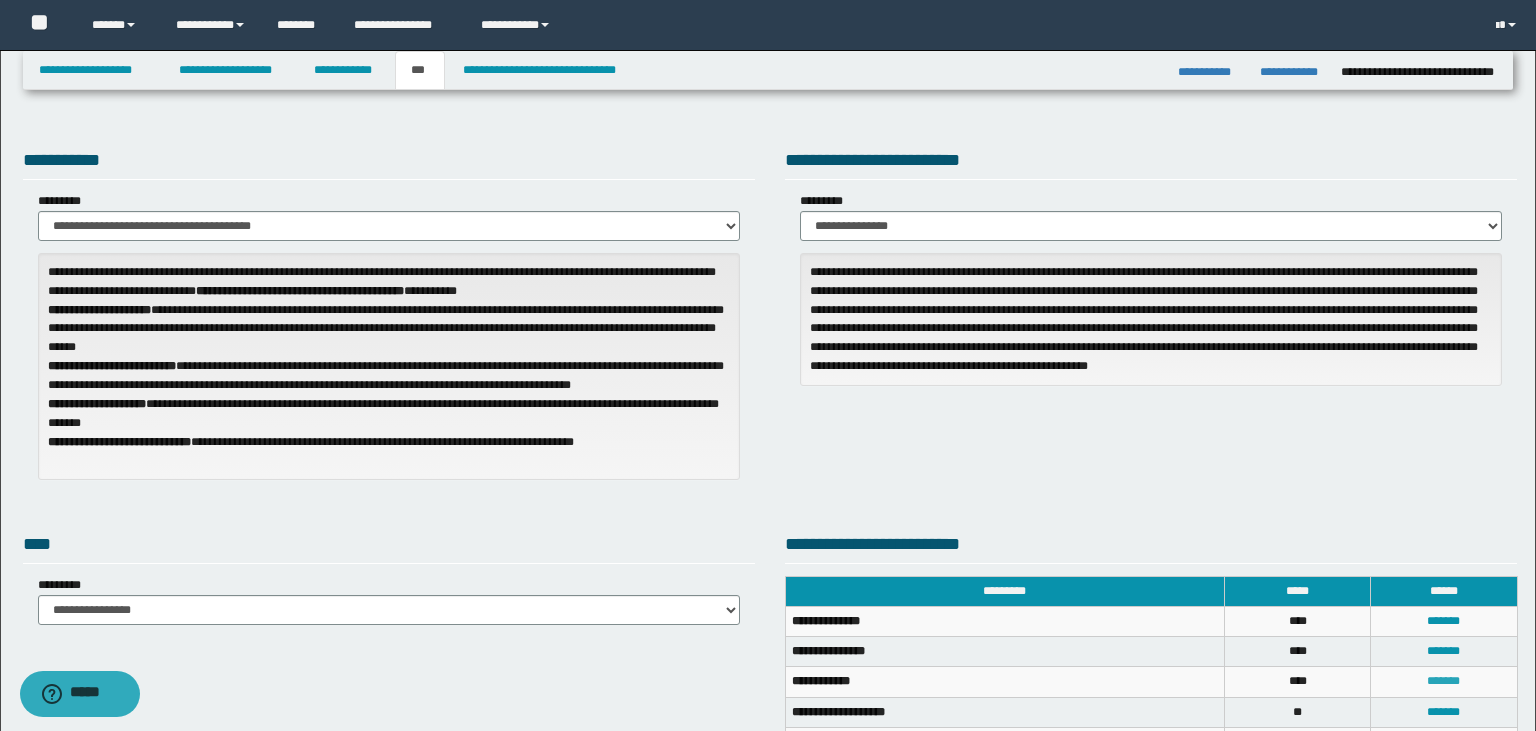 click on "*******" at bounding box center (1443, 681) 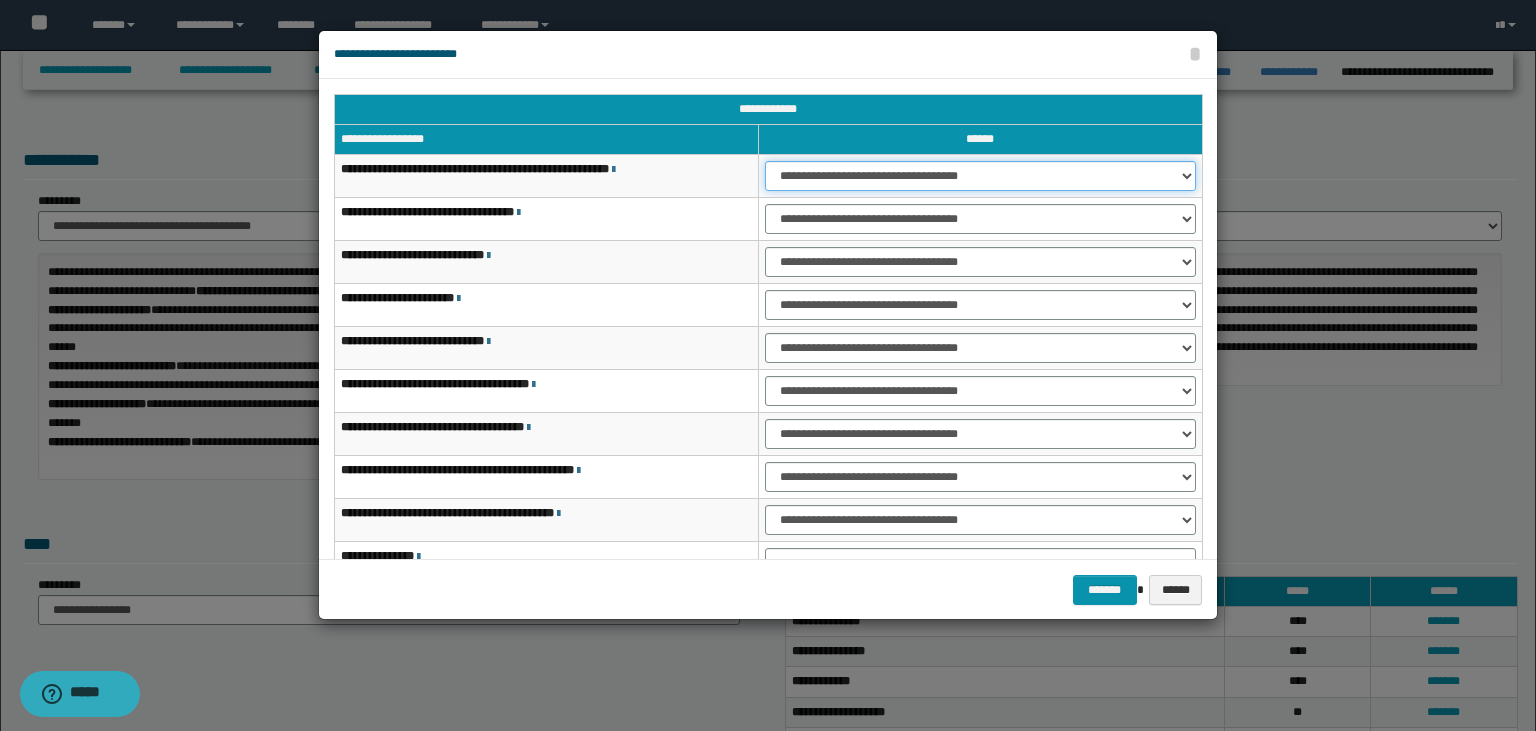 click on "**********" at bounding box center [980, 176] 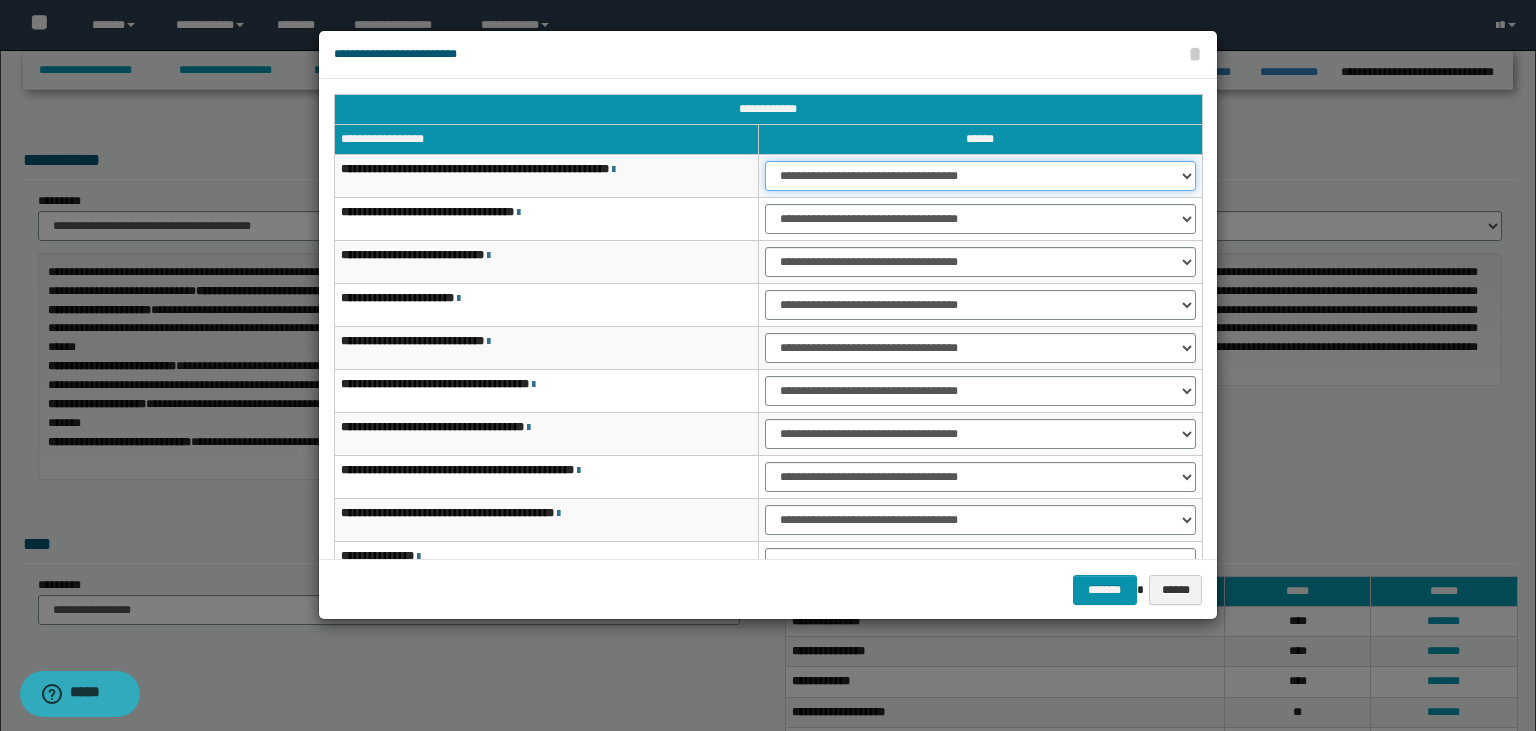 select on "***" 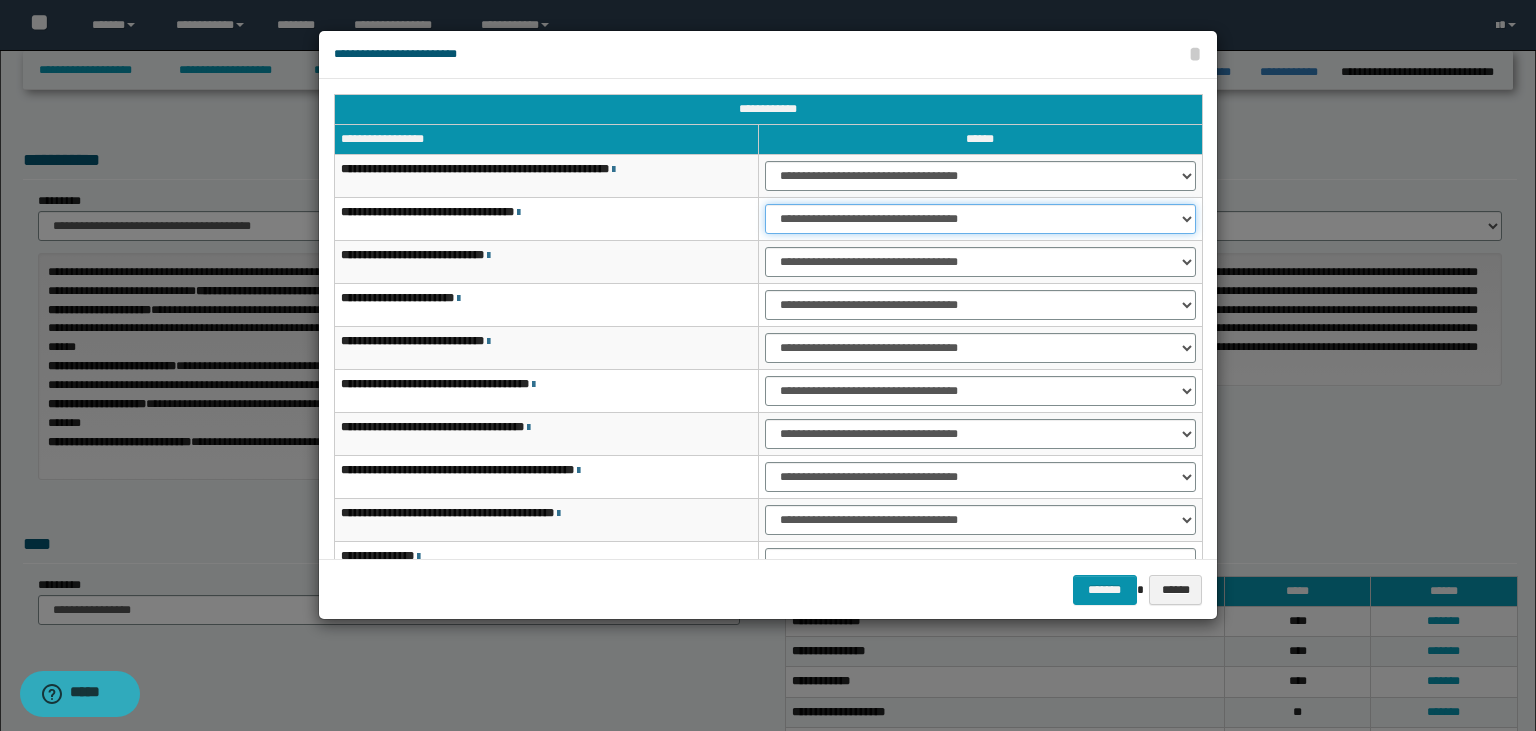 select on "***" 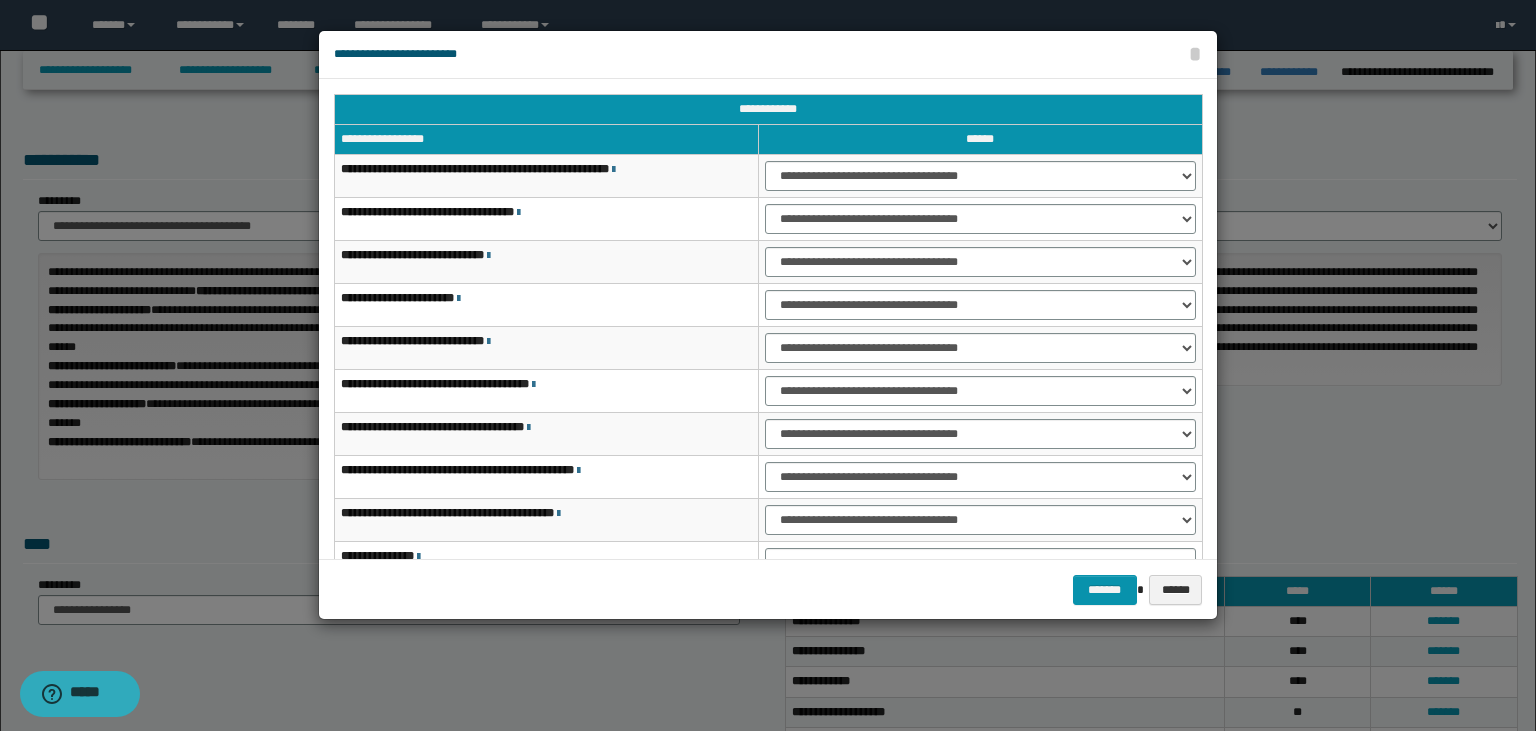 click on "**********" at bounding box center (547, 219) 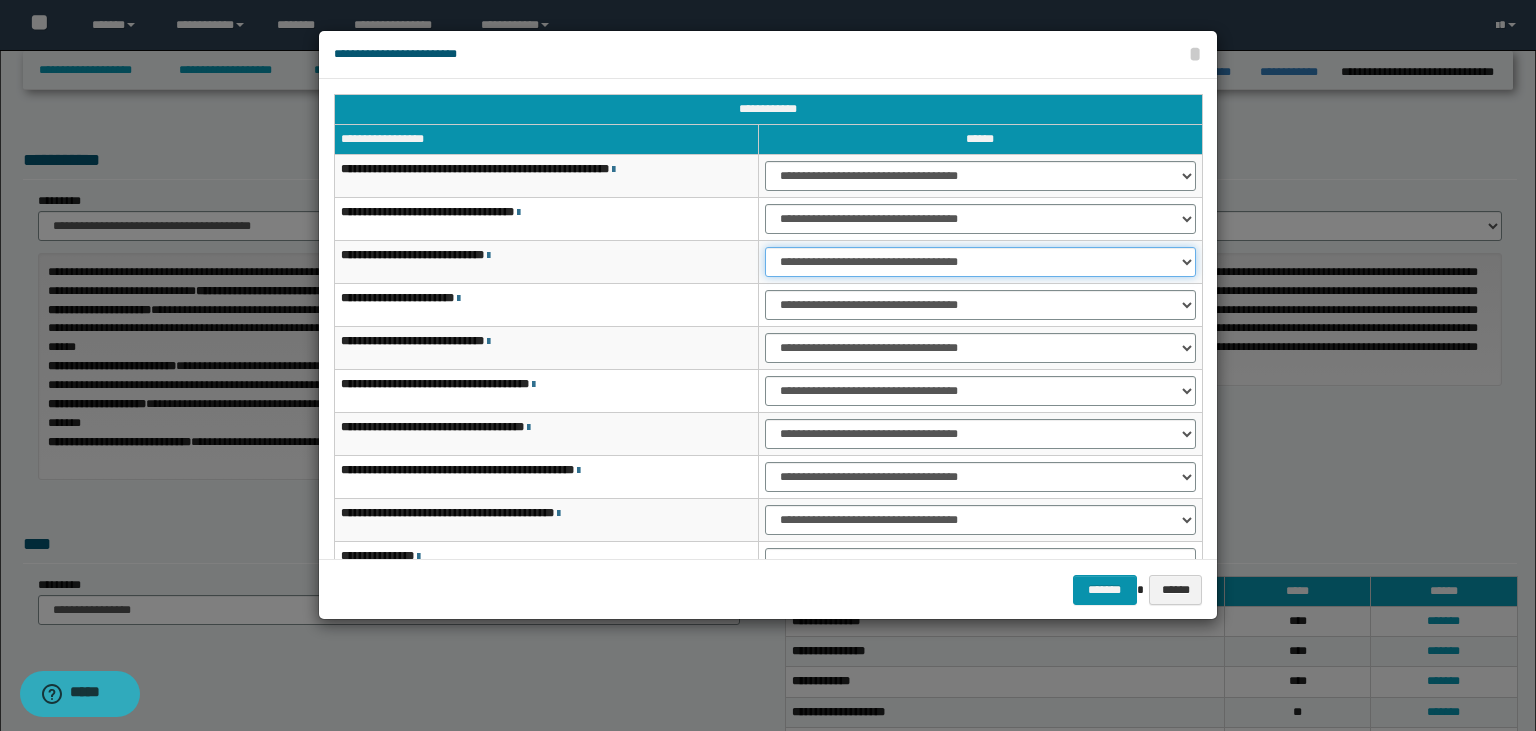 click on "**********" at bounding box center [980, 262] 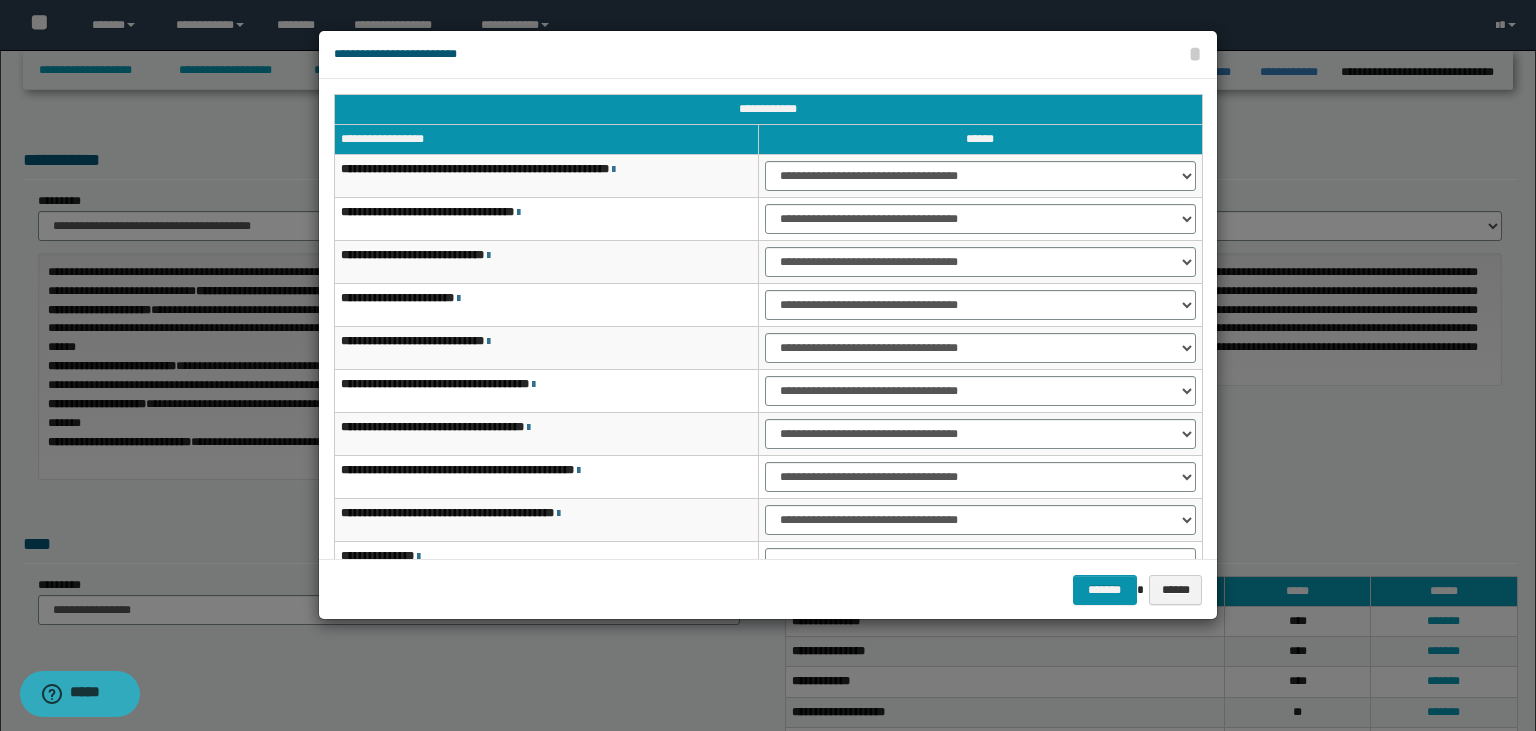 click on "**********" at bounding box center (547, 262) 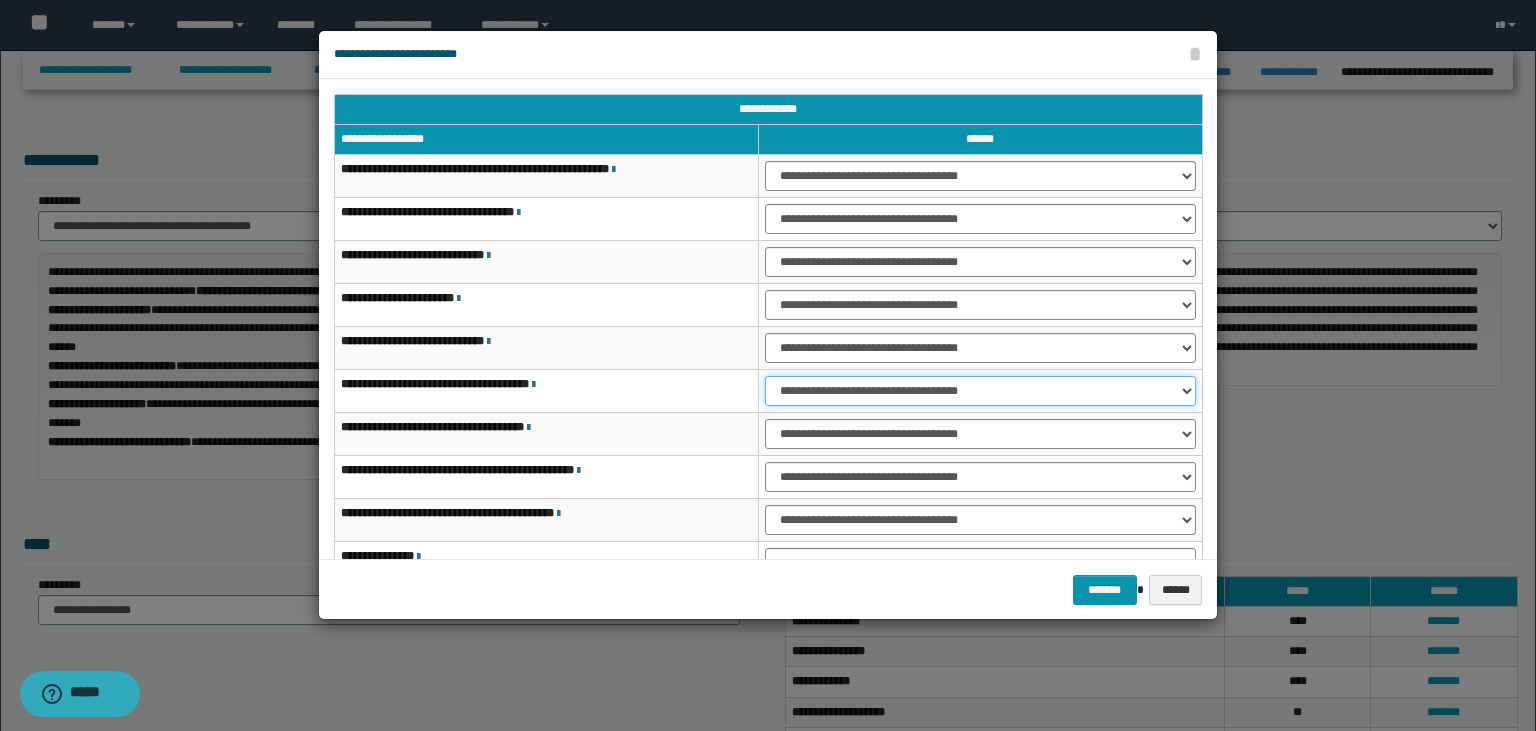 click on "**********" at bounding box center (980, 391) 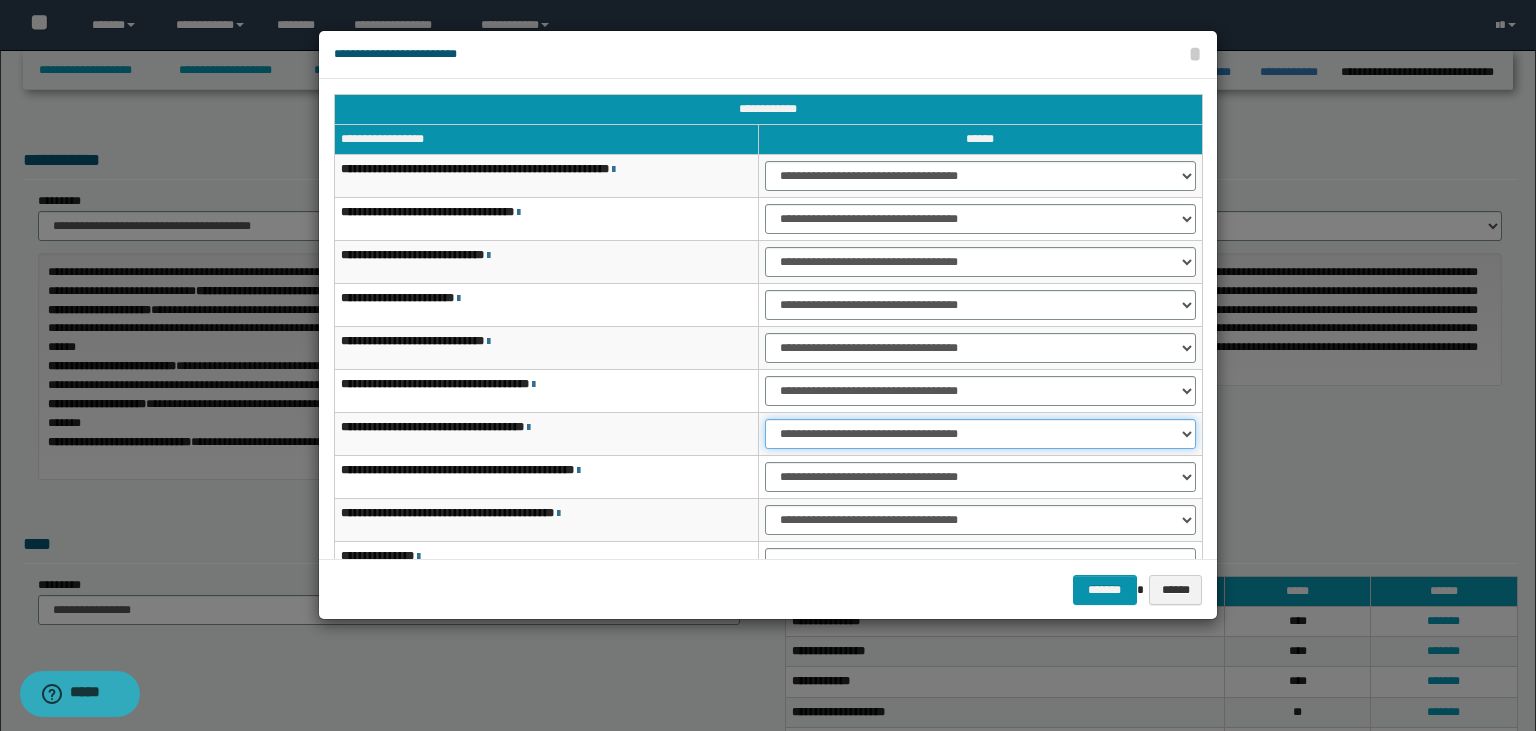 click on "**********" at bounding box center [980, 434] 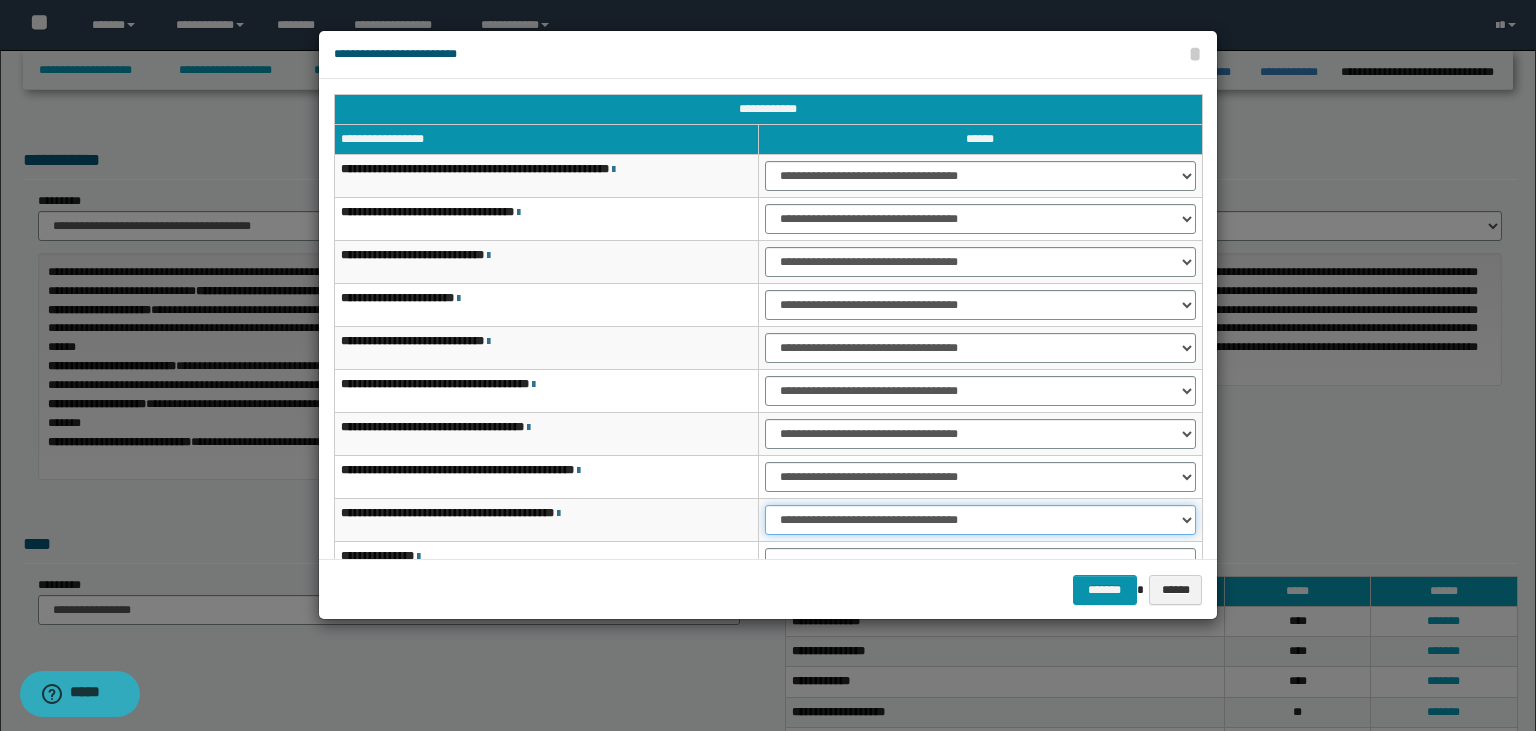 click on "**********" at bounding box center [980, 520] 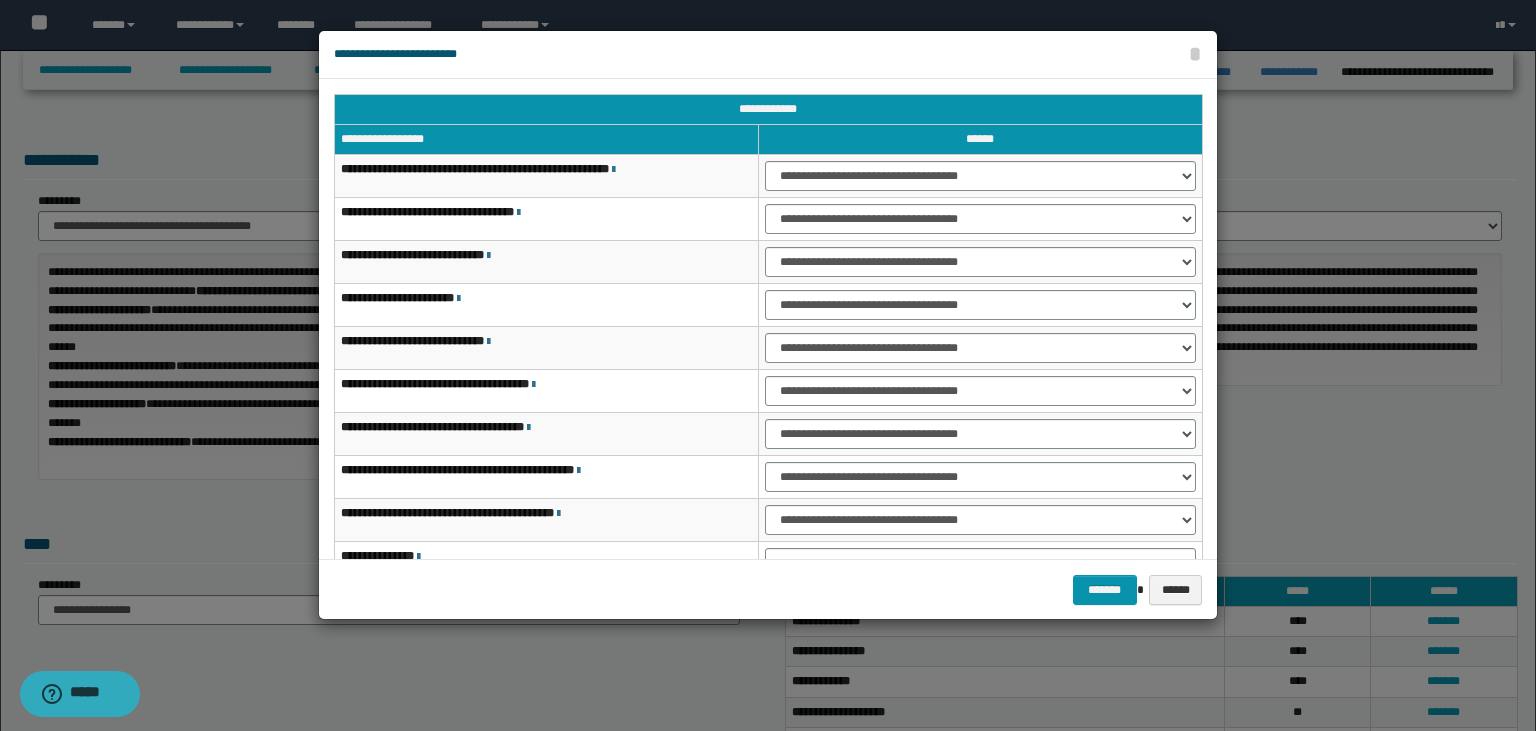 scroll, scrollTop: 118, scrollLeft: 0, axis: vertical 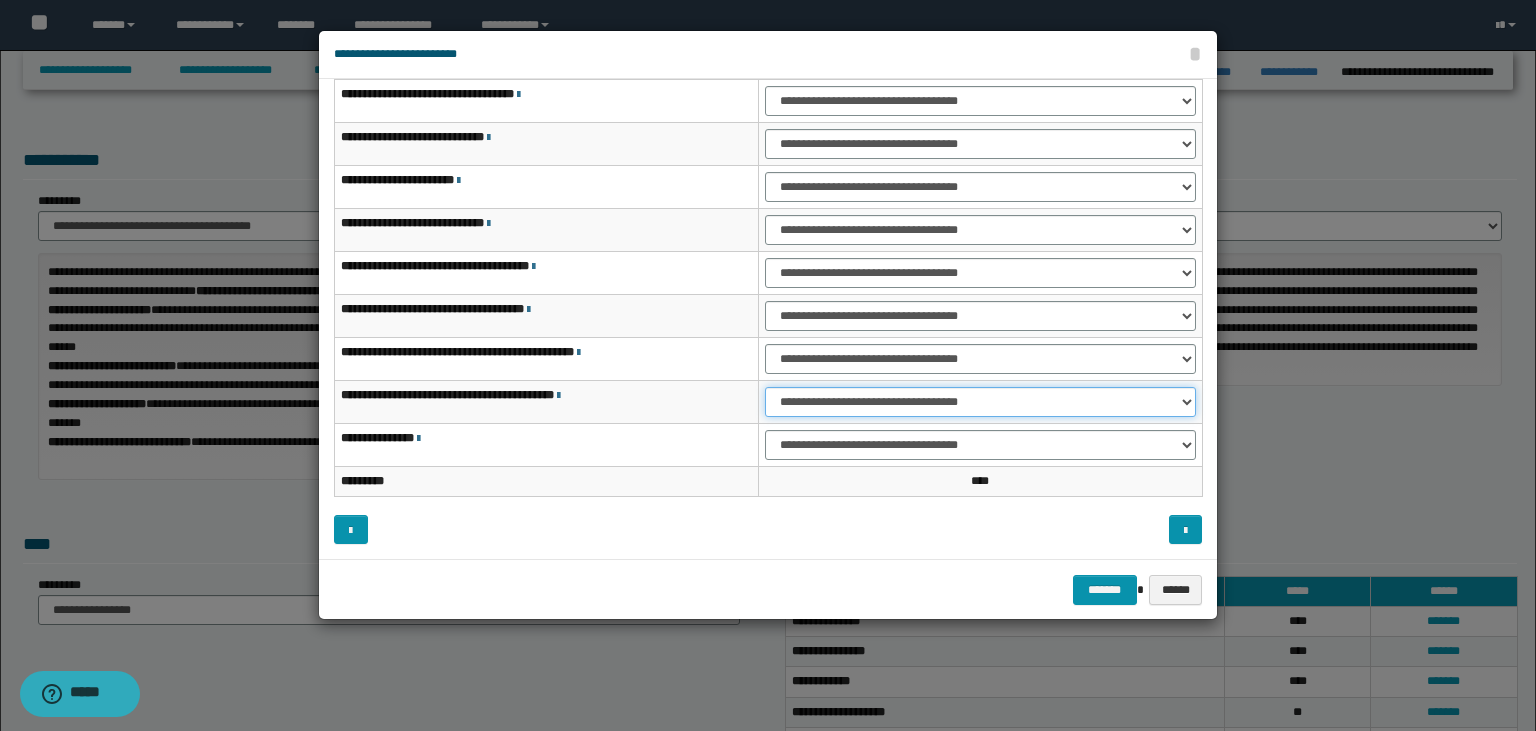 click on "**********" at bounding box center (980, 402) 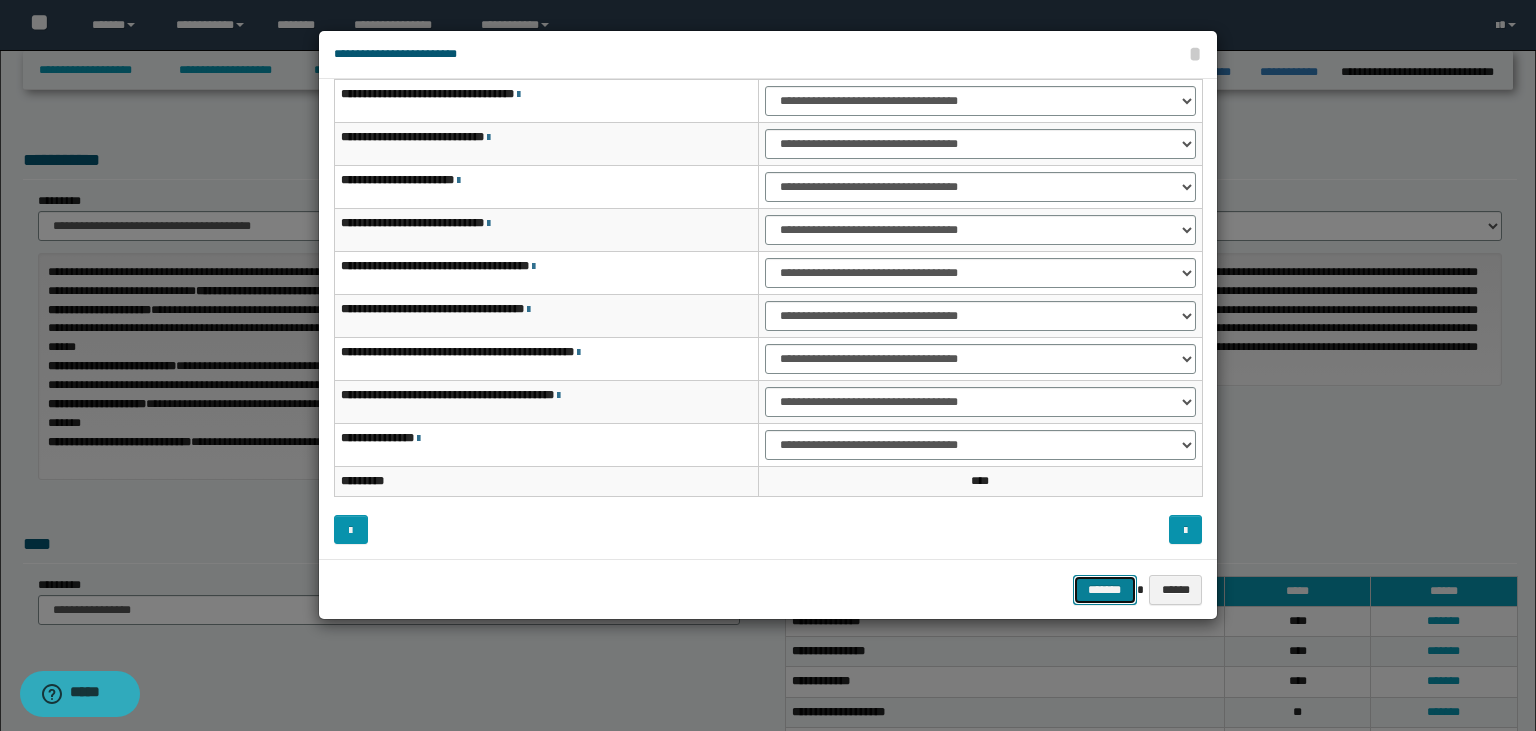 click on "*******" at bounding box center [1105, 590] 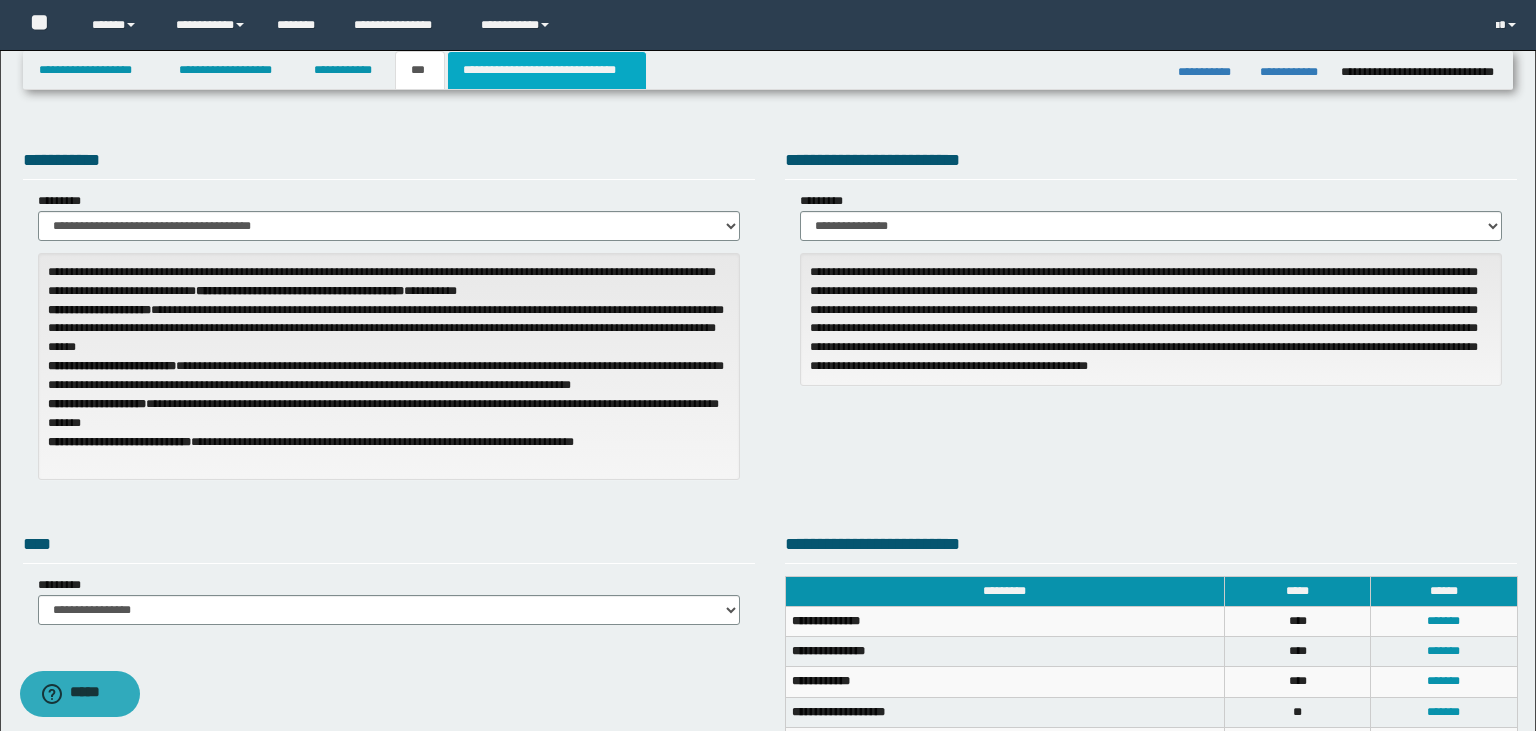 click on "**********" at bounding box center [547, 70] 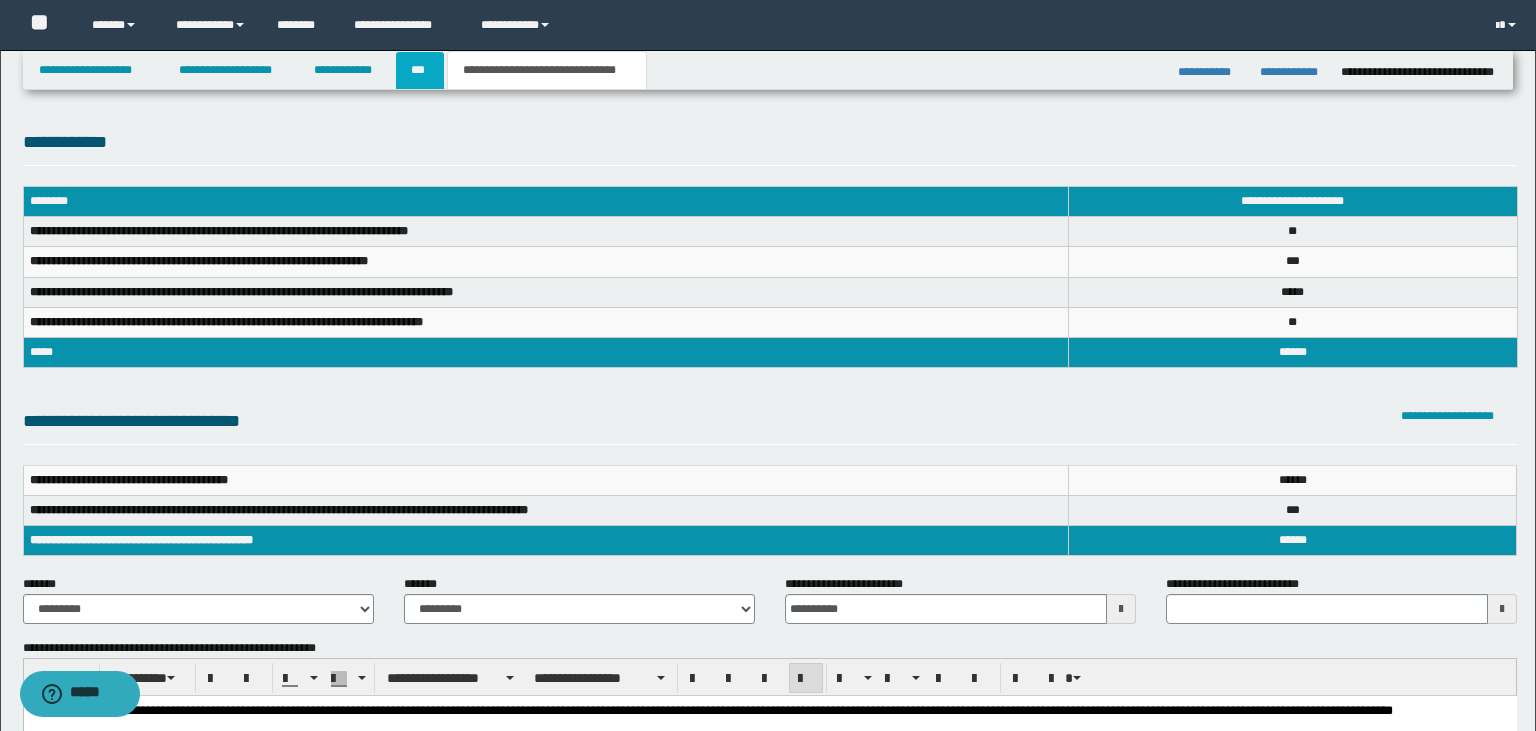 click on "***" at bounding box center (419, 70) 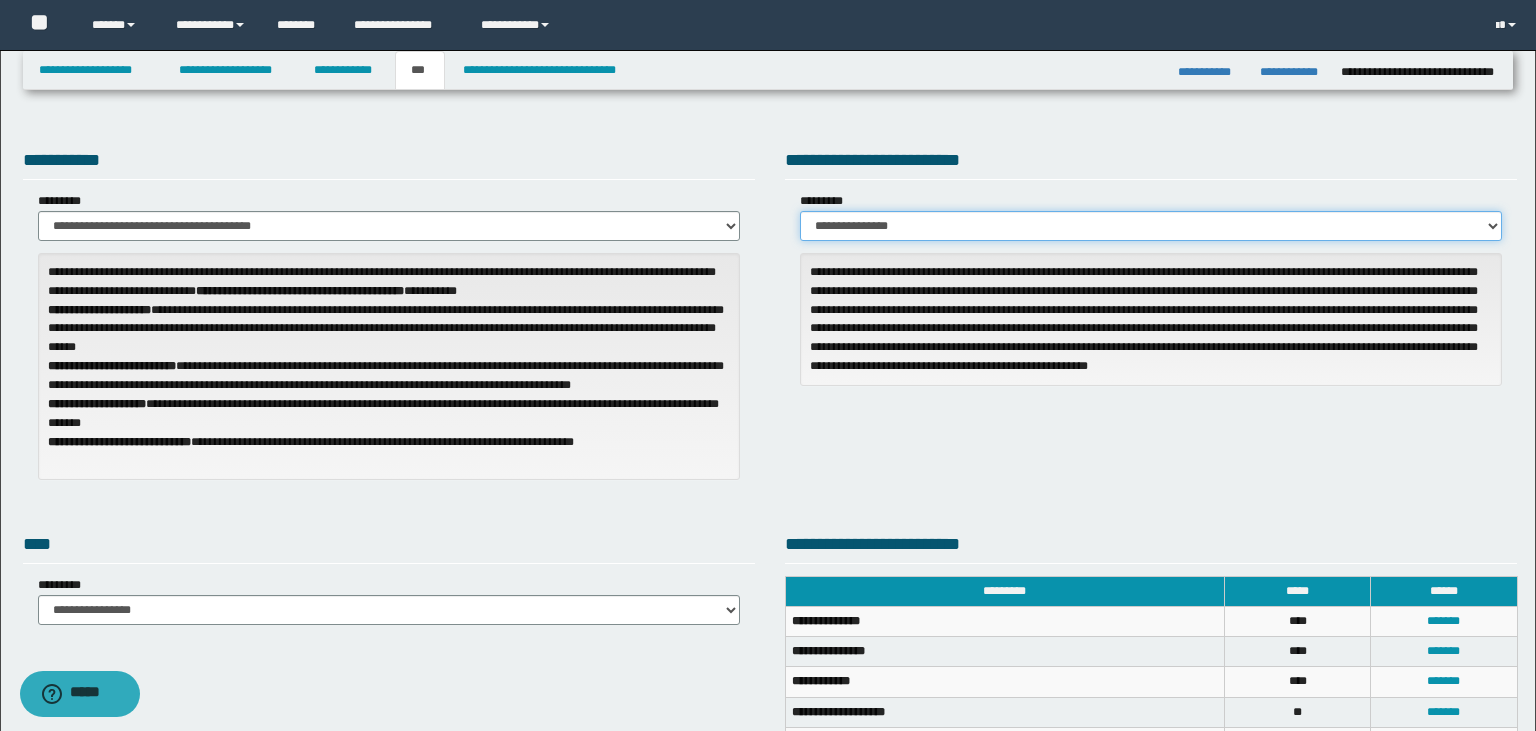 click on "**********" at bounding box center (1151, 226) 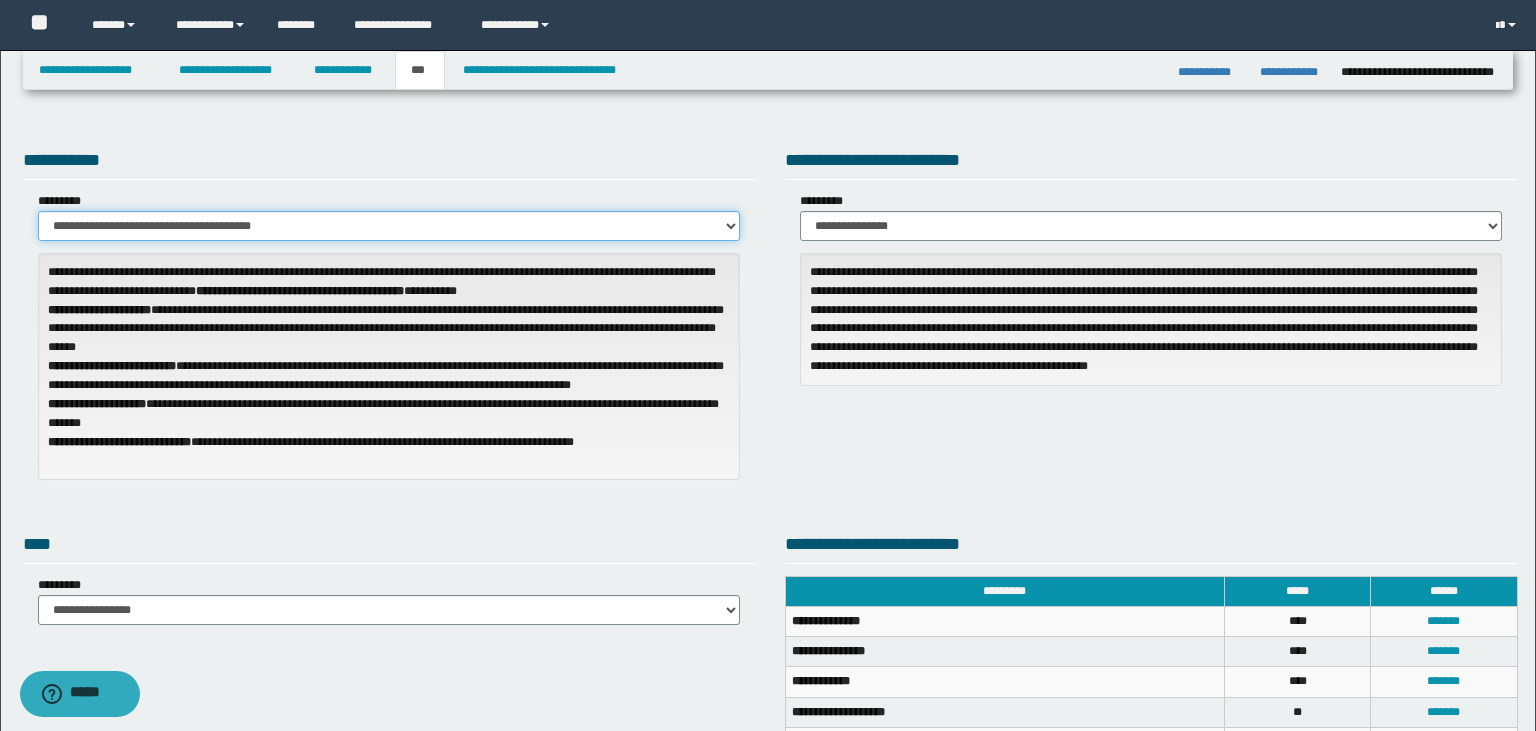 click on "**********" at bounding box center [389, 226] 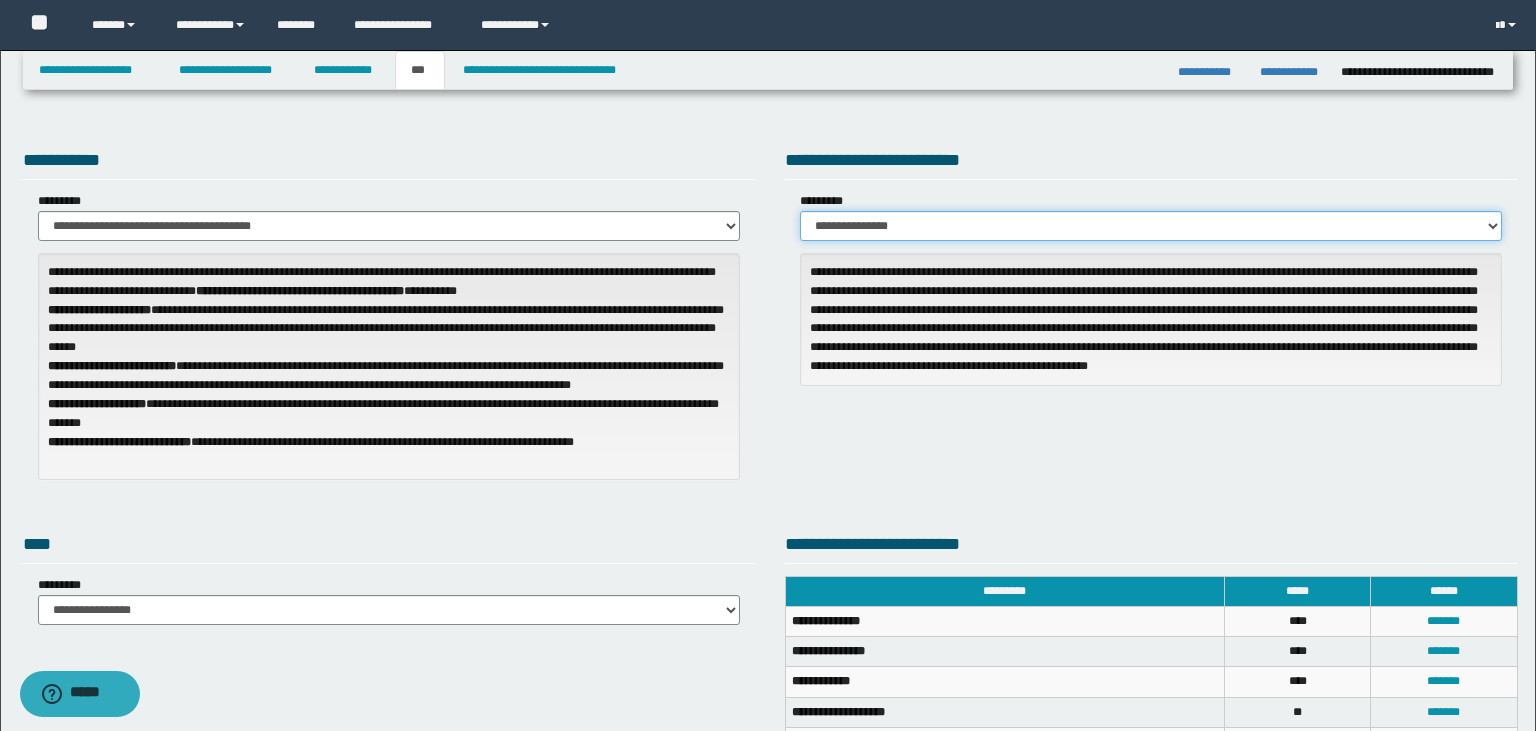 click on "**********" at bounding box center [1151, 226] 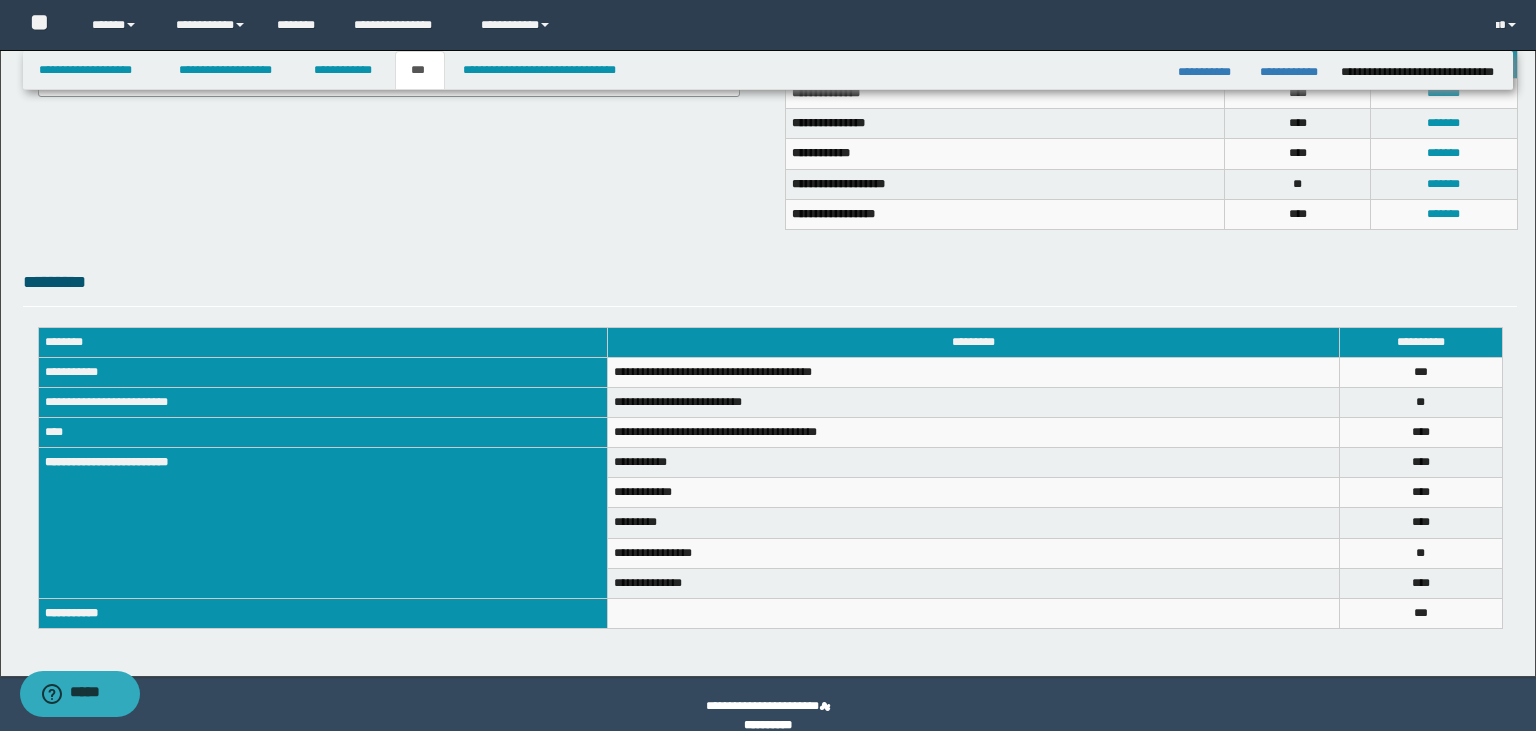 scroll, scrollTop: 545, scrollLeft: 0, axis: vertical 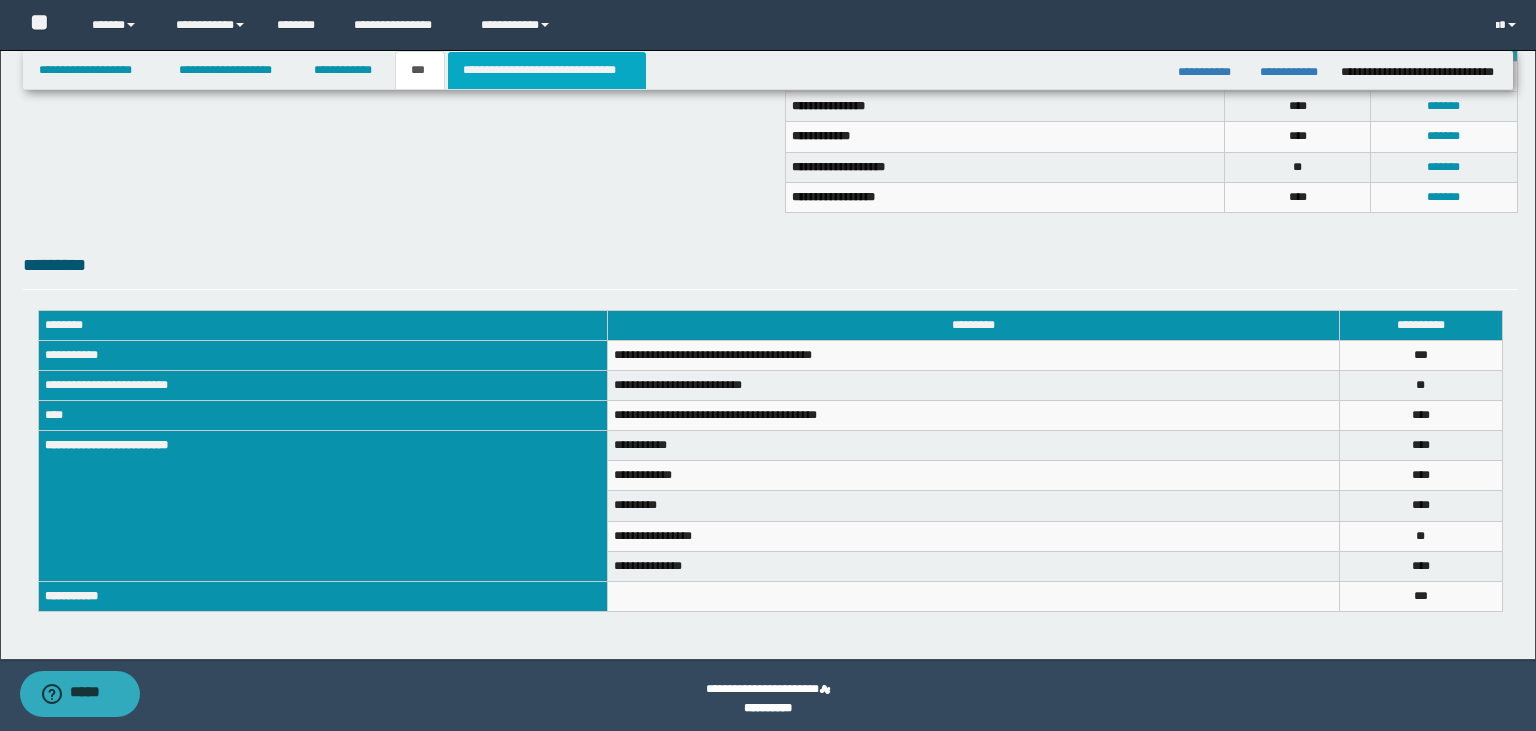 click on "**********" at bounding box center (547, 70) 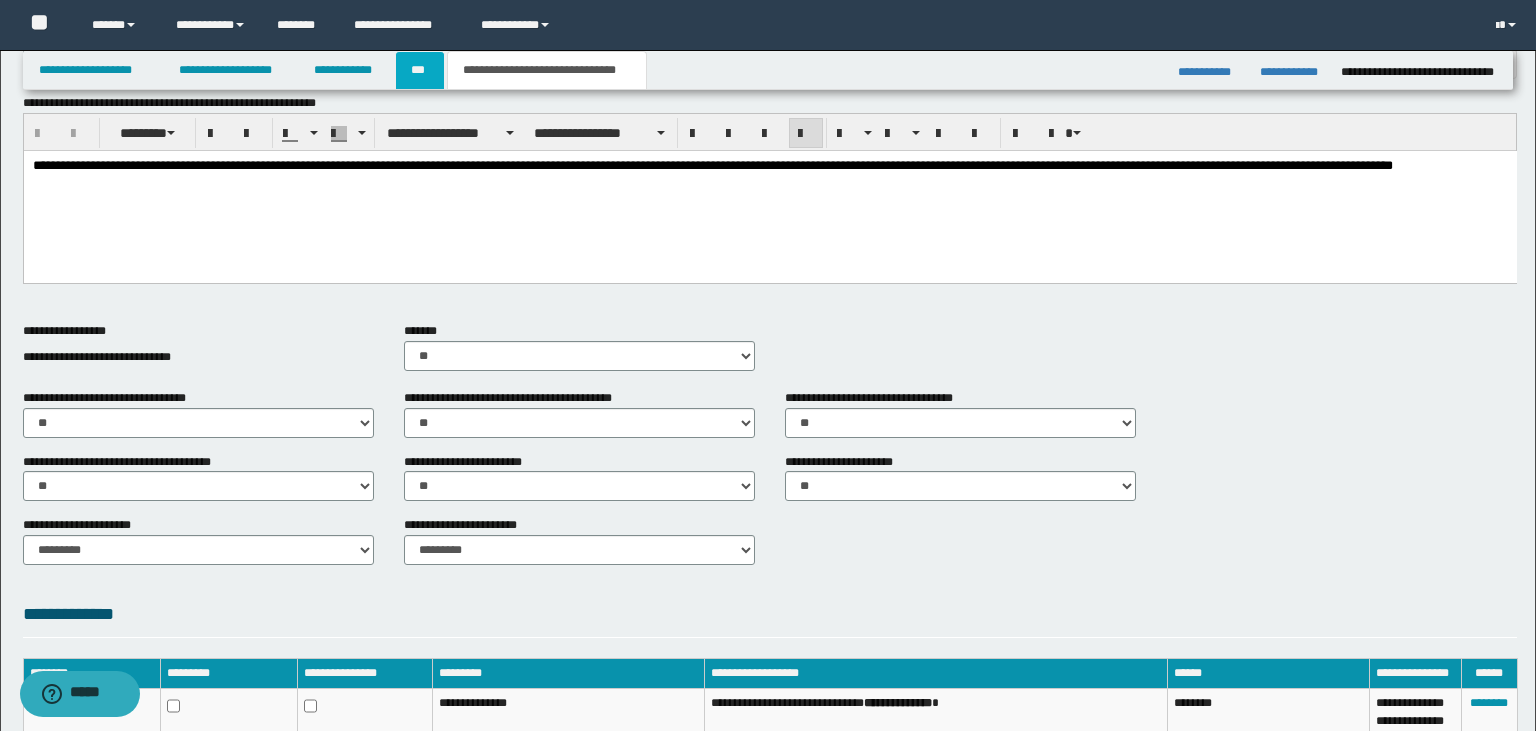 click on "***" at bounding box center [419, 70] 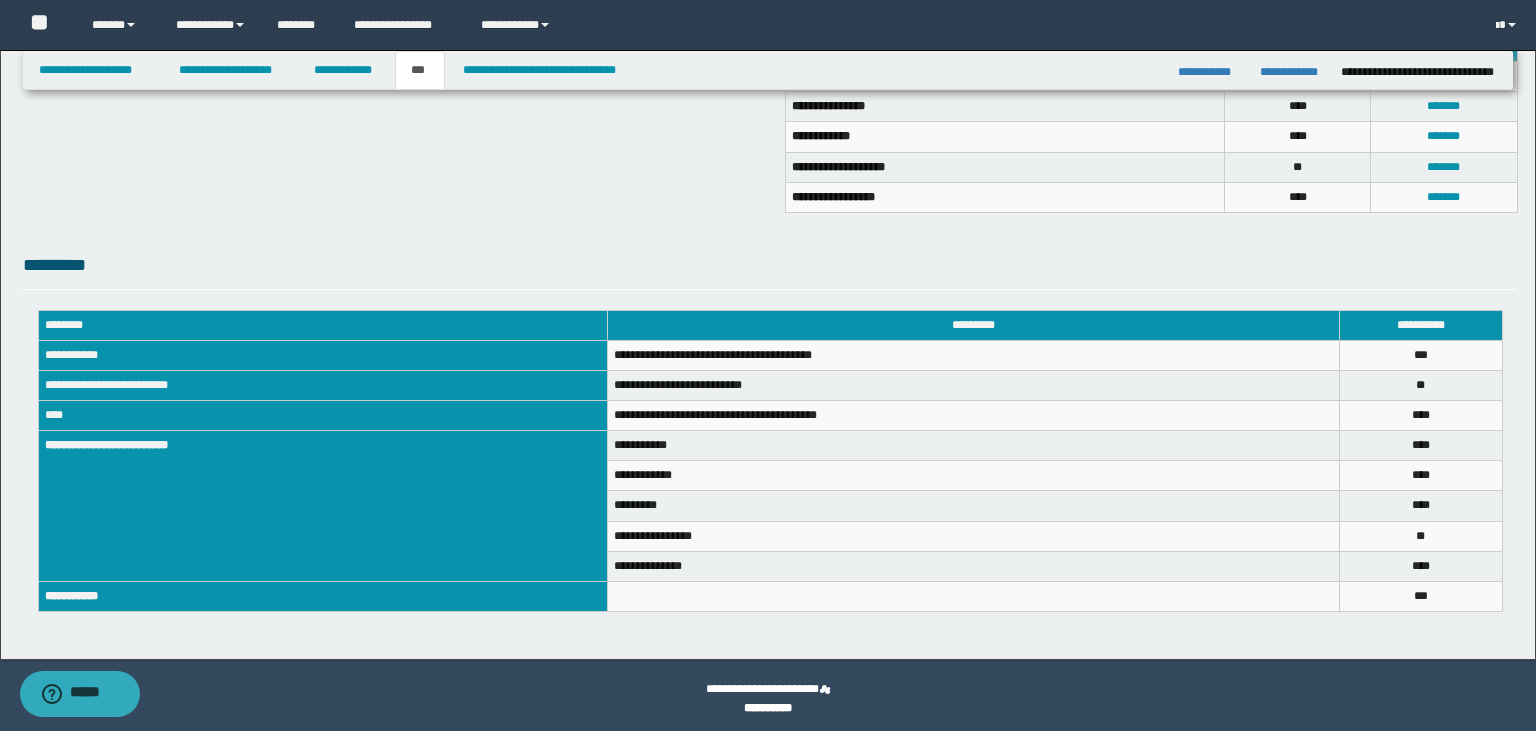 scroll, scrollTop: 0, scrollLeft: 0, axis: both 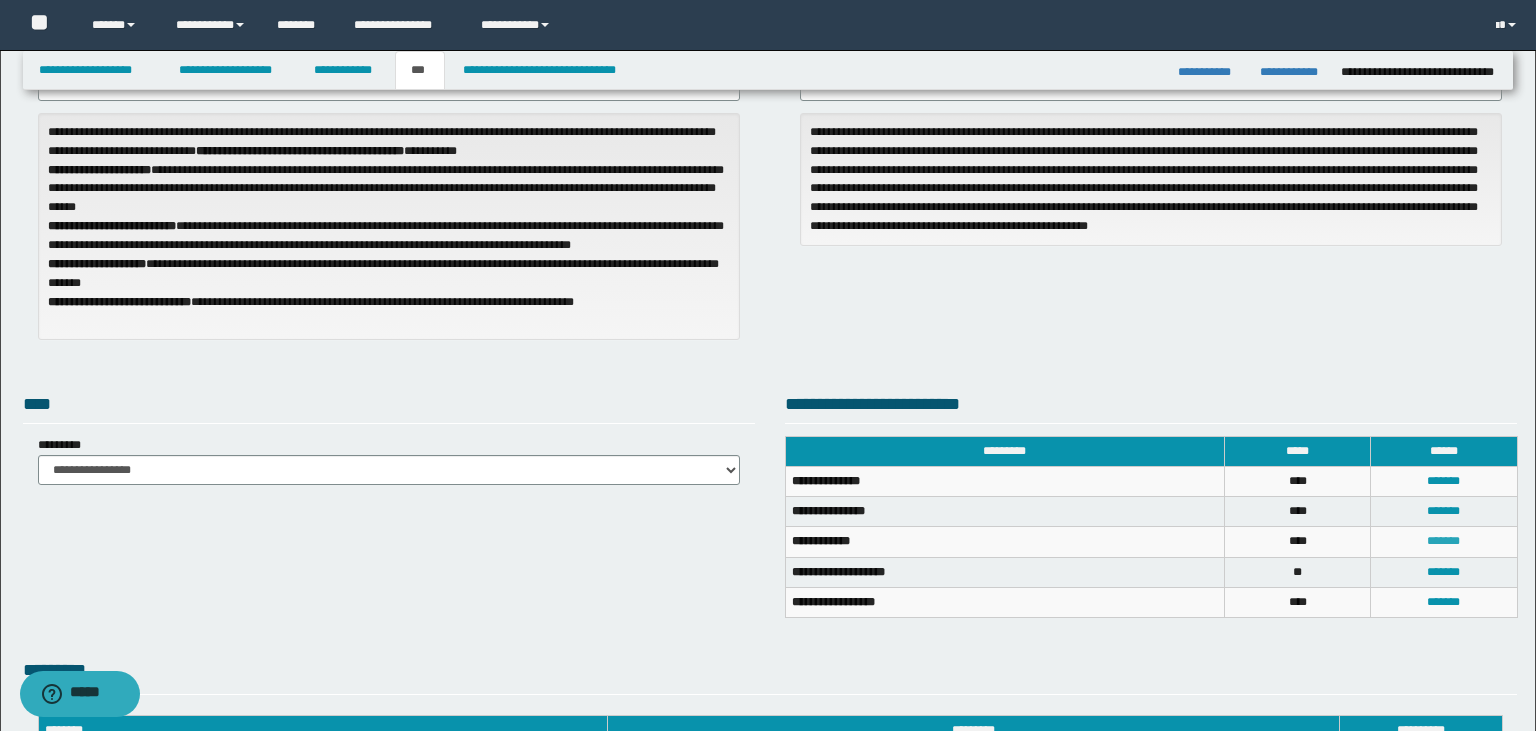 click on "*******" at bounding box center [1443, 541] 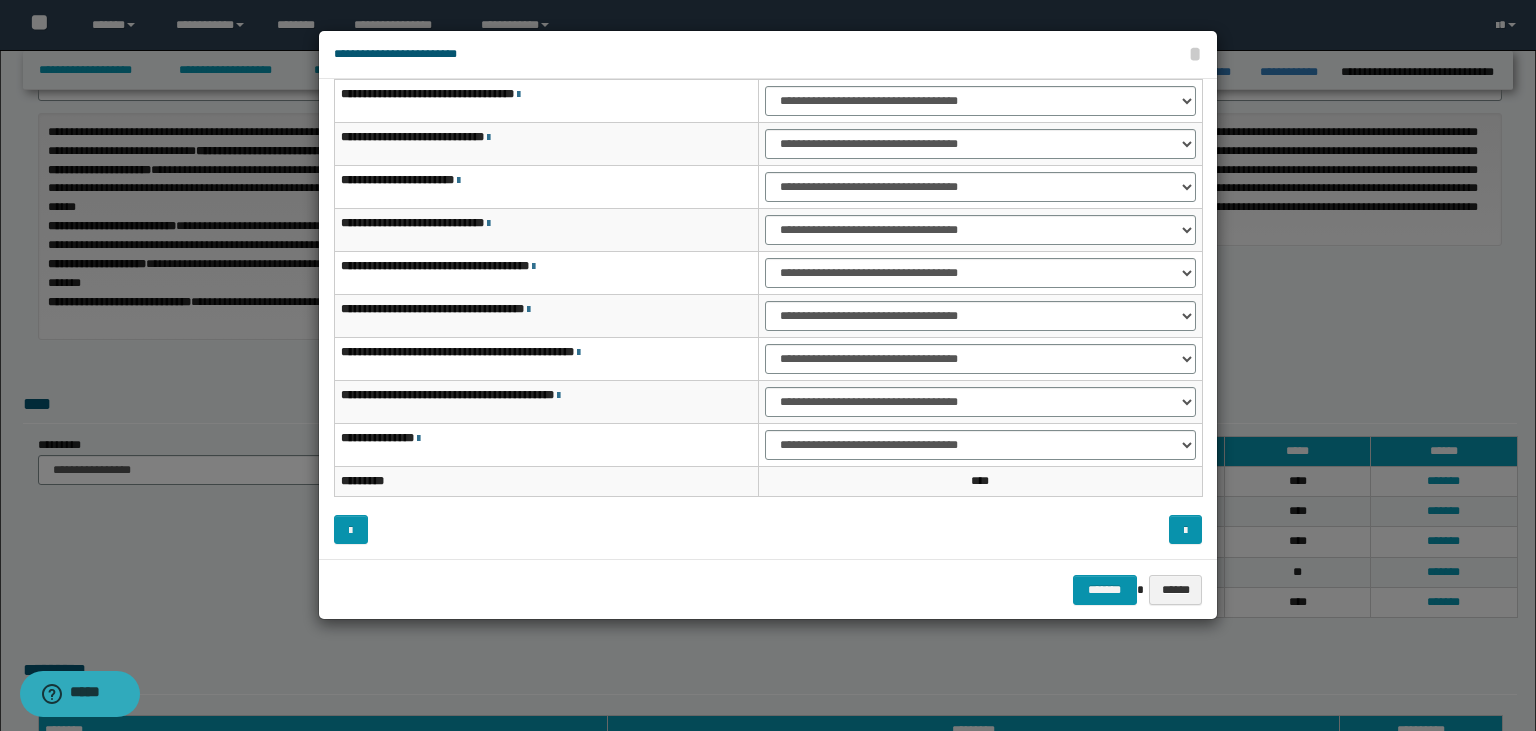 scroll, scrollTop: 0, scrollLeft: 0, axis: both 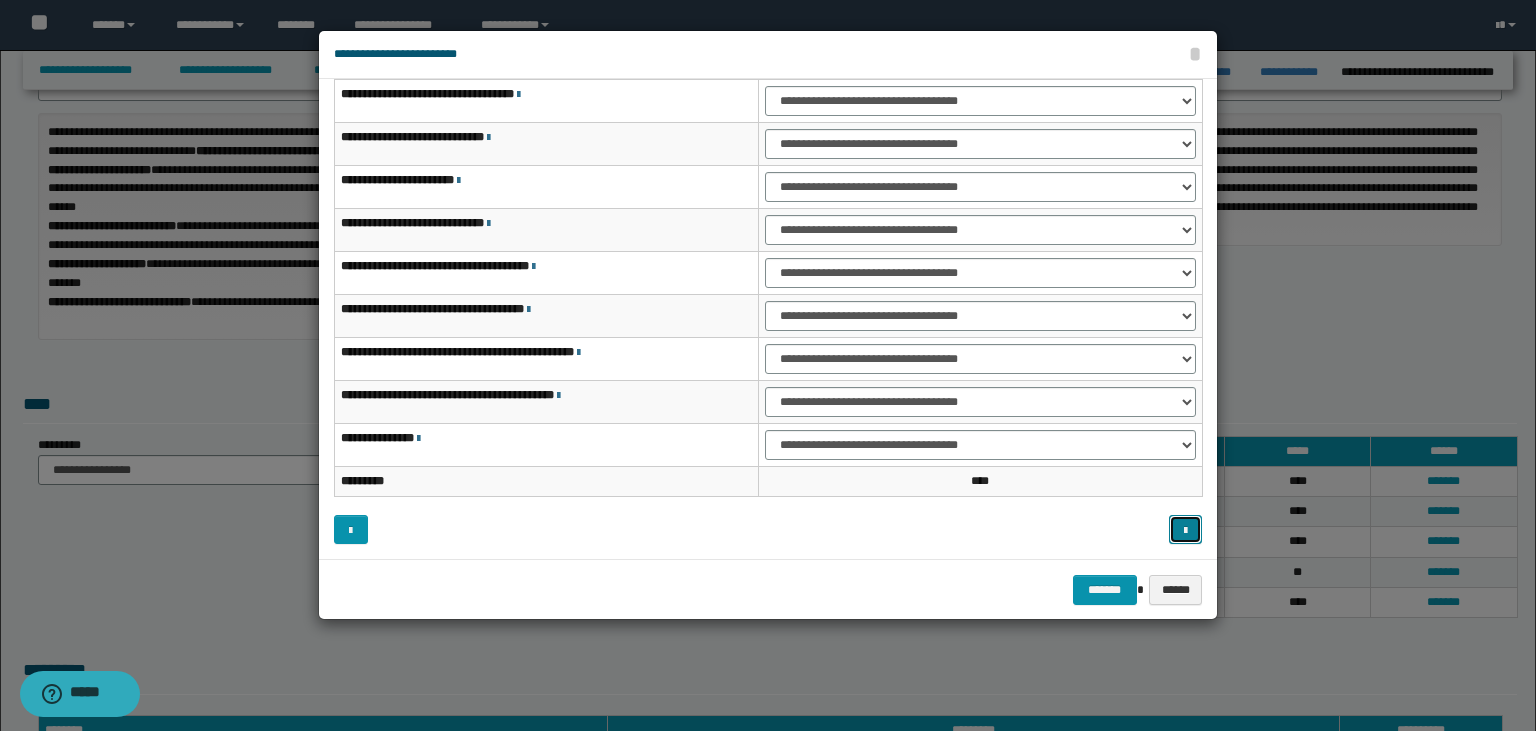 click at bounding box center (1186, 530) 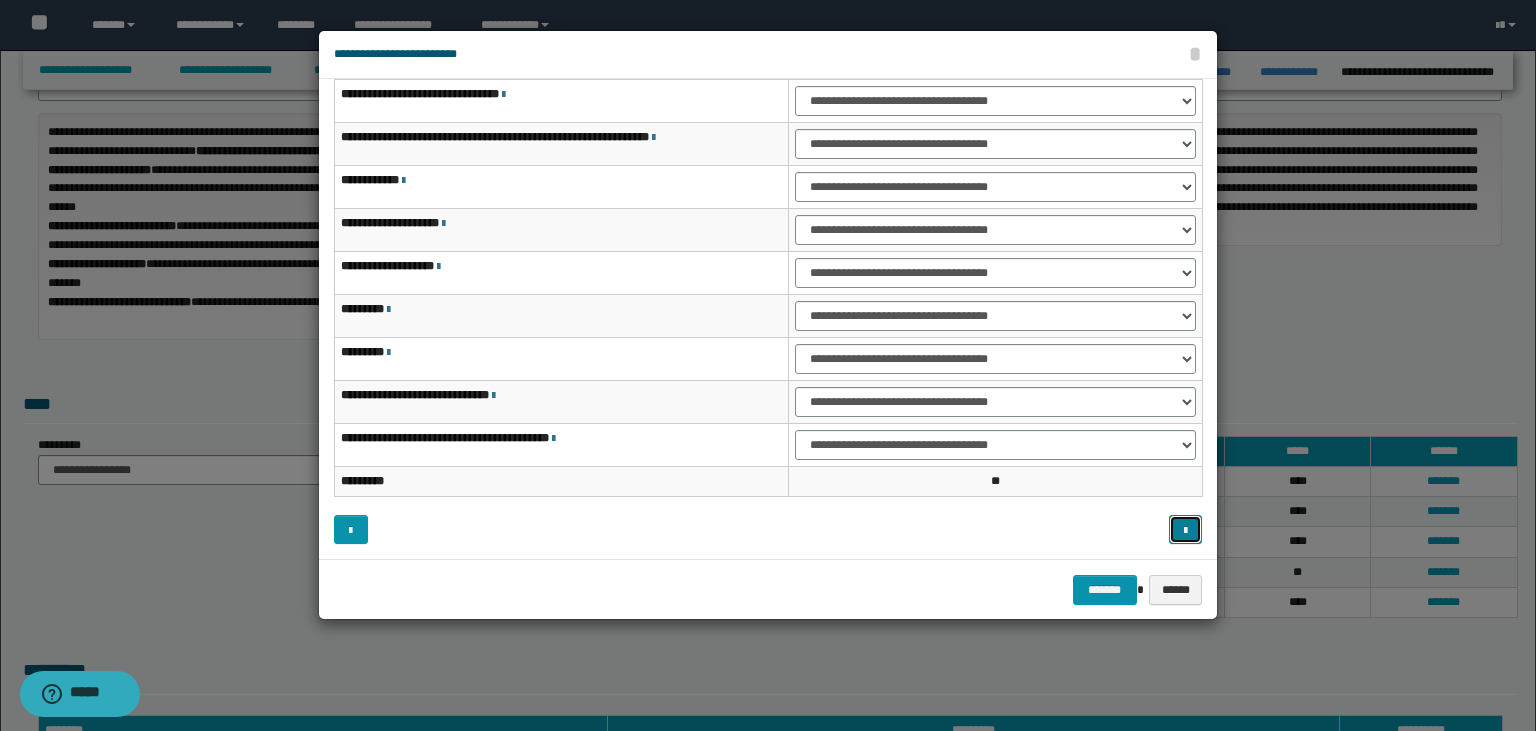 click at bounding box center [1186, 530] 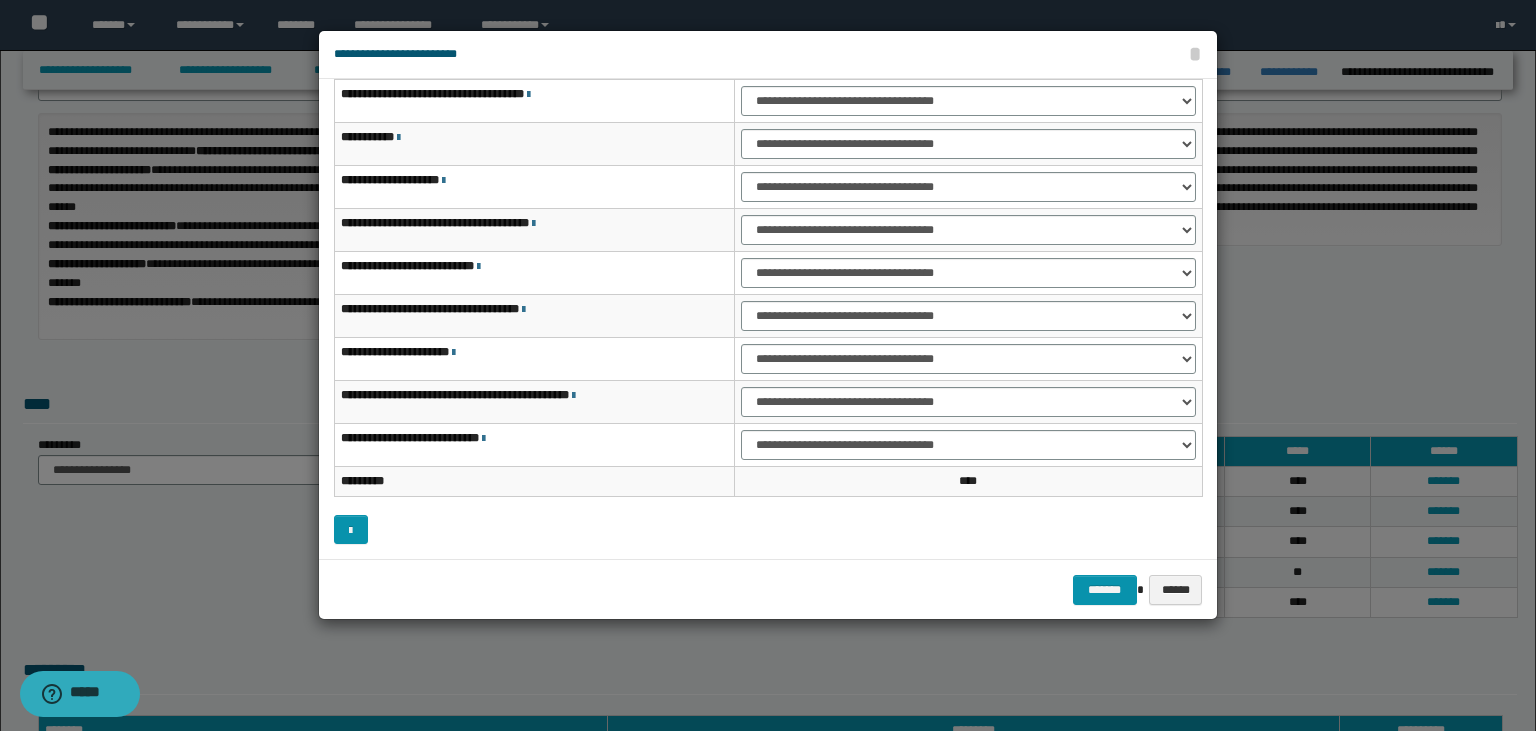 scroll, scrollTop: 0, scrollLeft: 0, axis: both 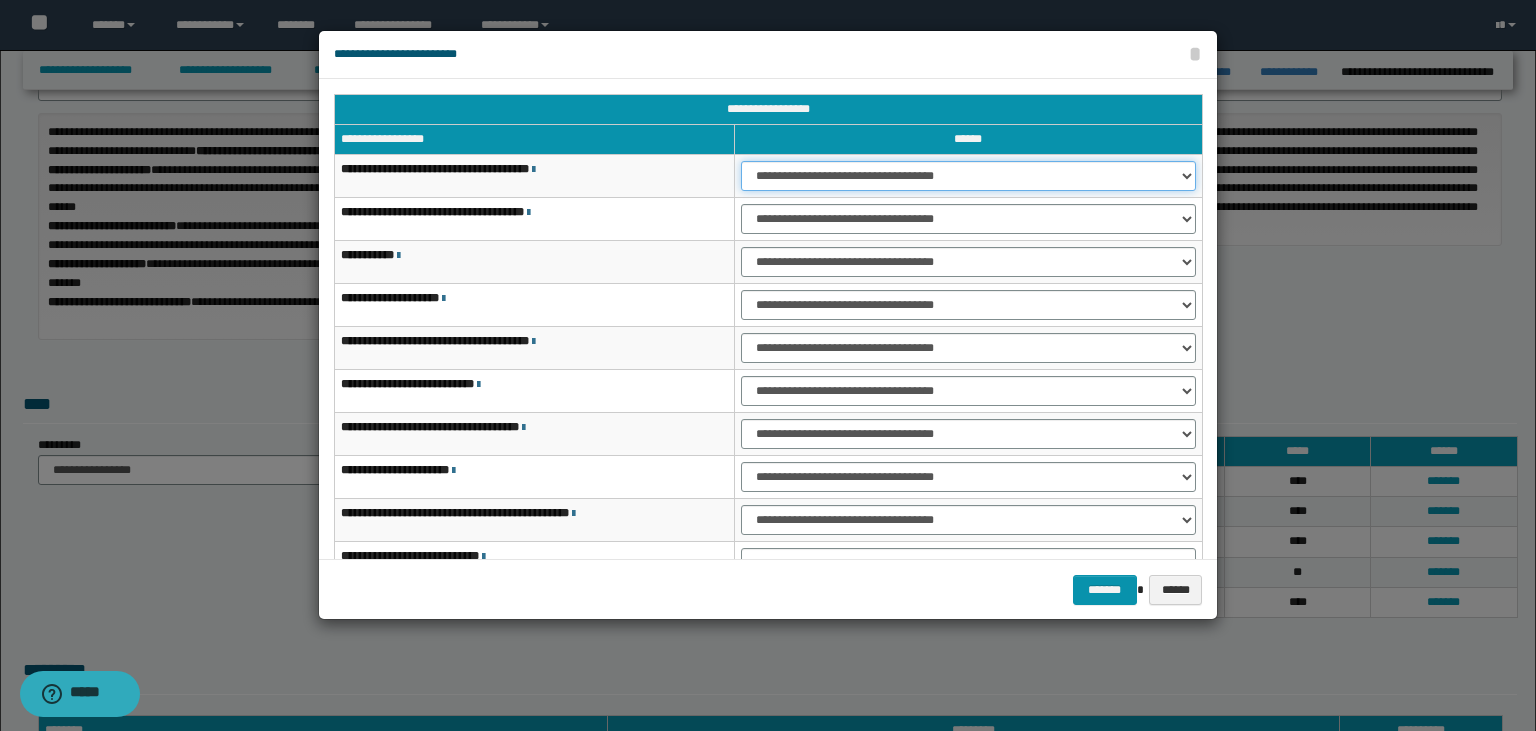 click on "**********" at bounding box center [968, 176] 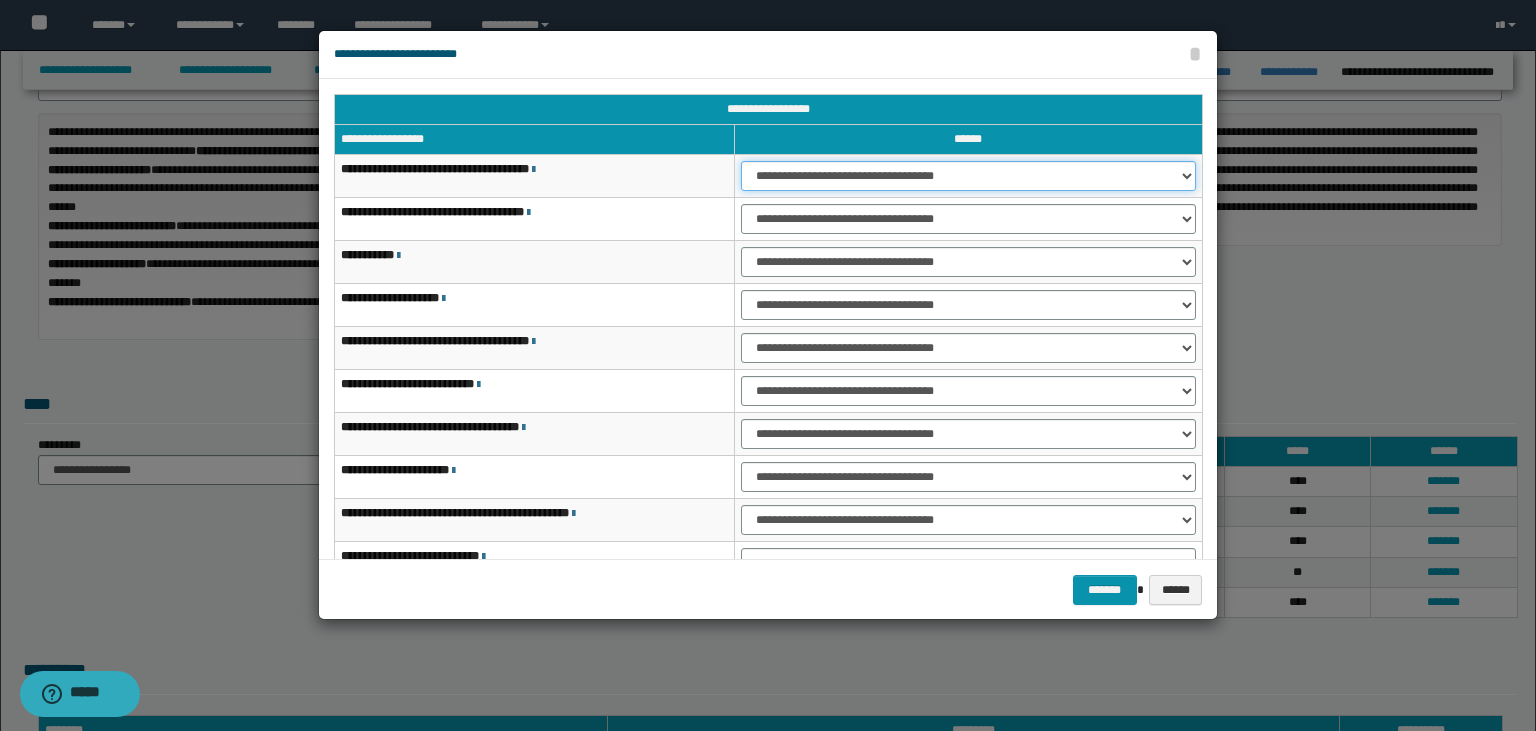 select on "***" 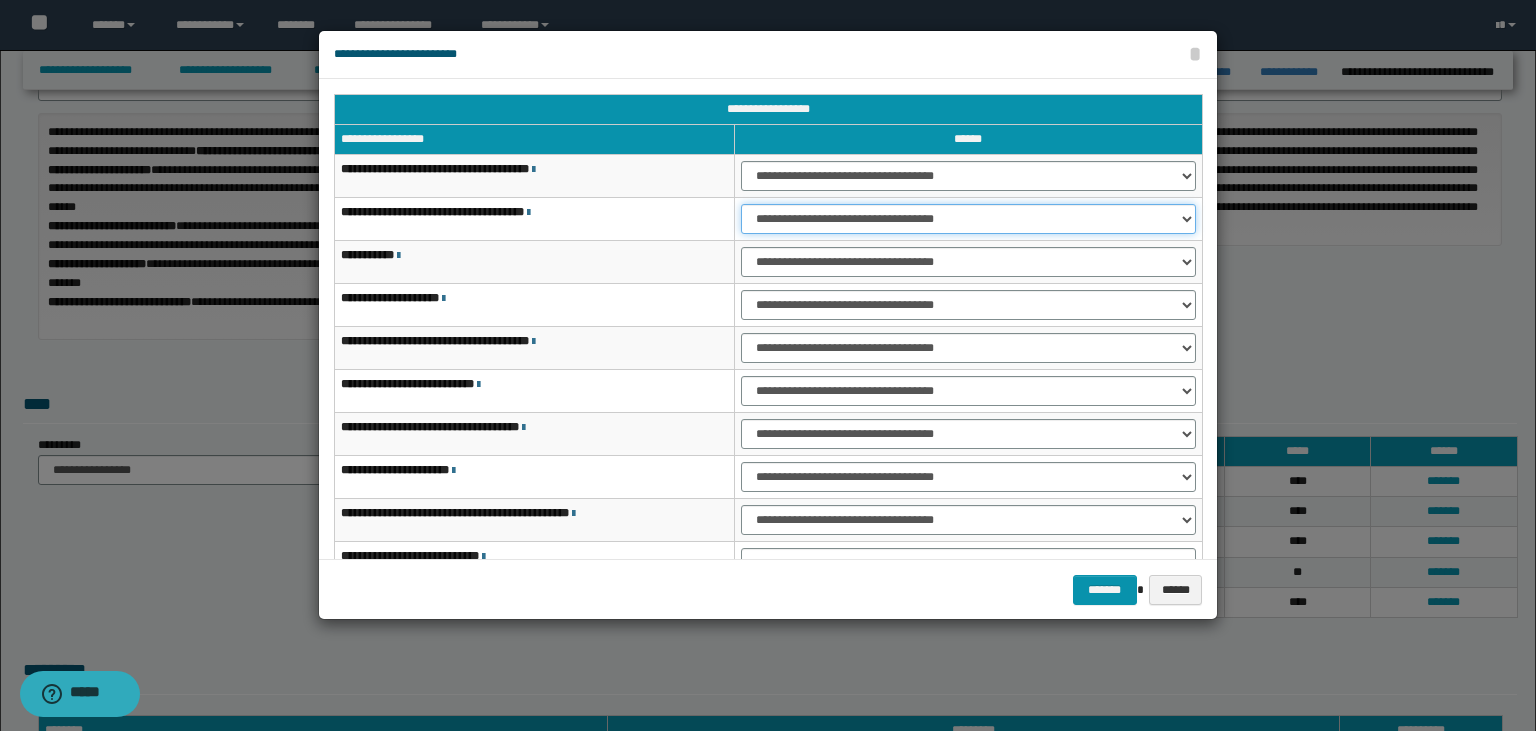 click on "**********" at bounding box center (968, 219) 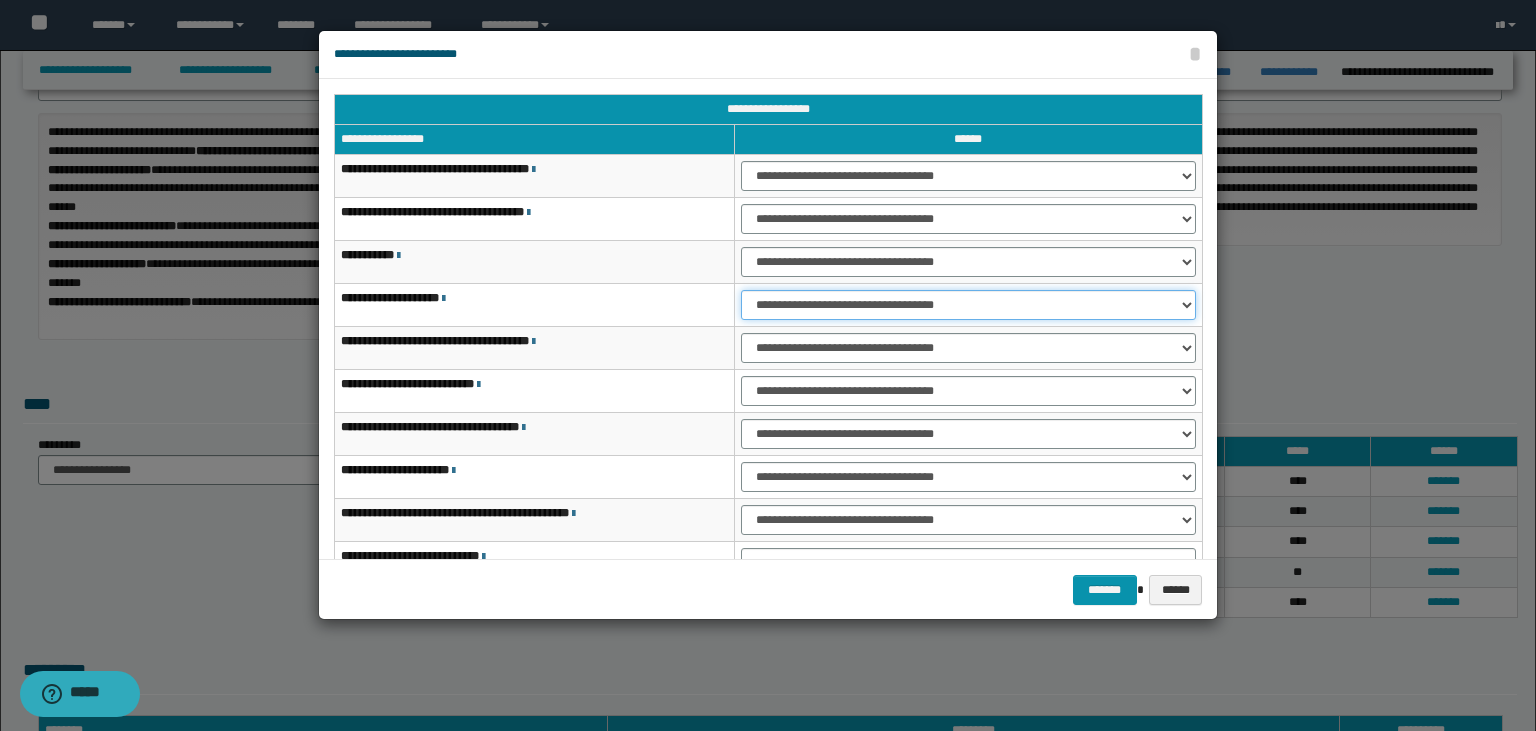 click on "**********" at bounding box center (968, 305) 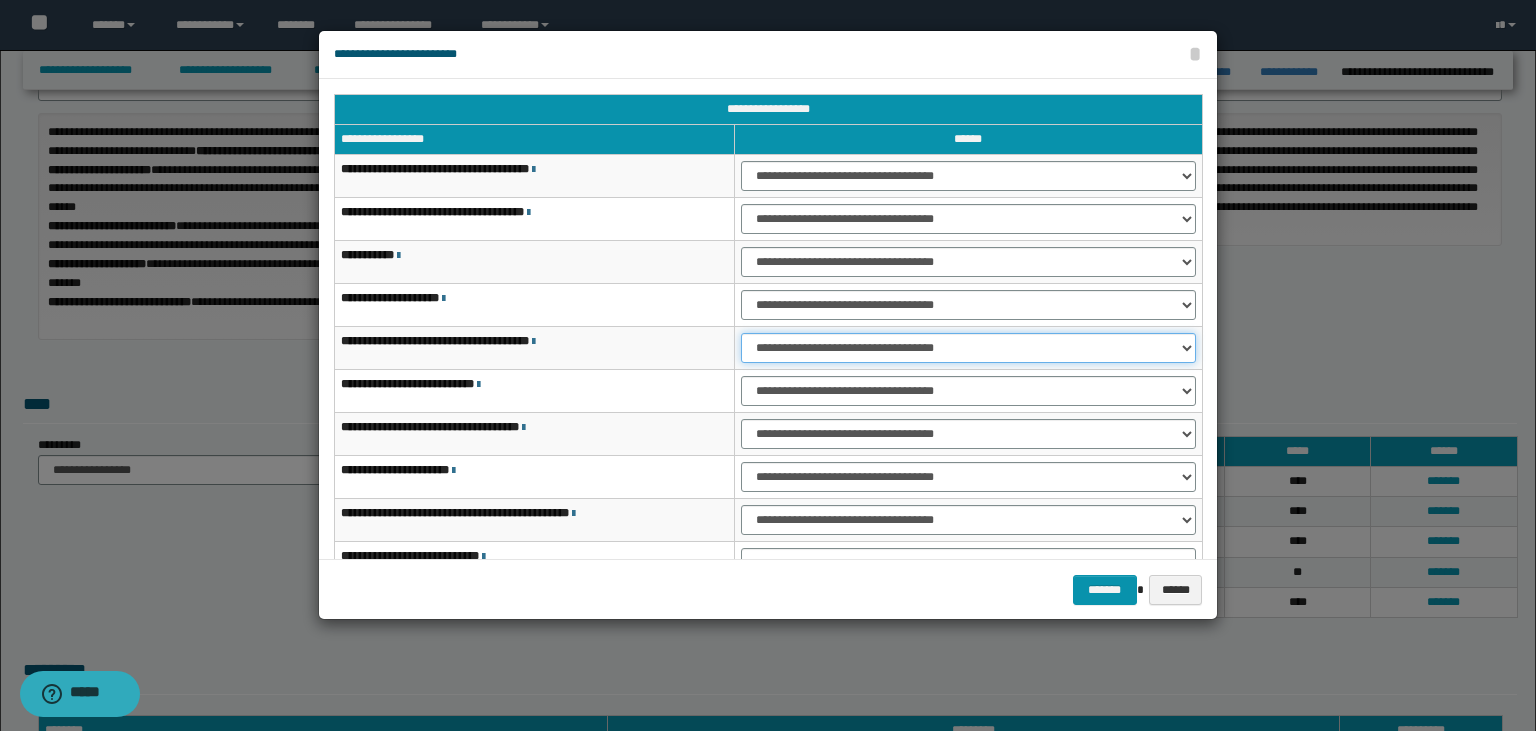 click on "**********" at bounding box center [968, 348] 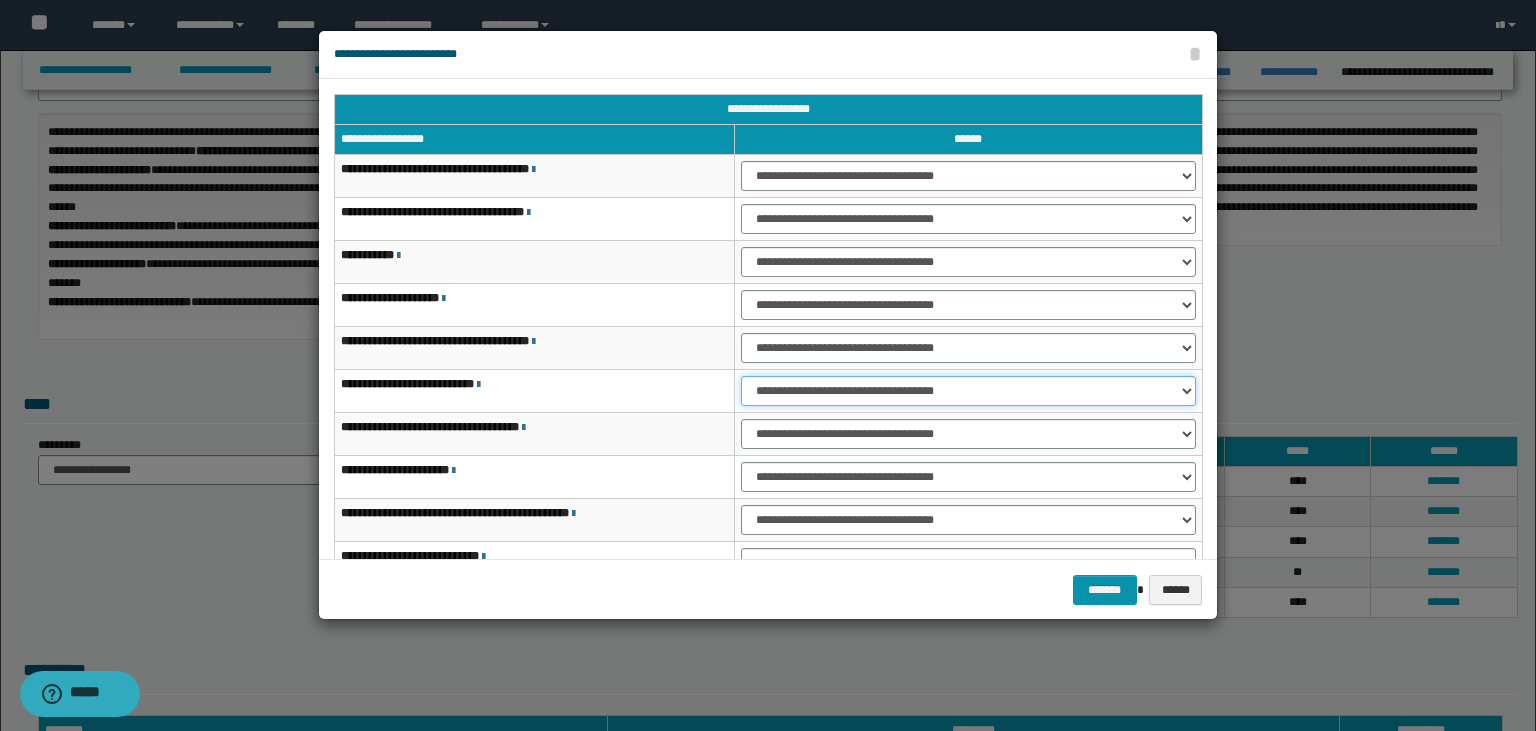 click on "**********" at bounding box center (968, 391) 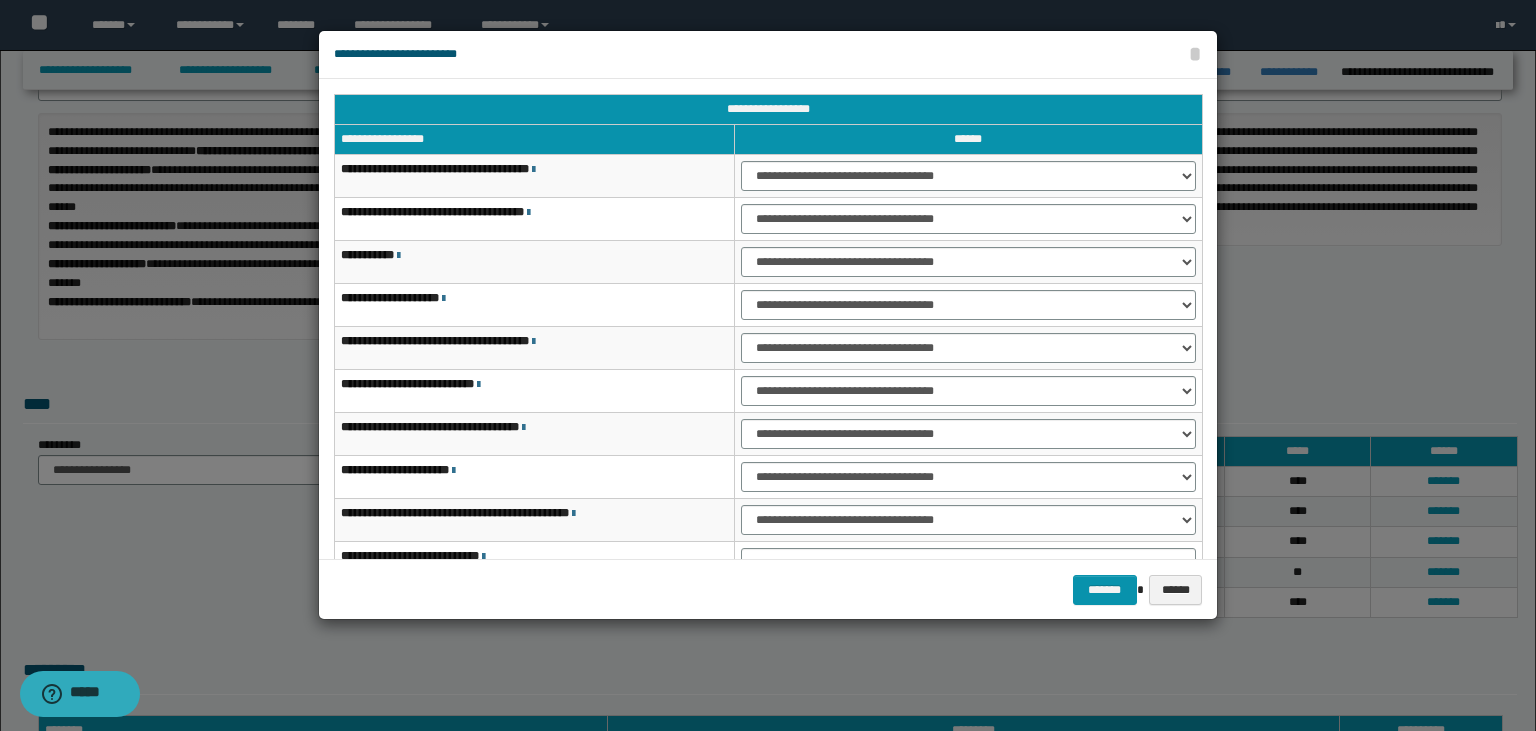 click on "**********" at bounding box center (535, 391) 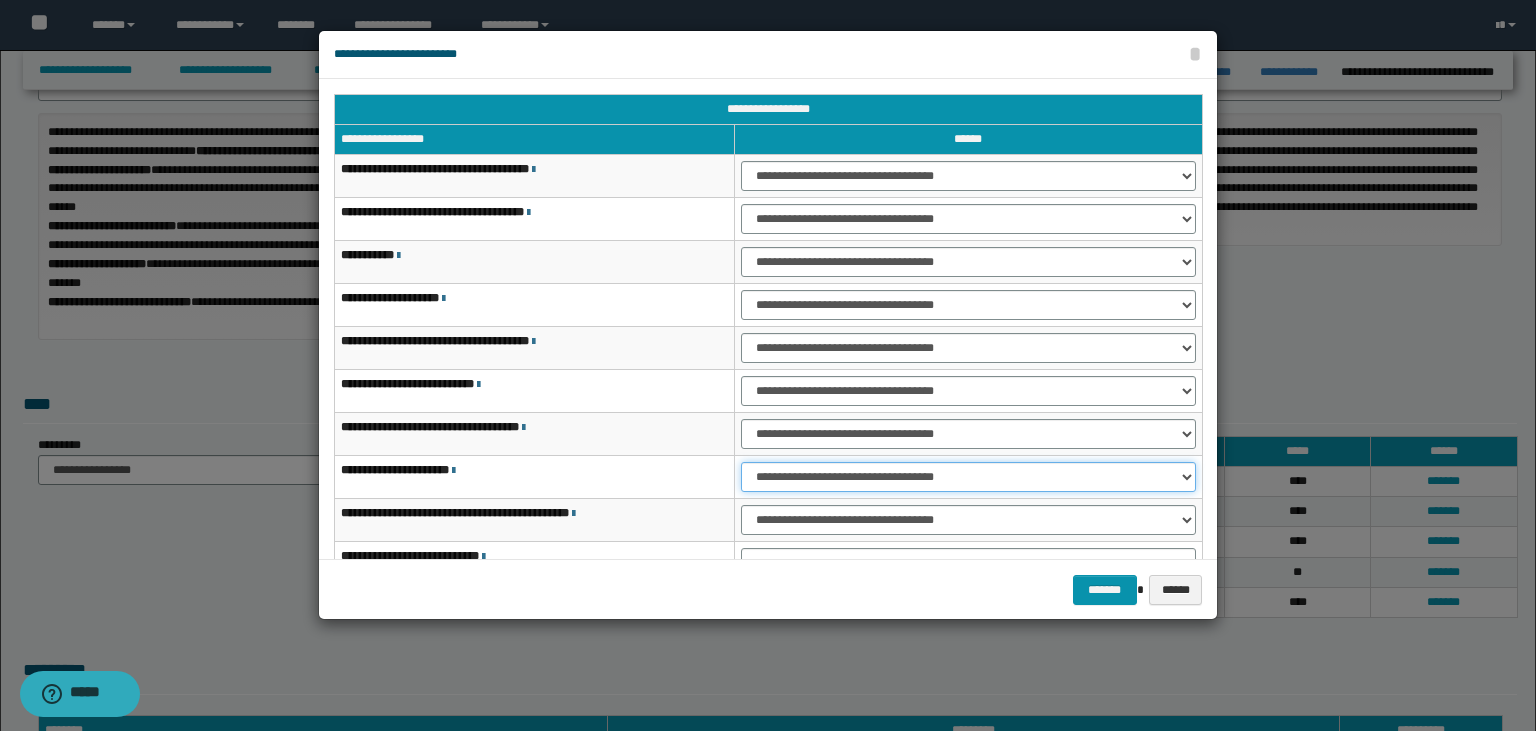 click on "**********" at bounding box center (968, 477) 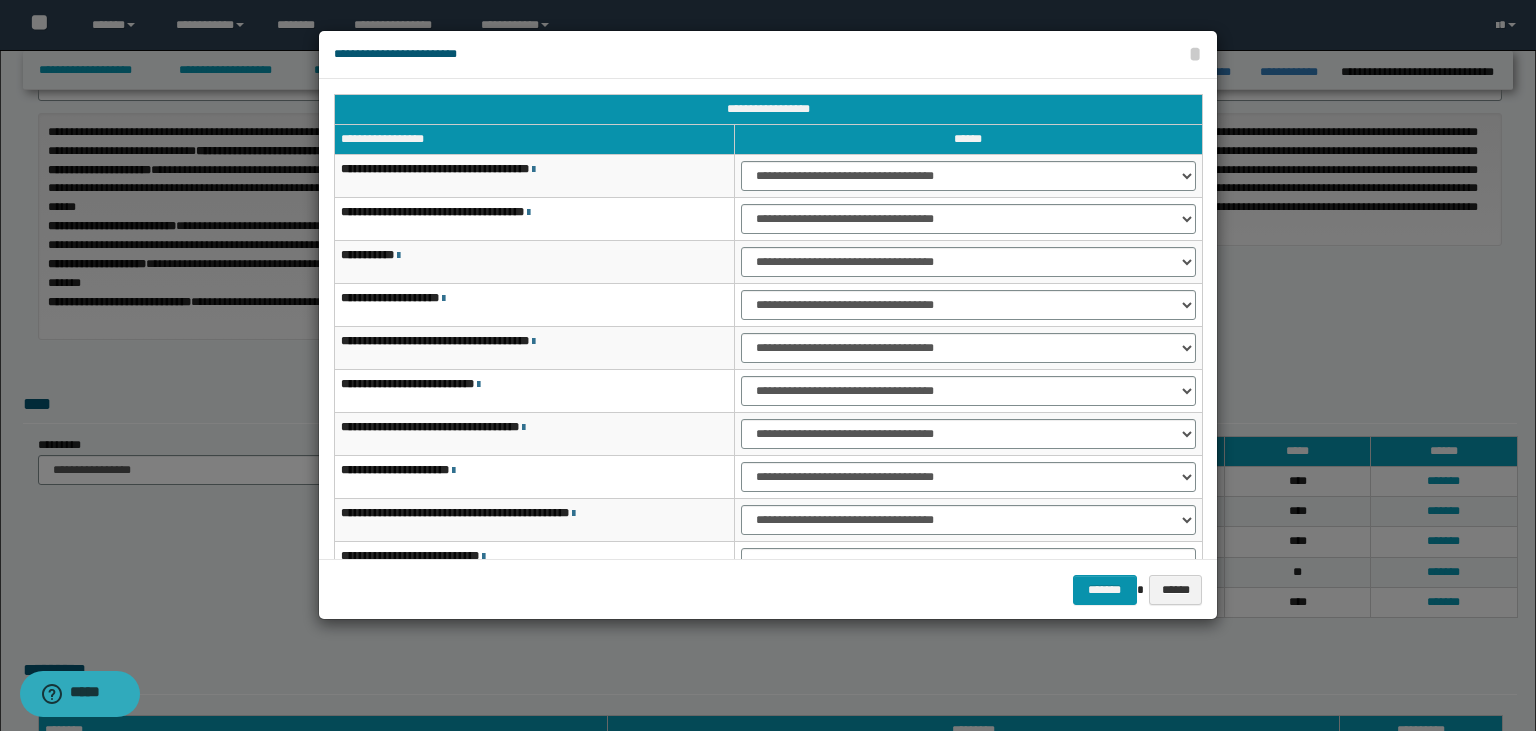 scroll, scrollTop: 118, scrollLeft: 0, axis: vertical 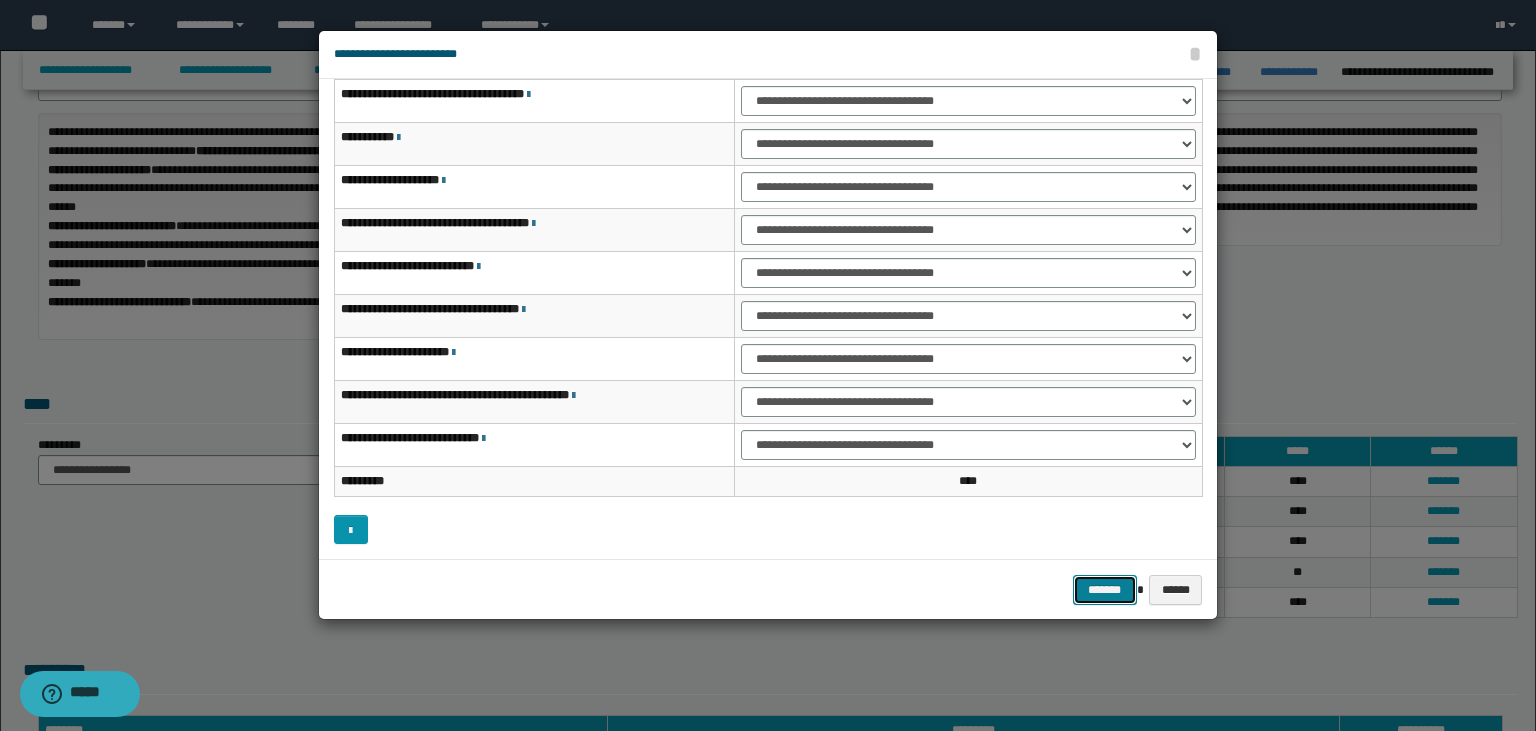 click on "*******" at bounding box center (1105, 590) 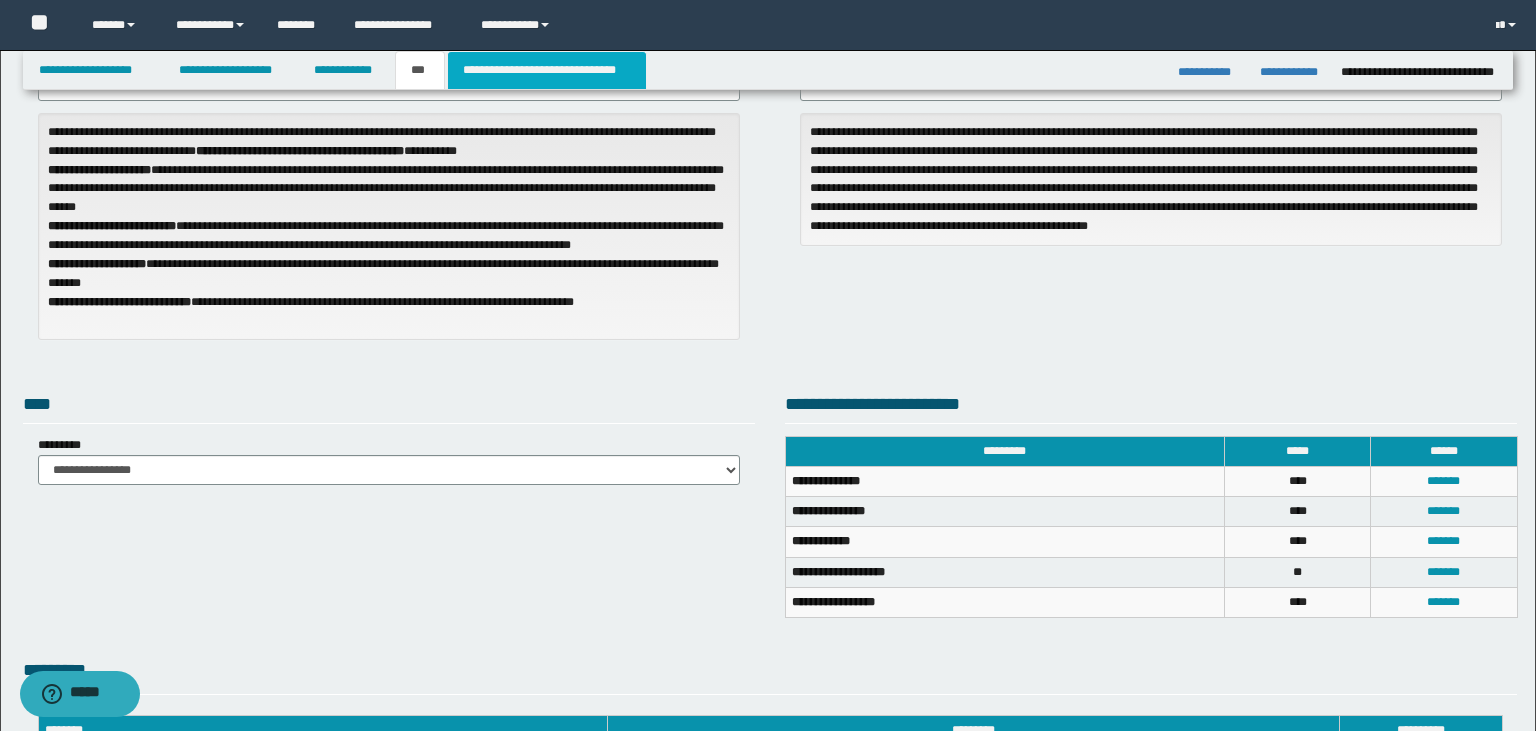 click on "**********" at bounding box center (547, 70) 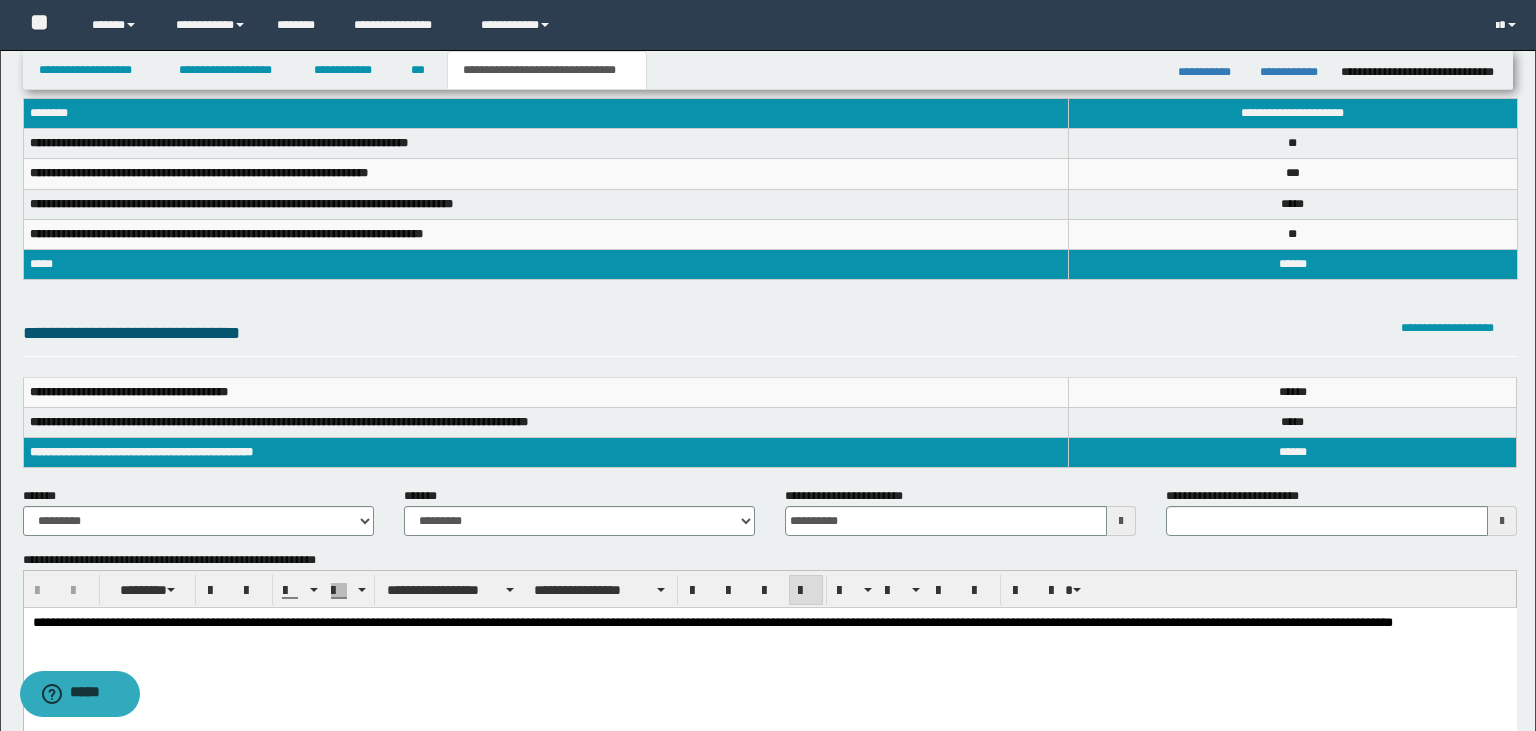 scroll, scrollTop: 17, scrollLeft: 0, axis: vertical 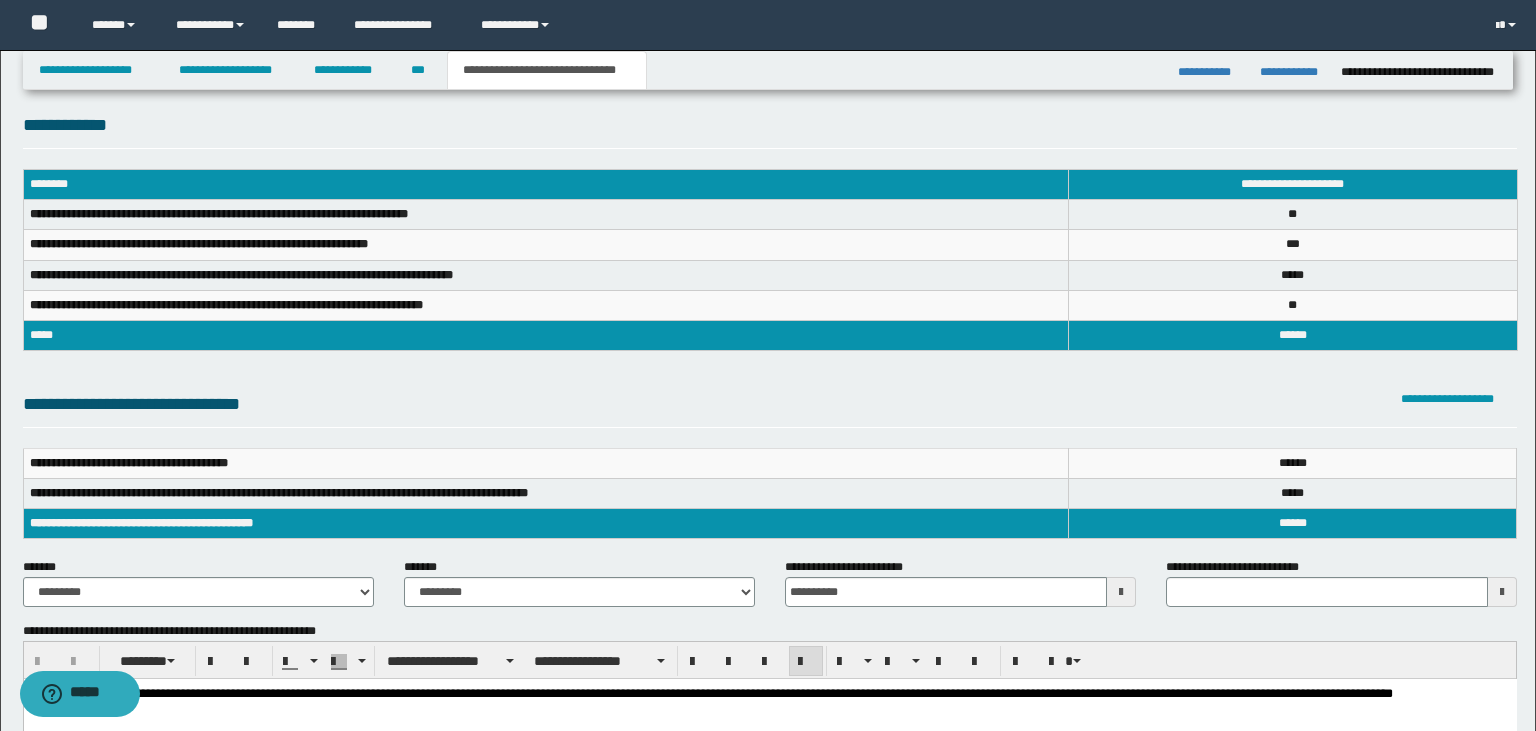 click on "**********" at bounding box center [770, 409] 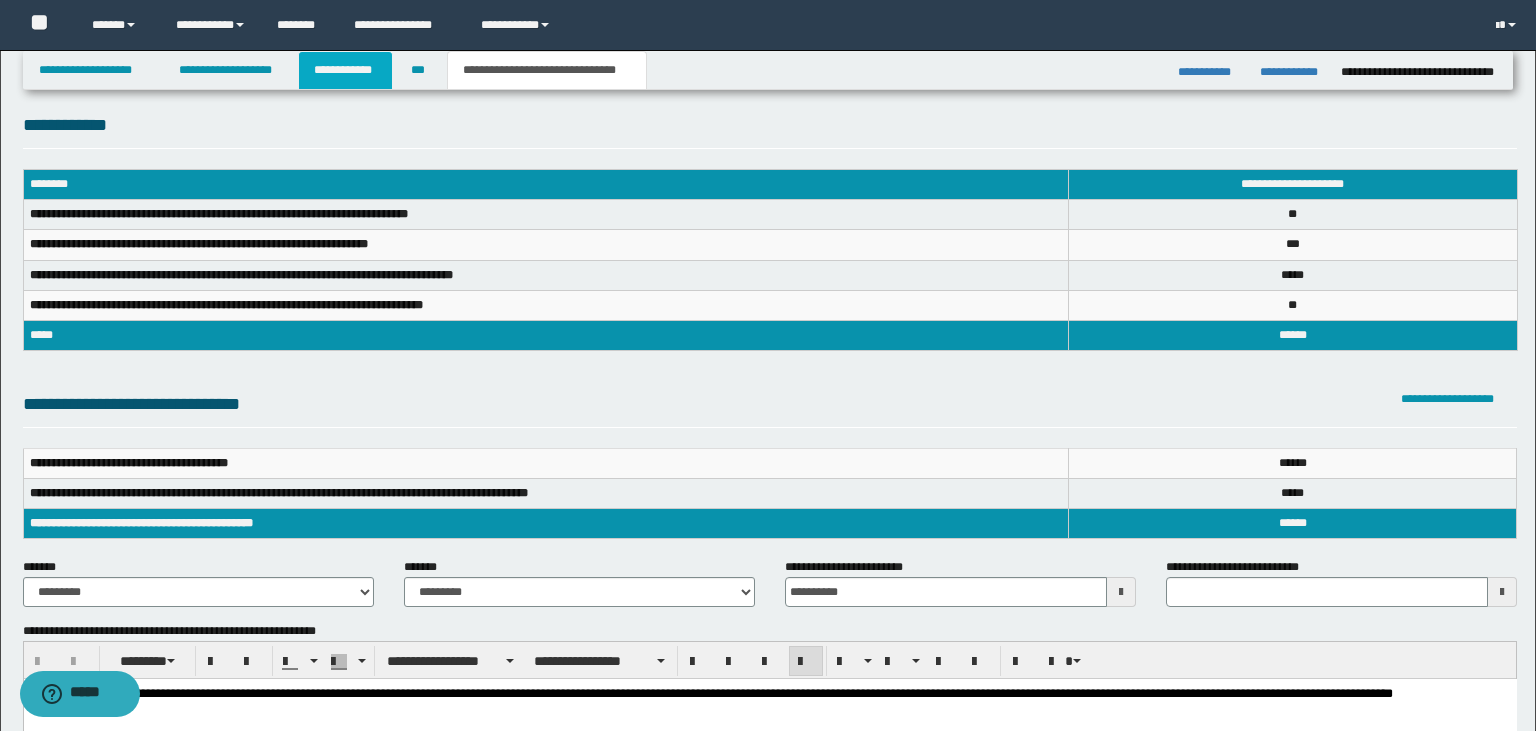 click on "**********" at bounding box center (346, 70) 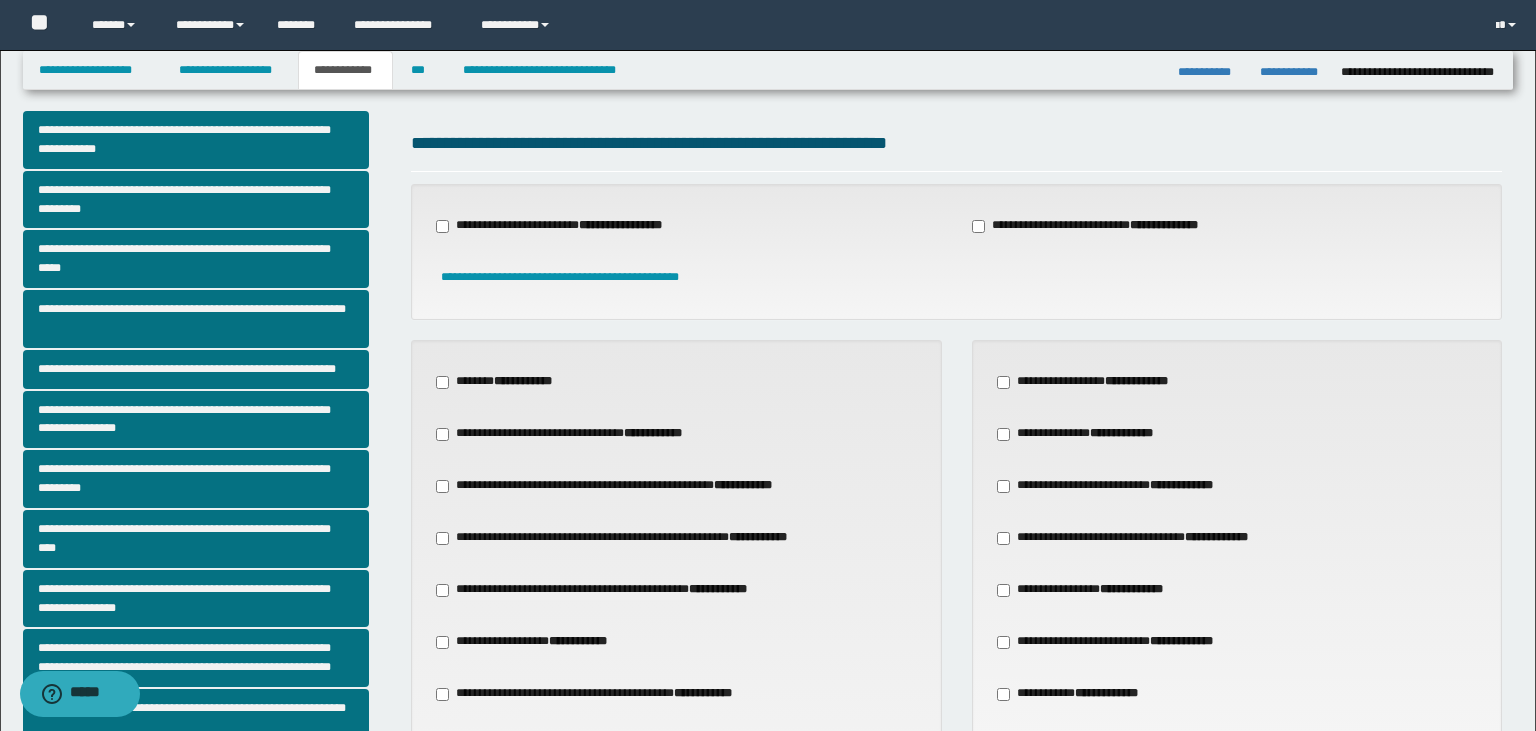 scroll, scrollTop: 663, scrollLeft: 0, axis: vertical 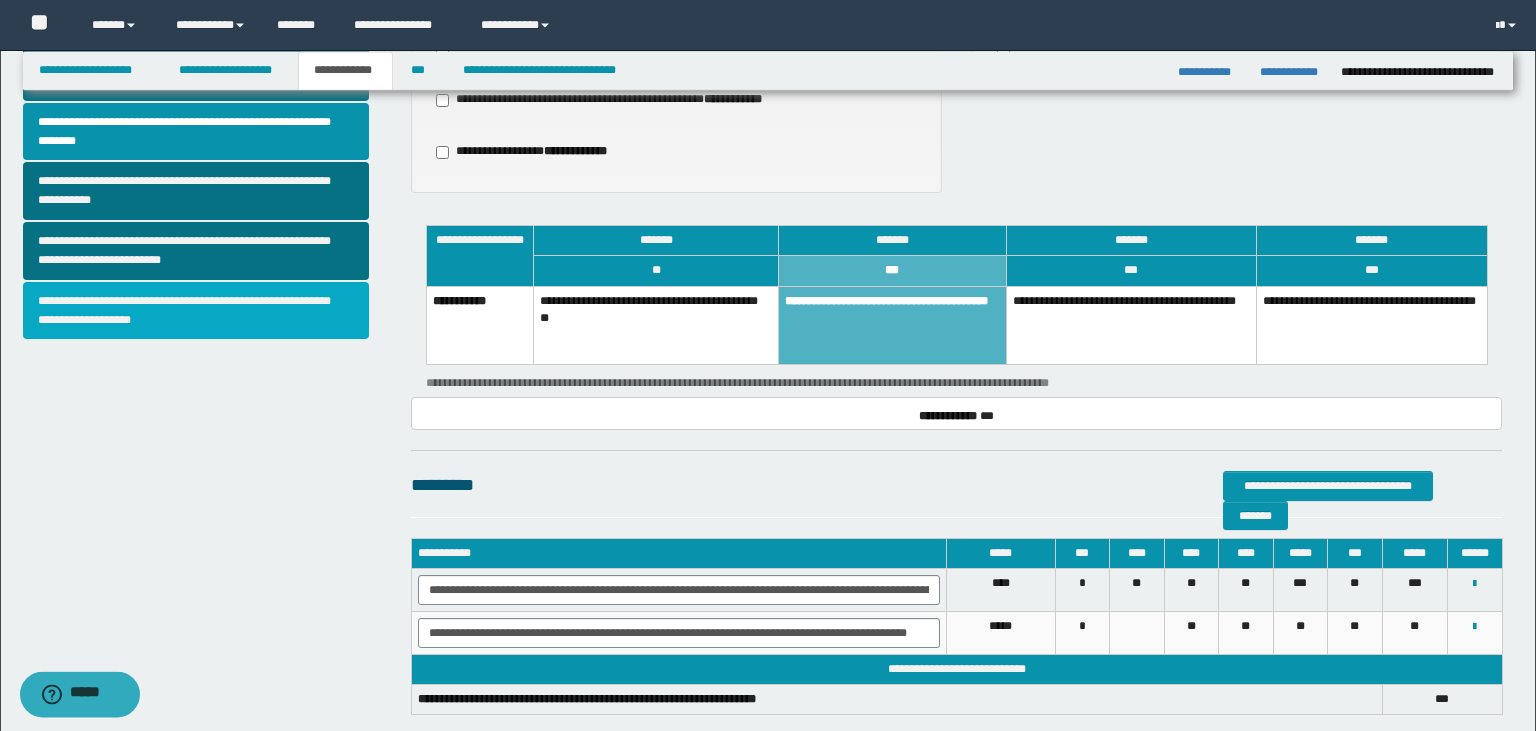 click on "**********" at bounding box center [196, 311] 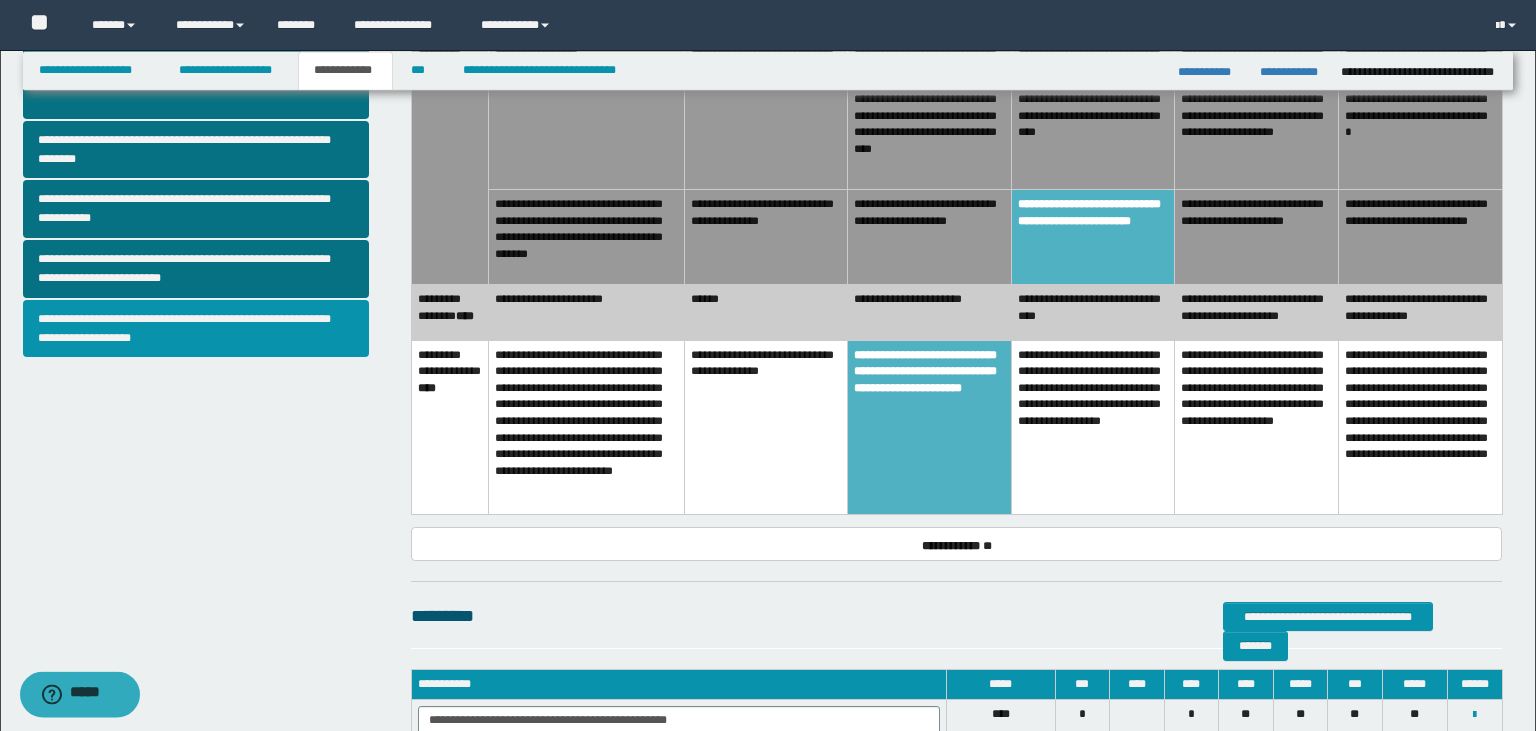 scroll, scrollTop: 844, scrollLeft: 0, axis: vertical 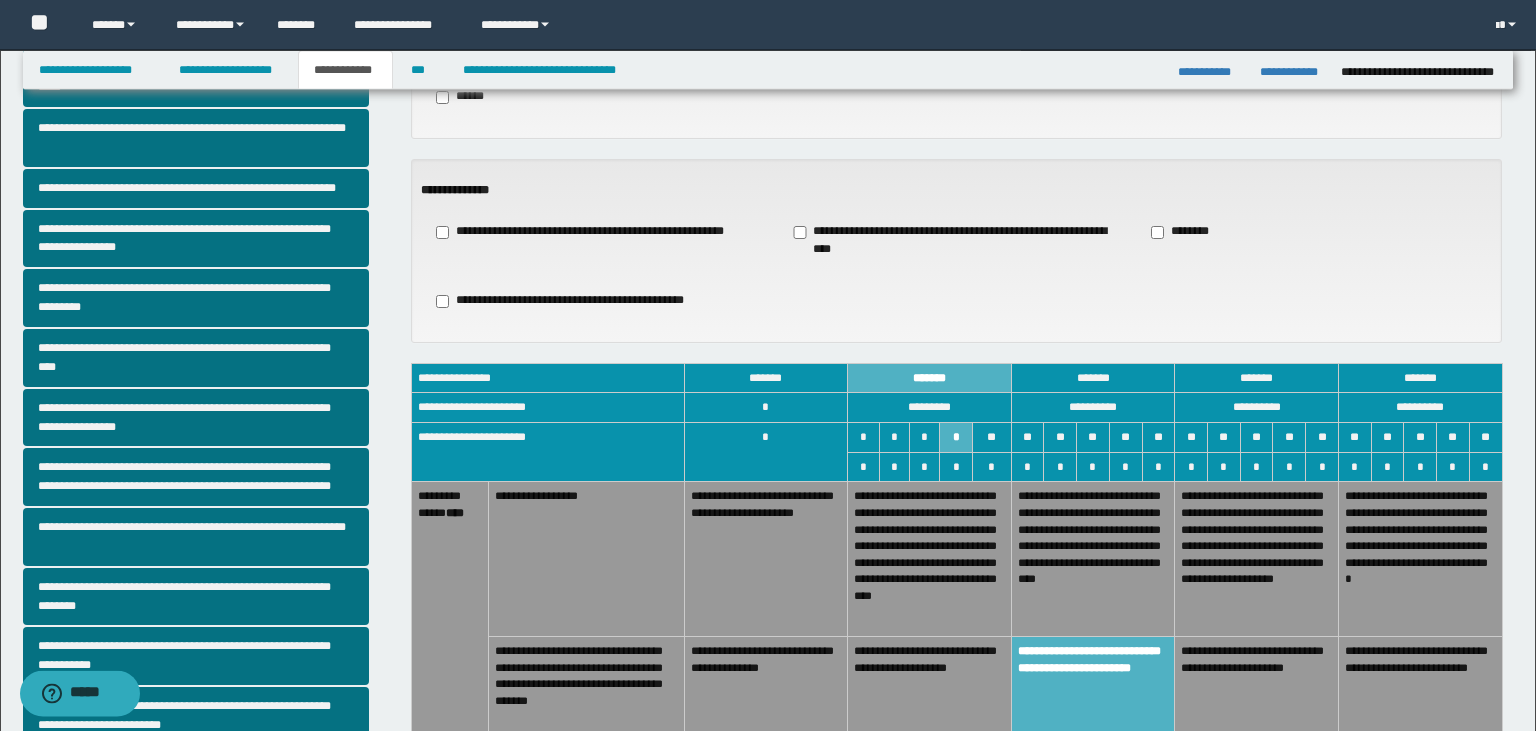 click on "**********" at bounding box center [930, 684] 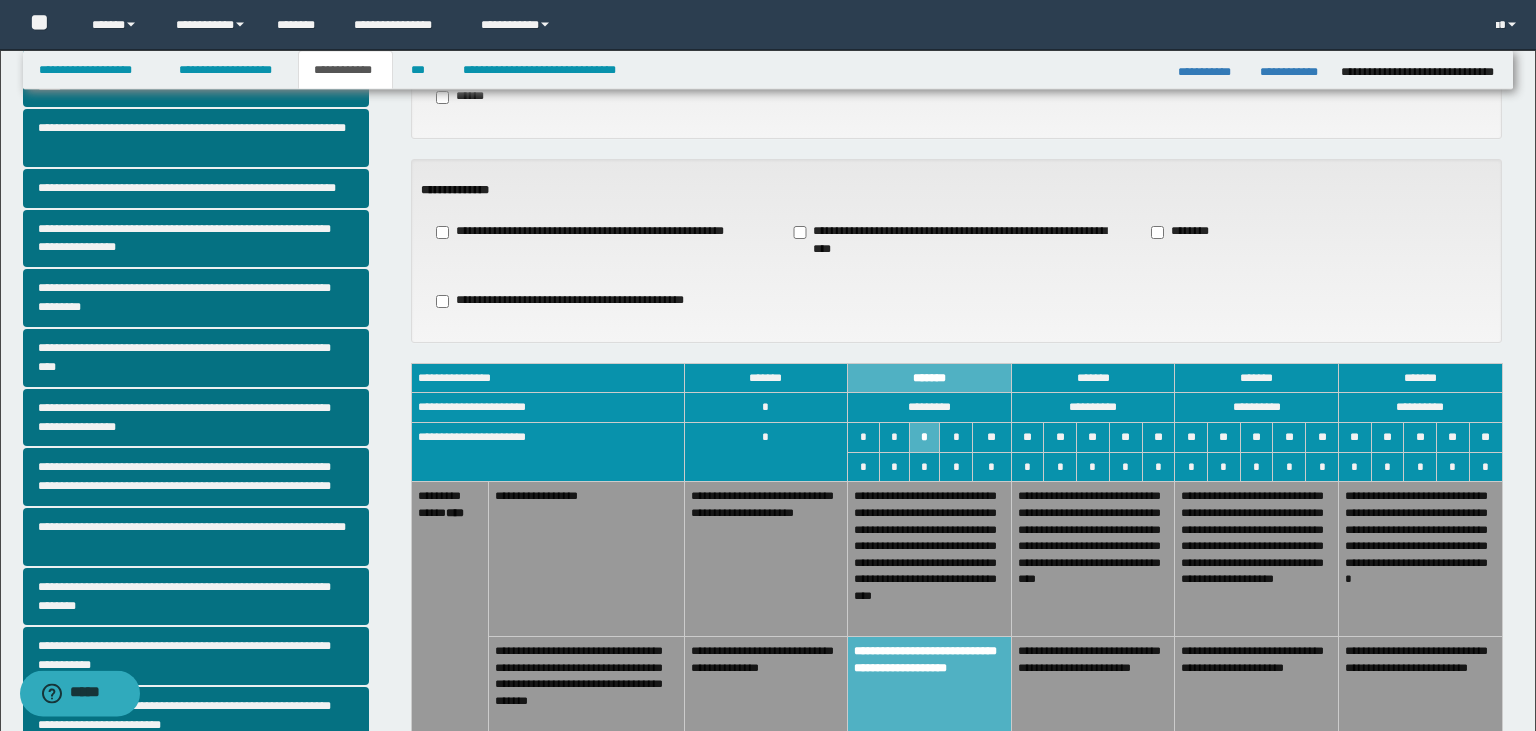 click on "**********" at bounding box center [930, 559] 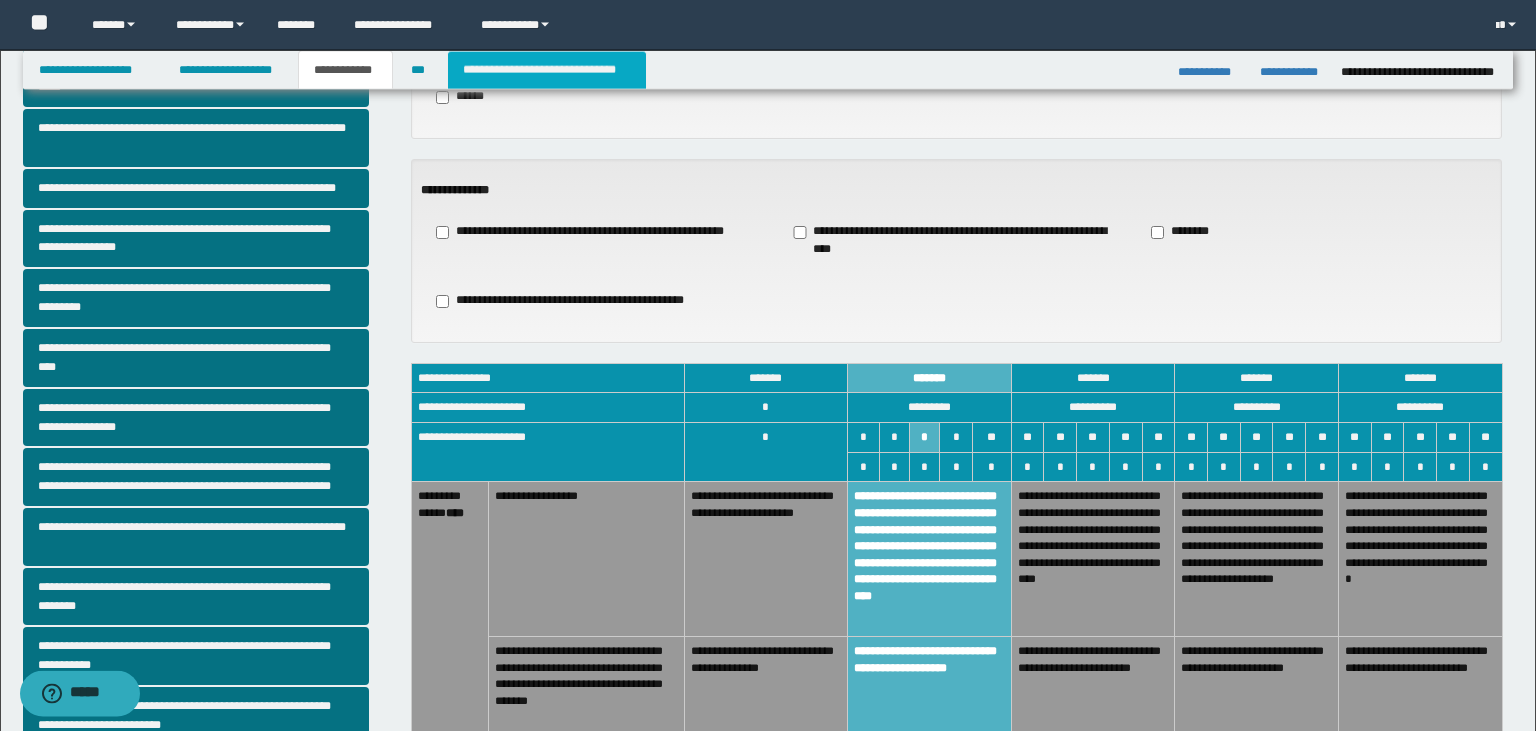 click on "**********" at bounding box center [547, 70] 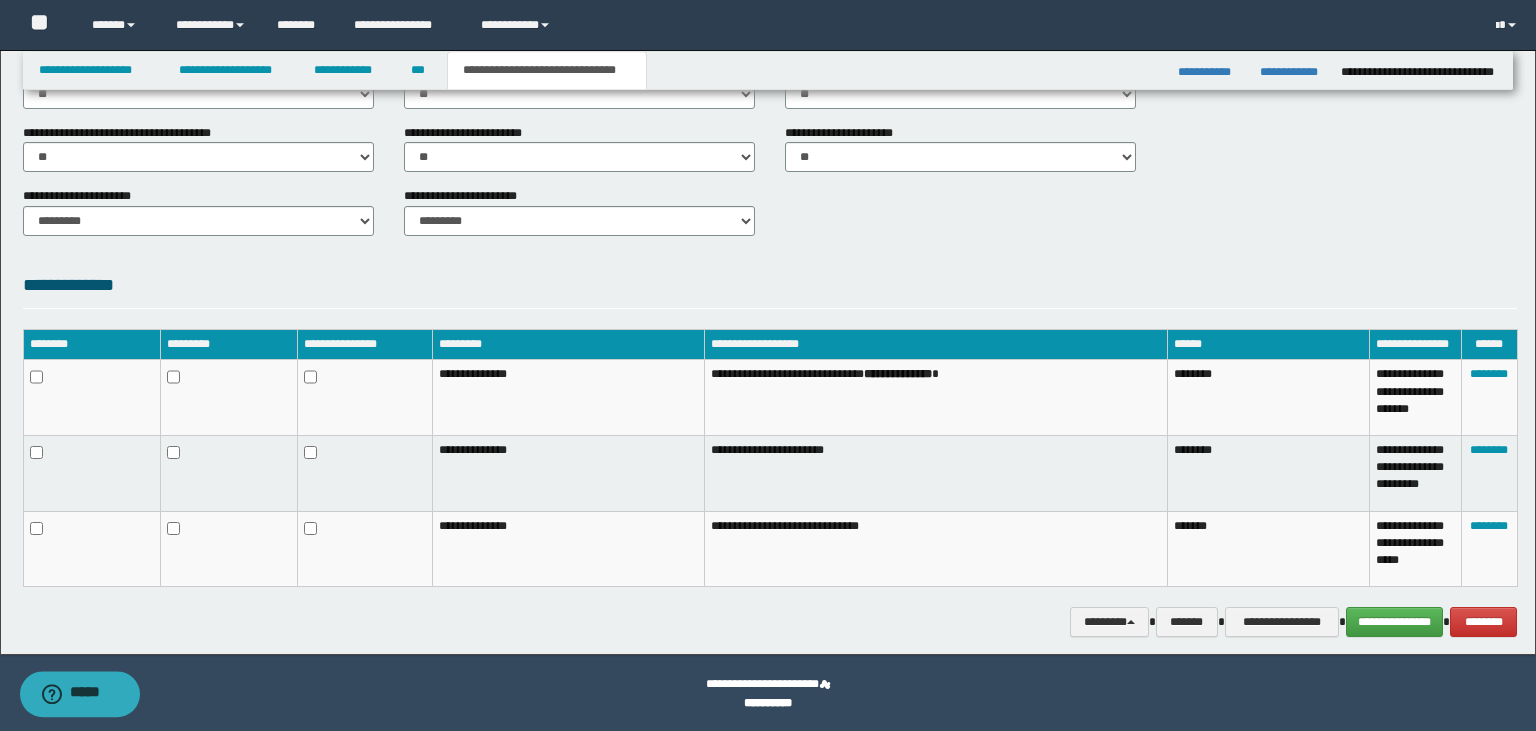 scroll, scrollTop: 876, scrollLeft: 0, axis: vertical 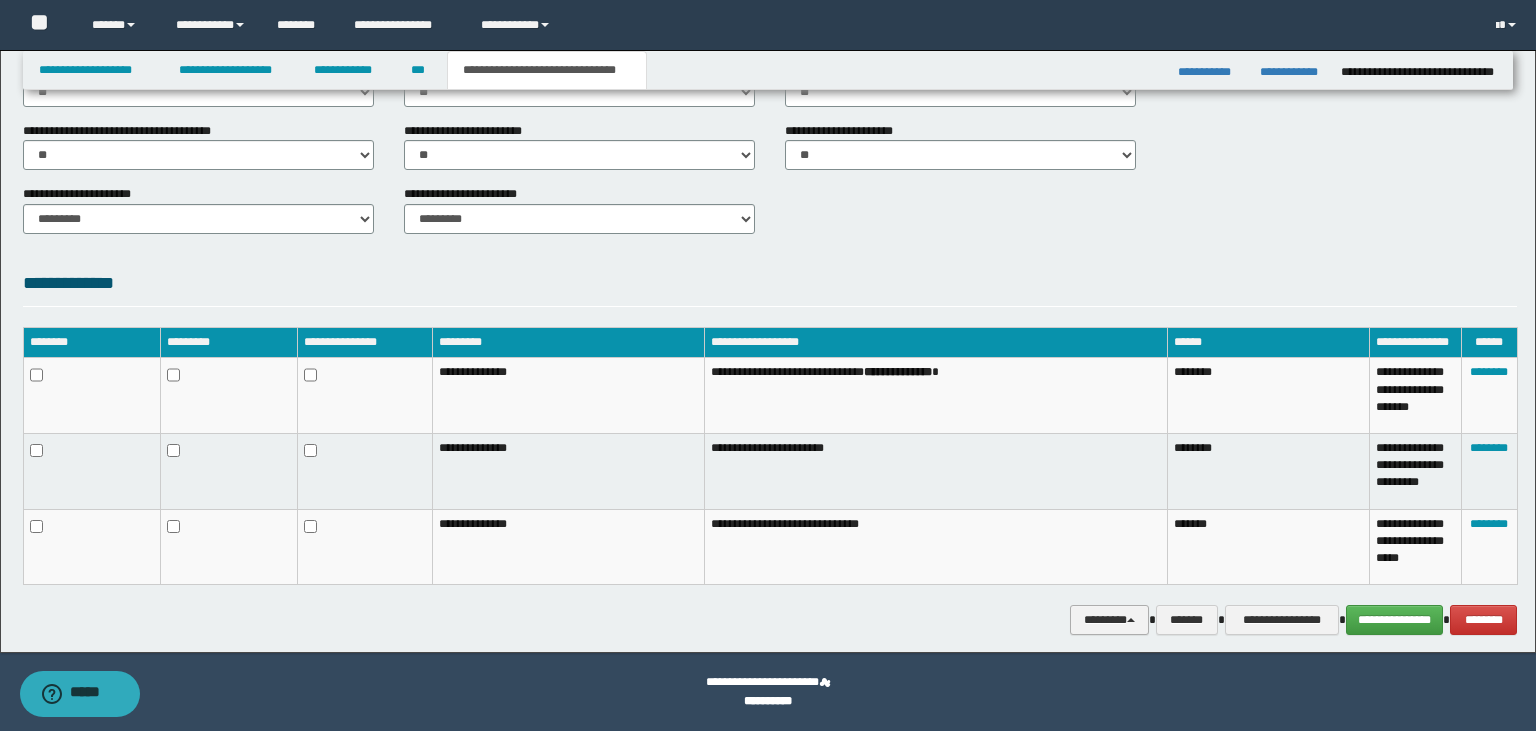 click on "********" at bounding box center [1109, 620] 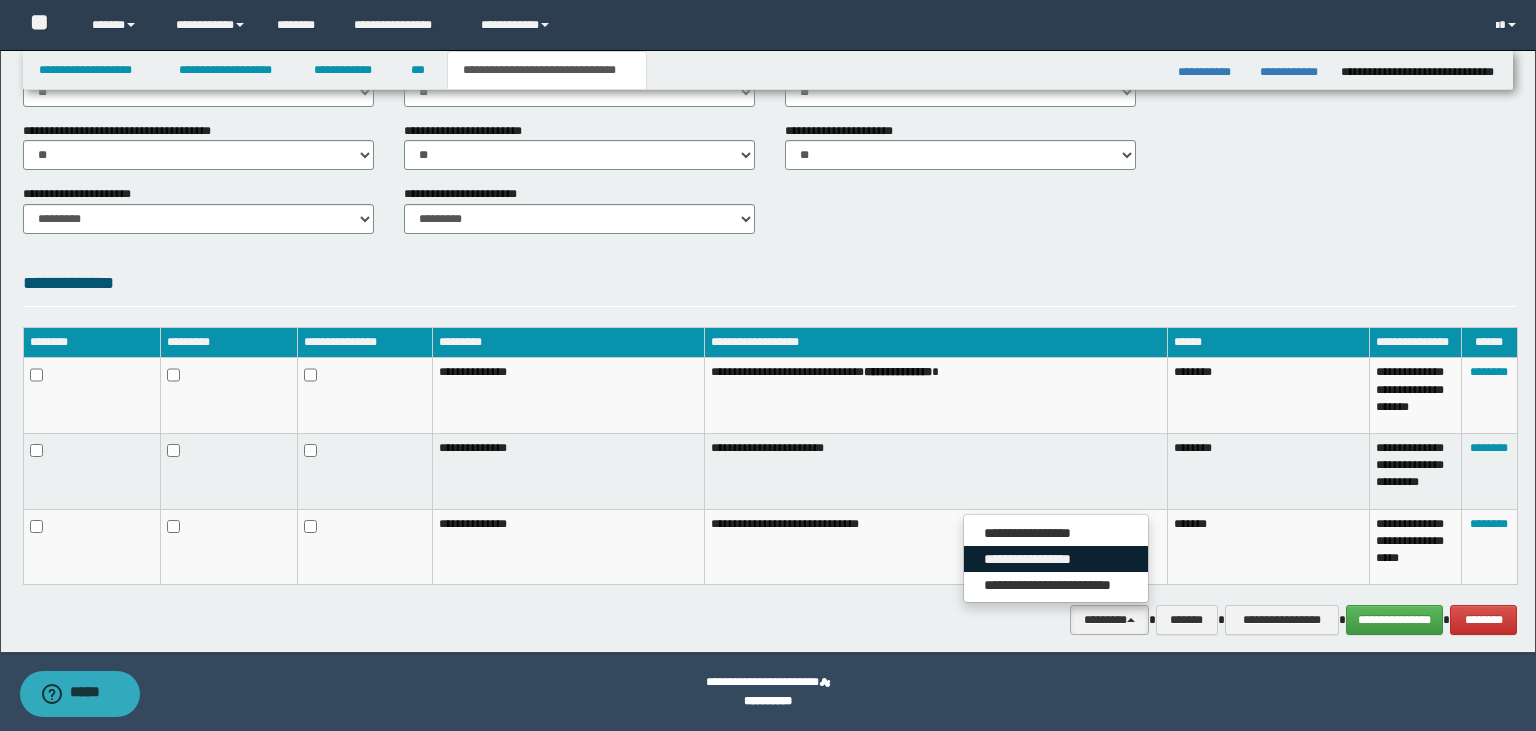 click on "**********" at bounding box center [1056, 559] 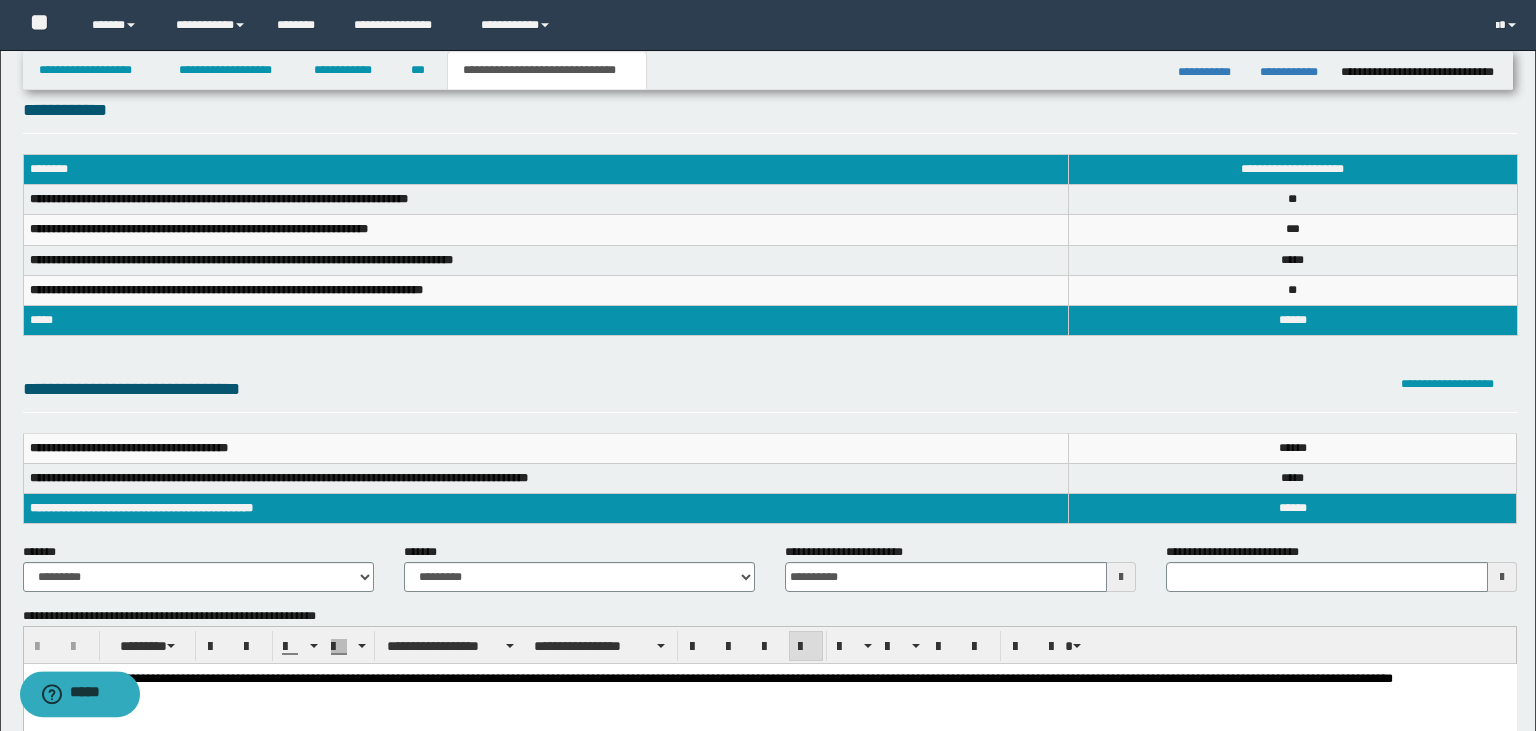 scroll, scrollTop: 0, scrollLeft: 0, axis: both 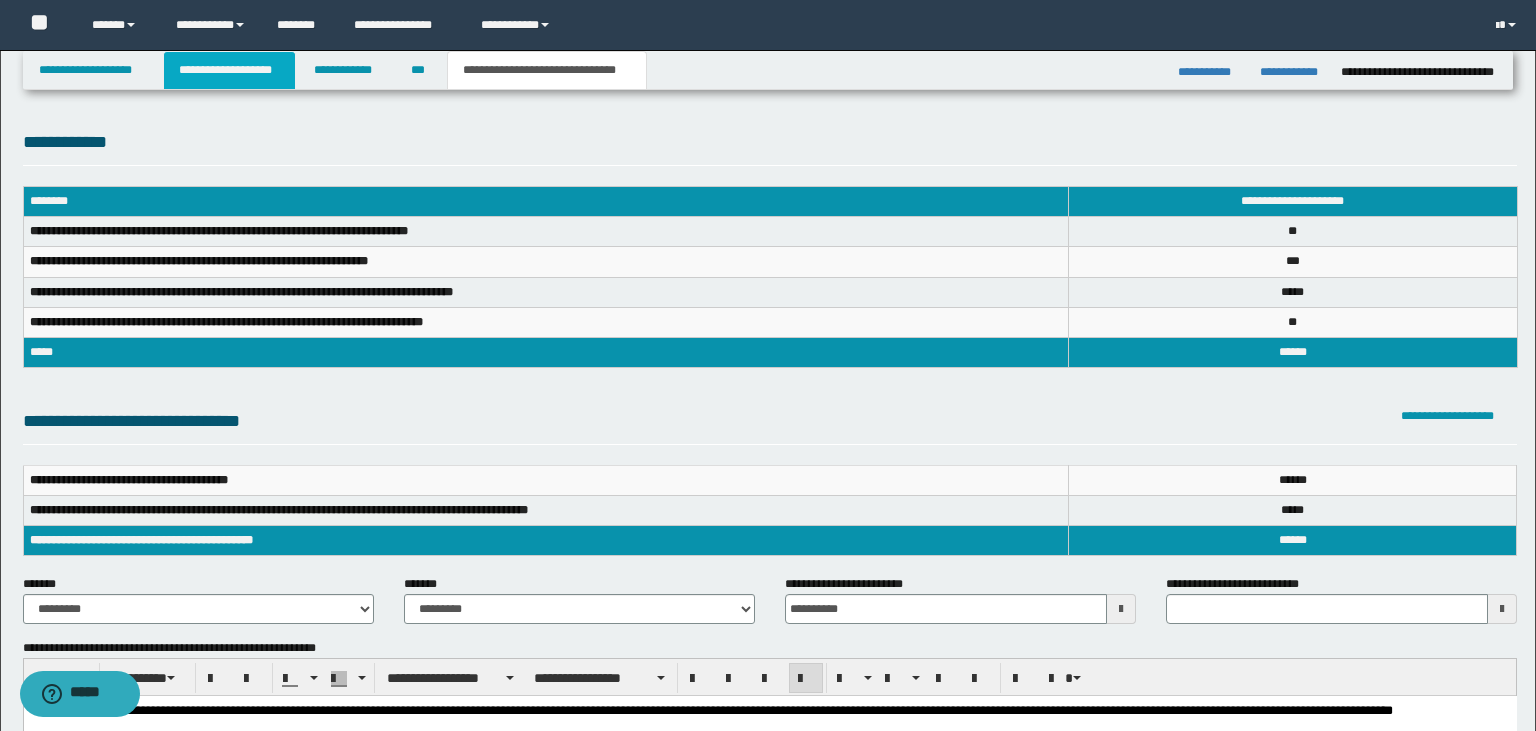 click on "**********" at bounding box center [229, 70] 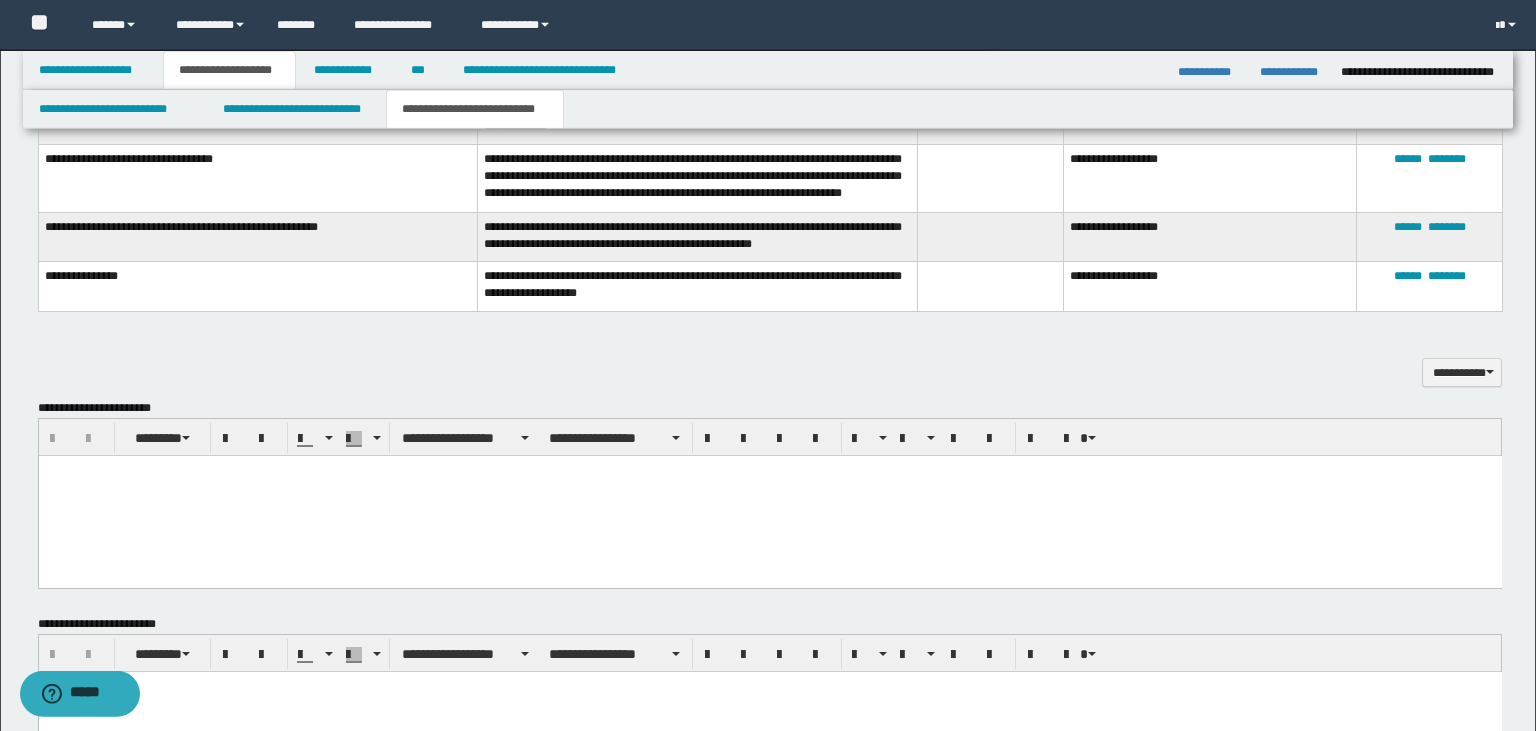 scroll, scrollTop: 343, scrollLeft: 0, axis: vertical 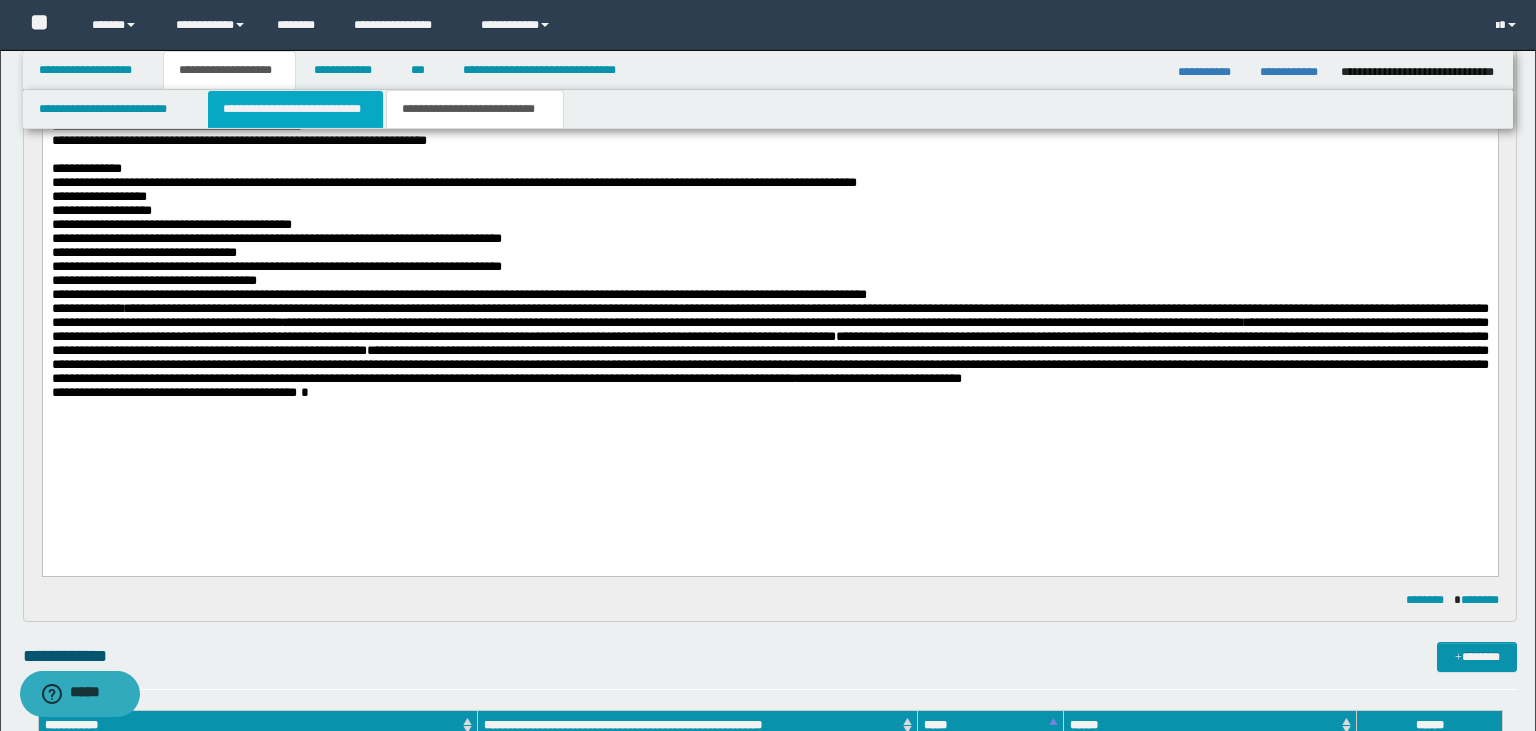 click on "**********" at bounding box center [295, 109] 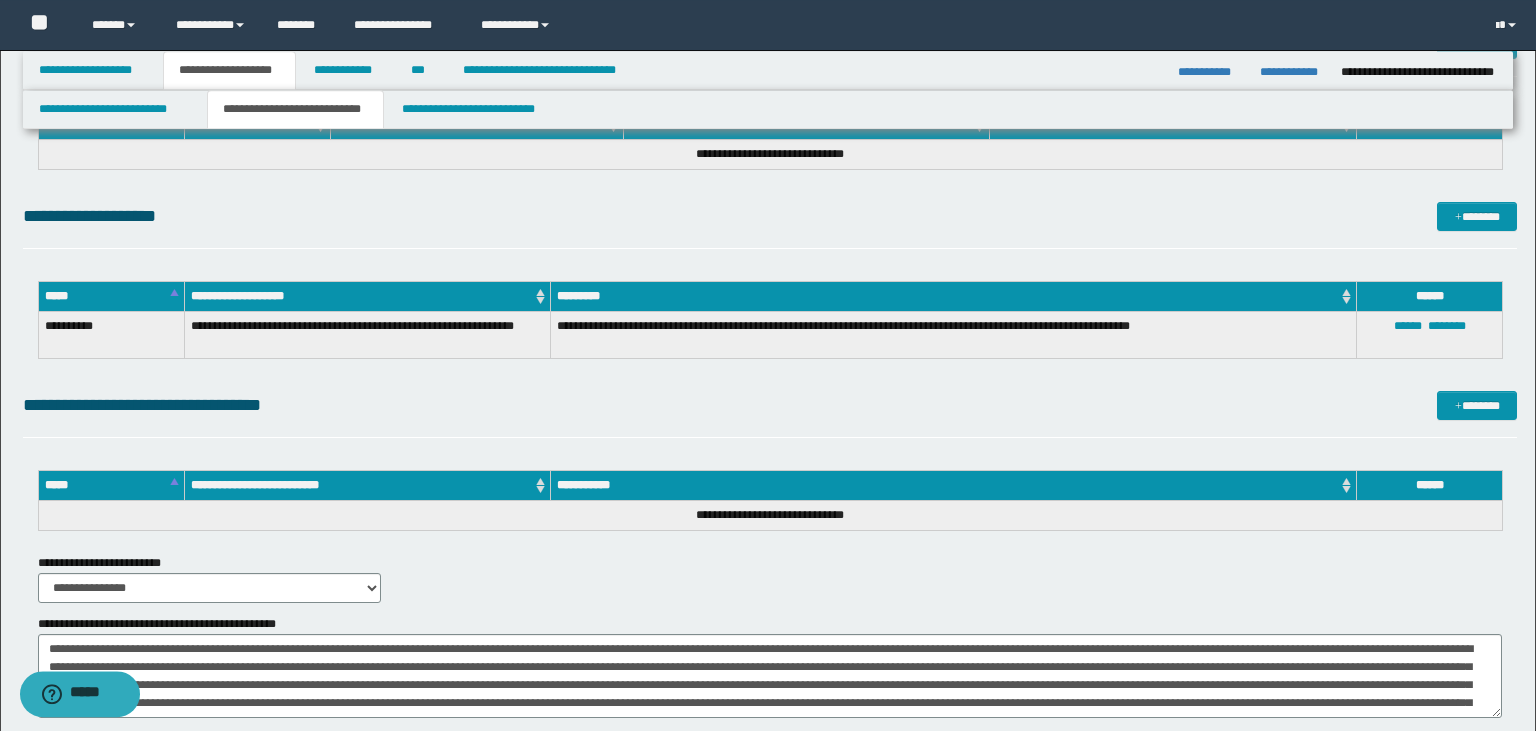 scroll, scrollTop: 1988, scrollLeft: 0, axis: vertical 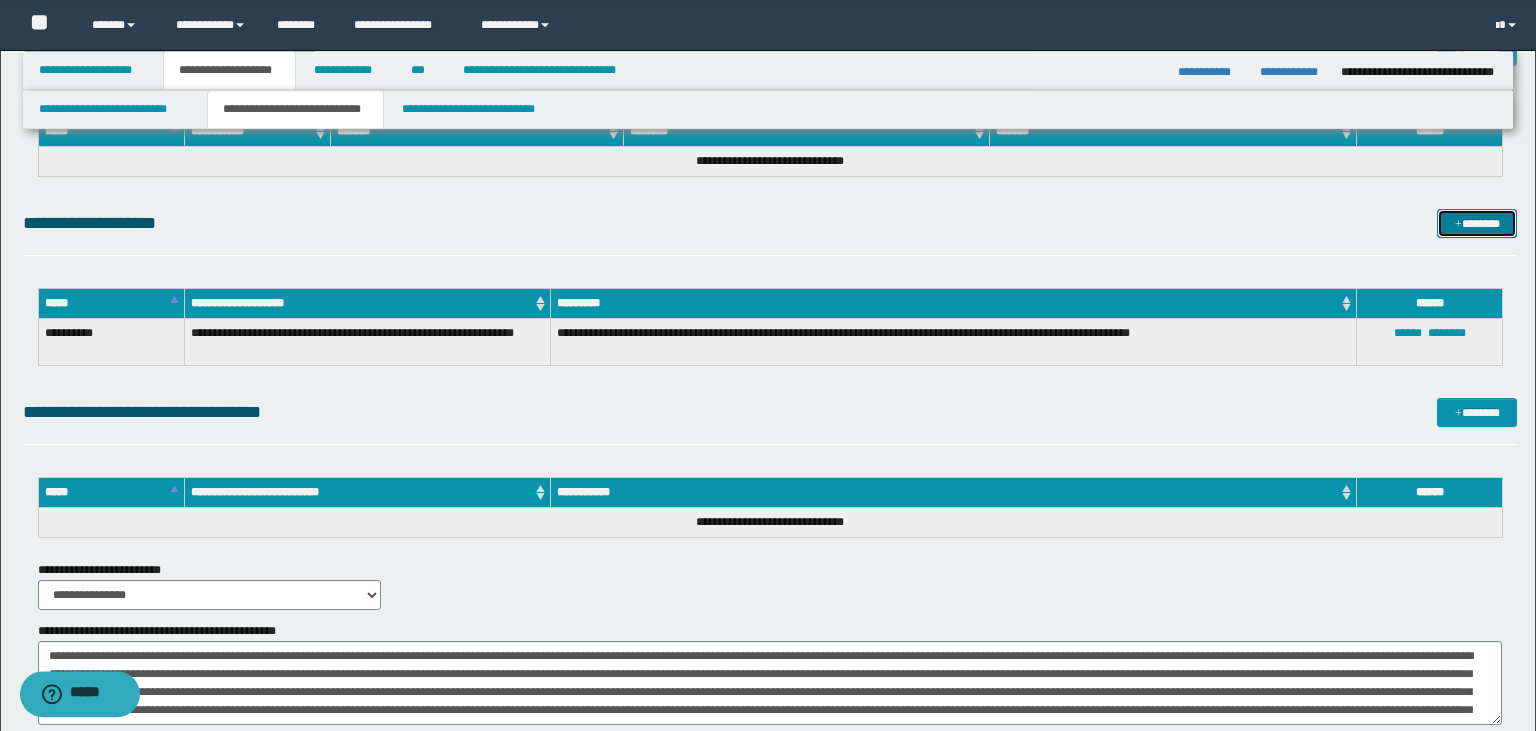 click at bounding box center [1458, 225] 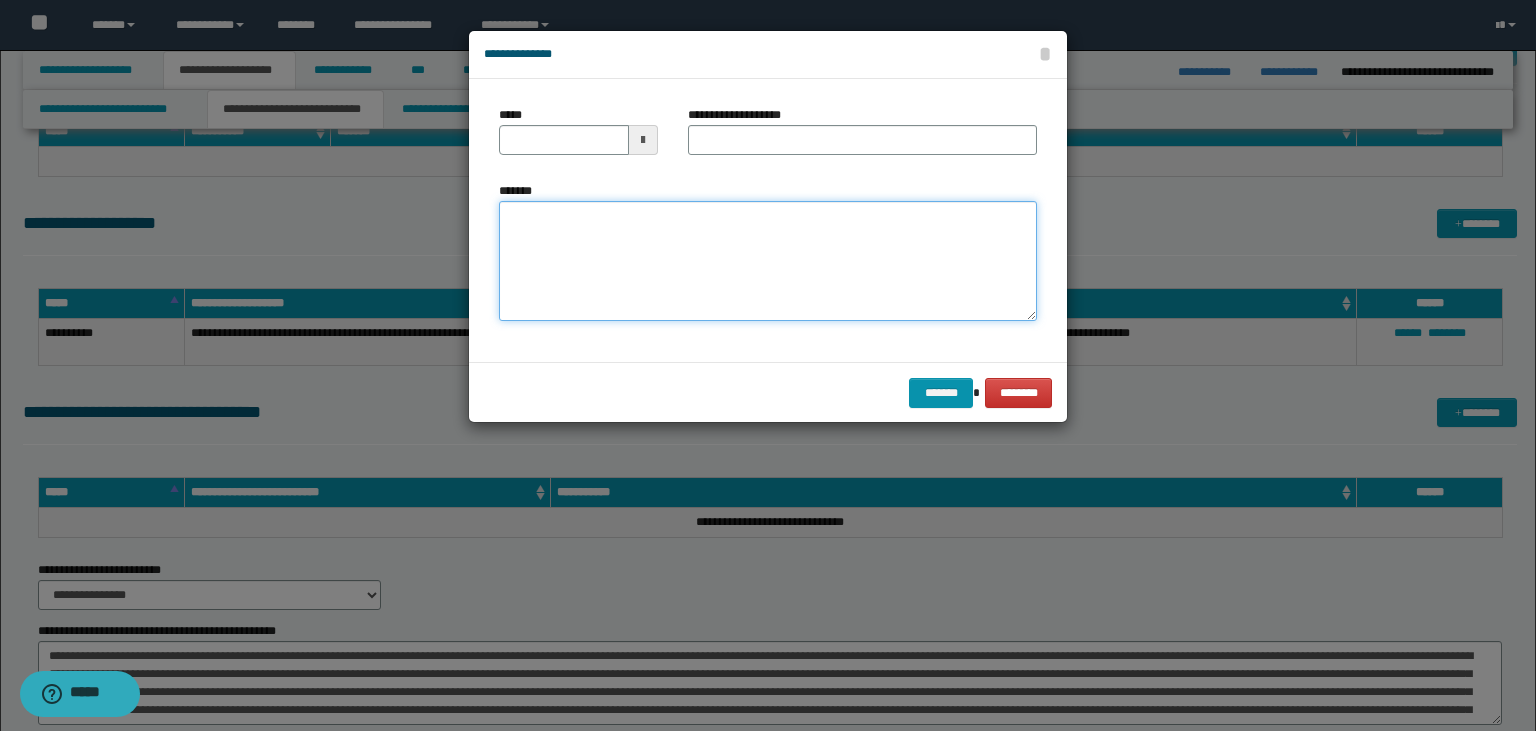 click on "*******" at bounding box center [768, 261] 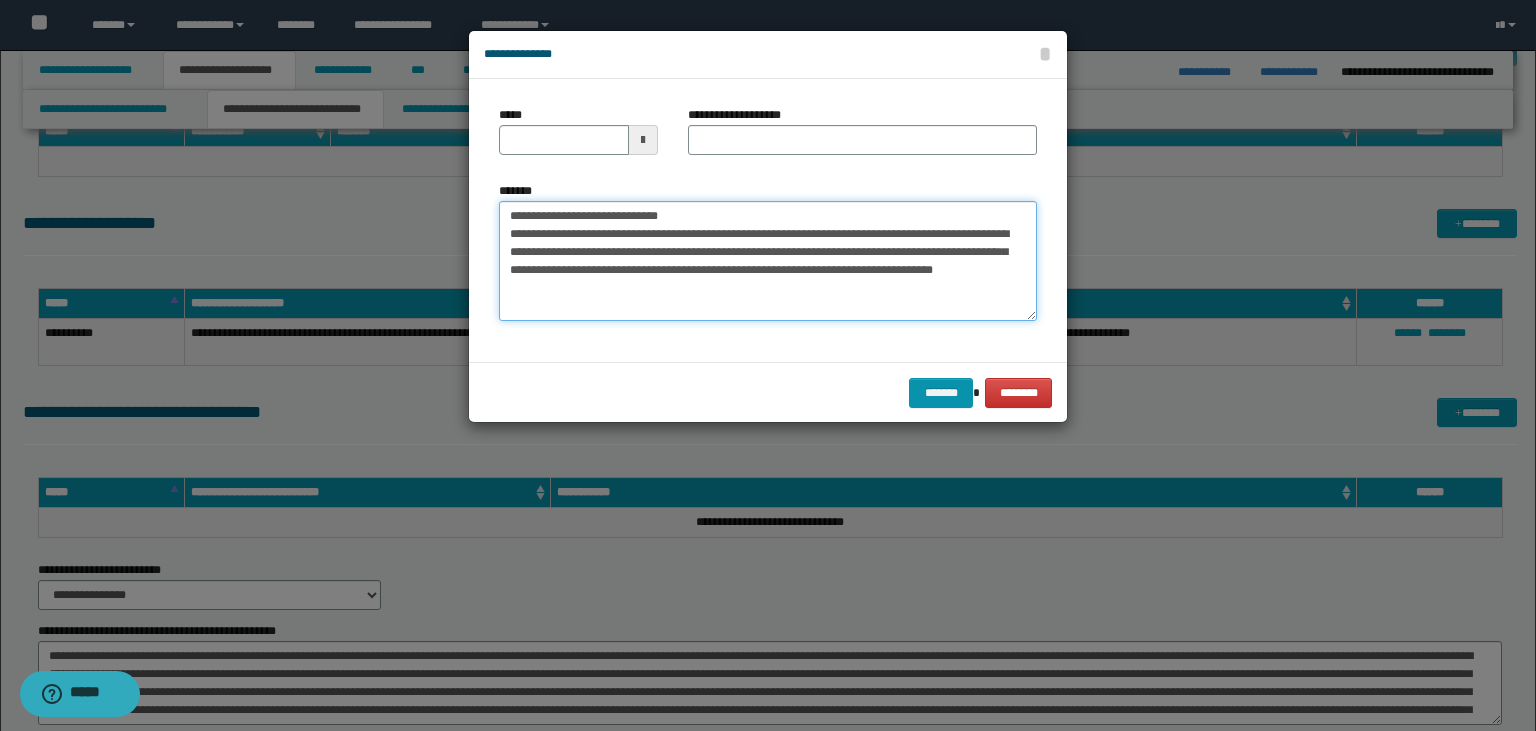 type 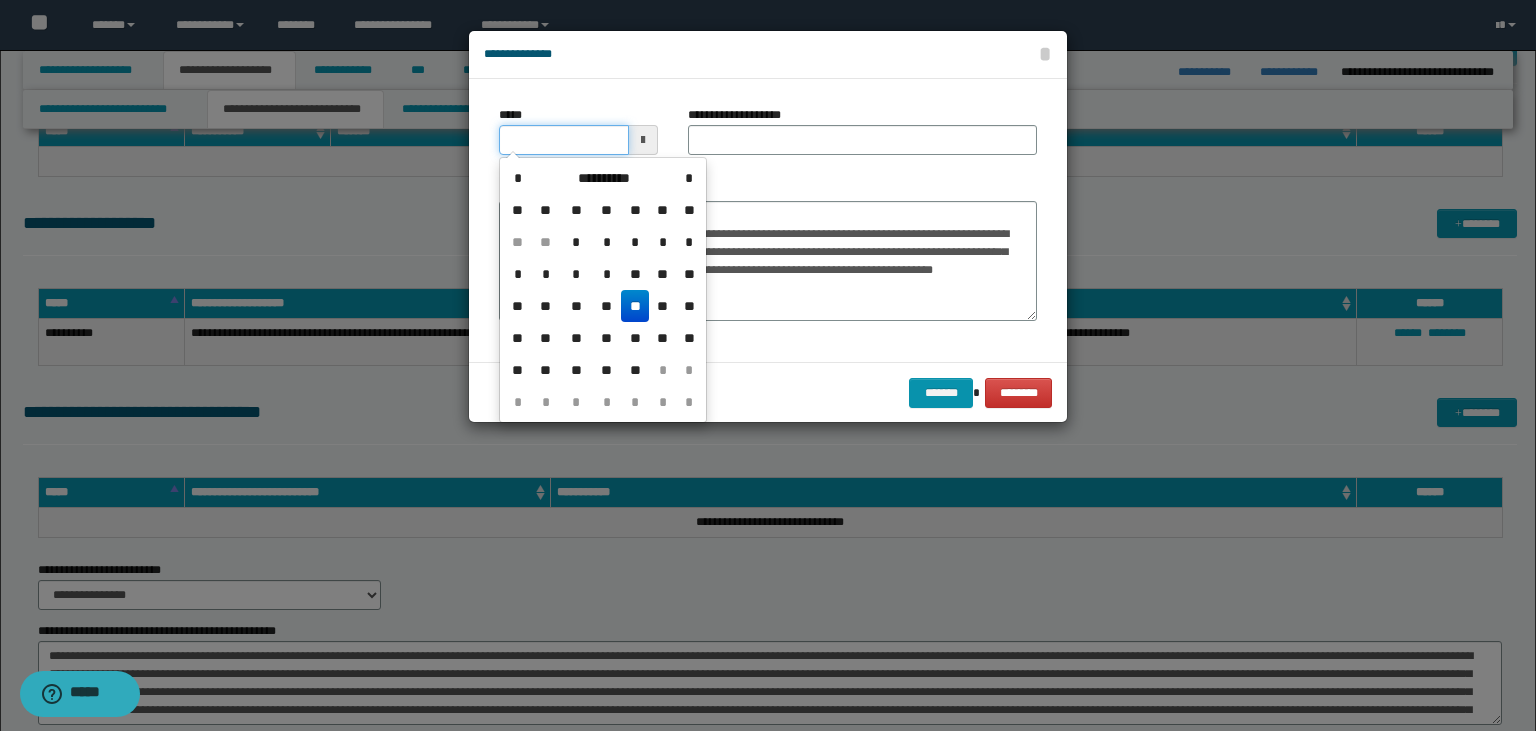 click on "*****" at bounding box center (564, 140) 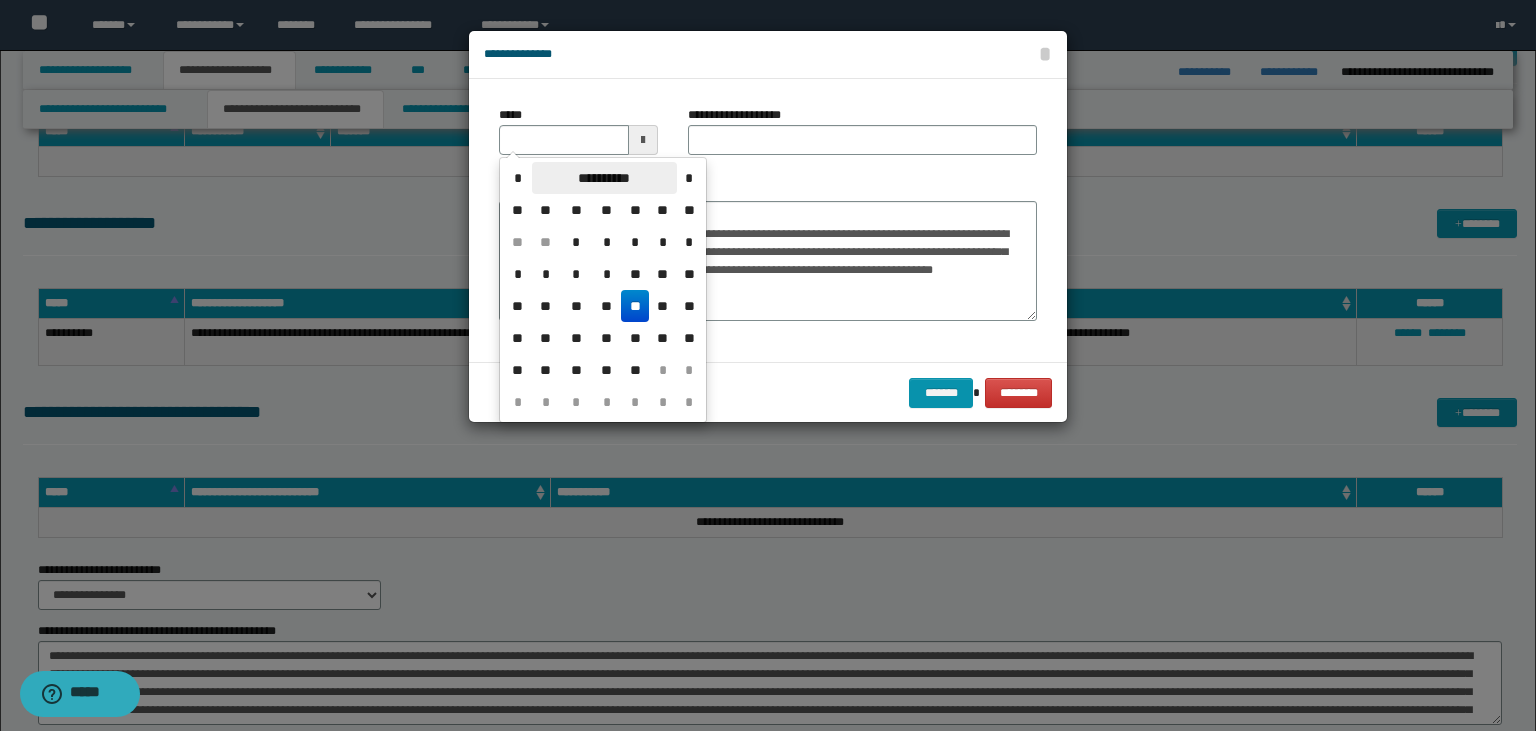 click on "**********" at bounding box center [604, 178] 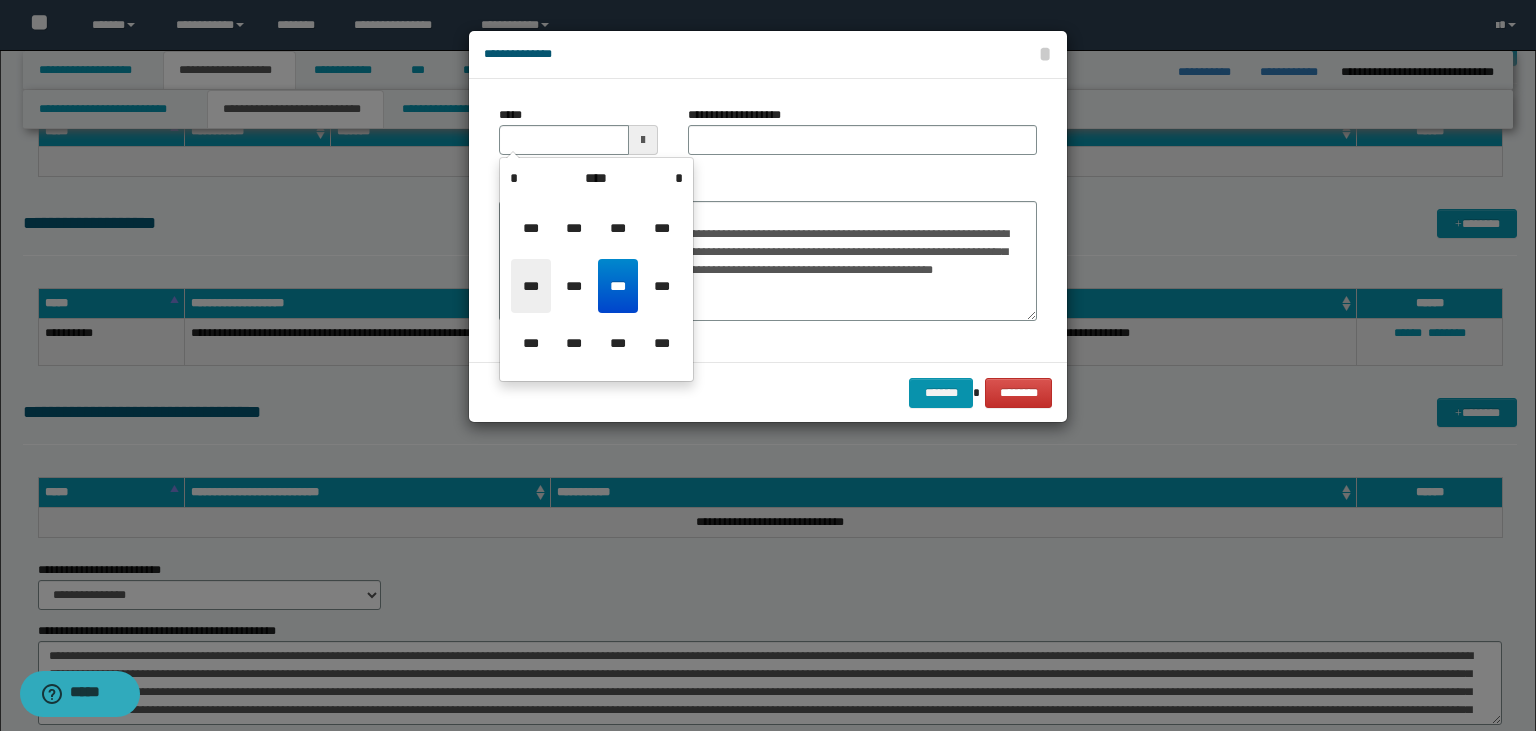 click on "***" at bounding box center (531, 286) 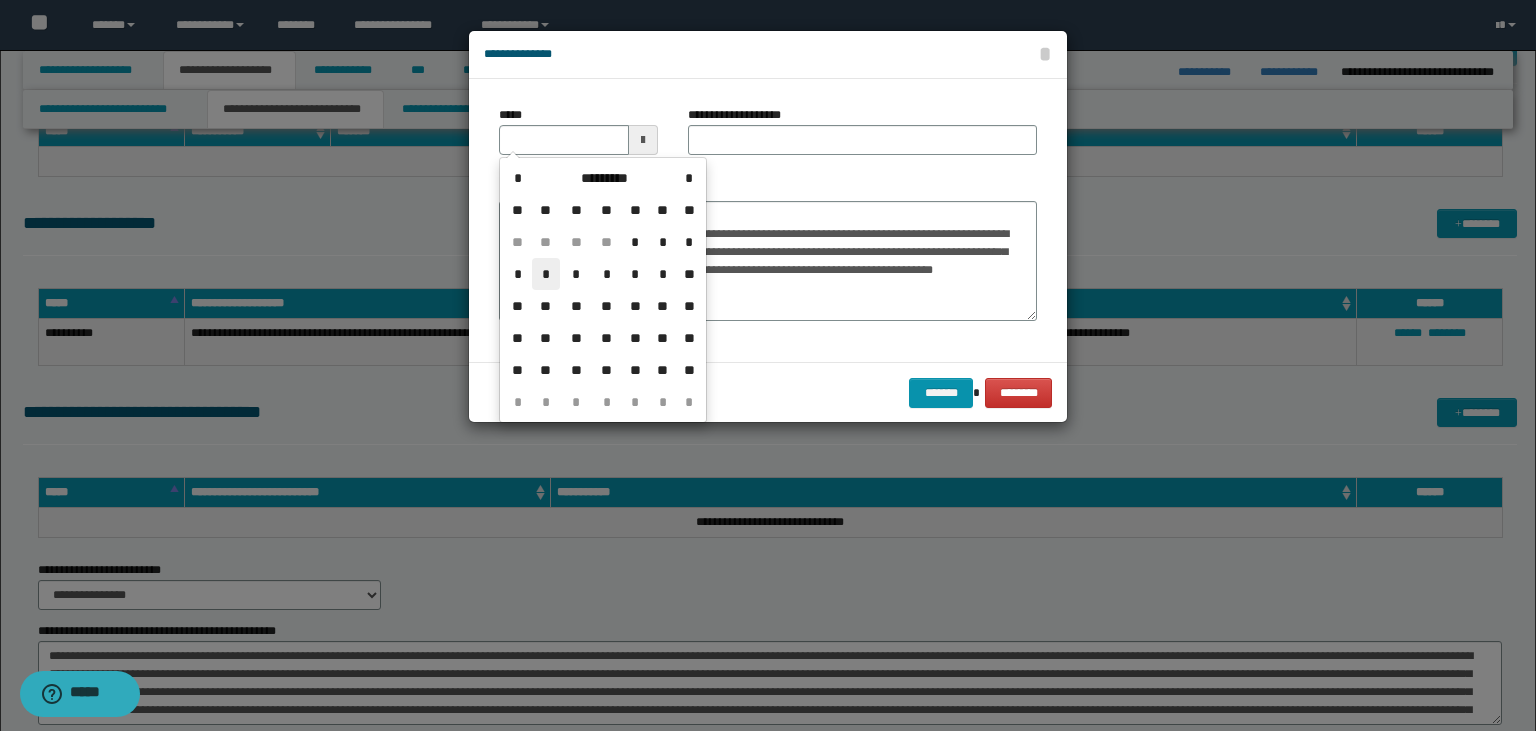 click on "*" at bounding box center (546, 274) 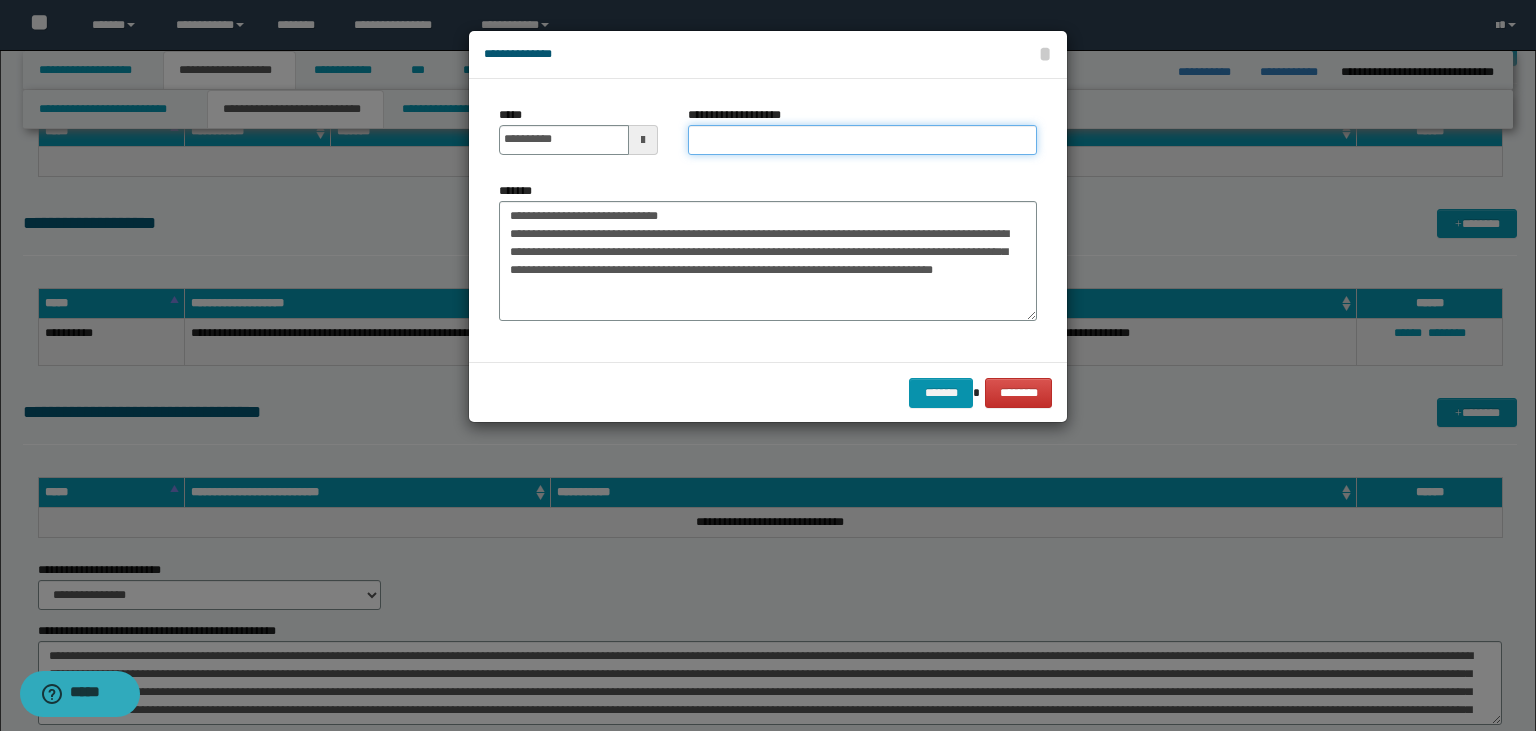 click on "**********" at bounding box center (862, 140) 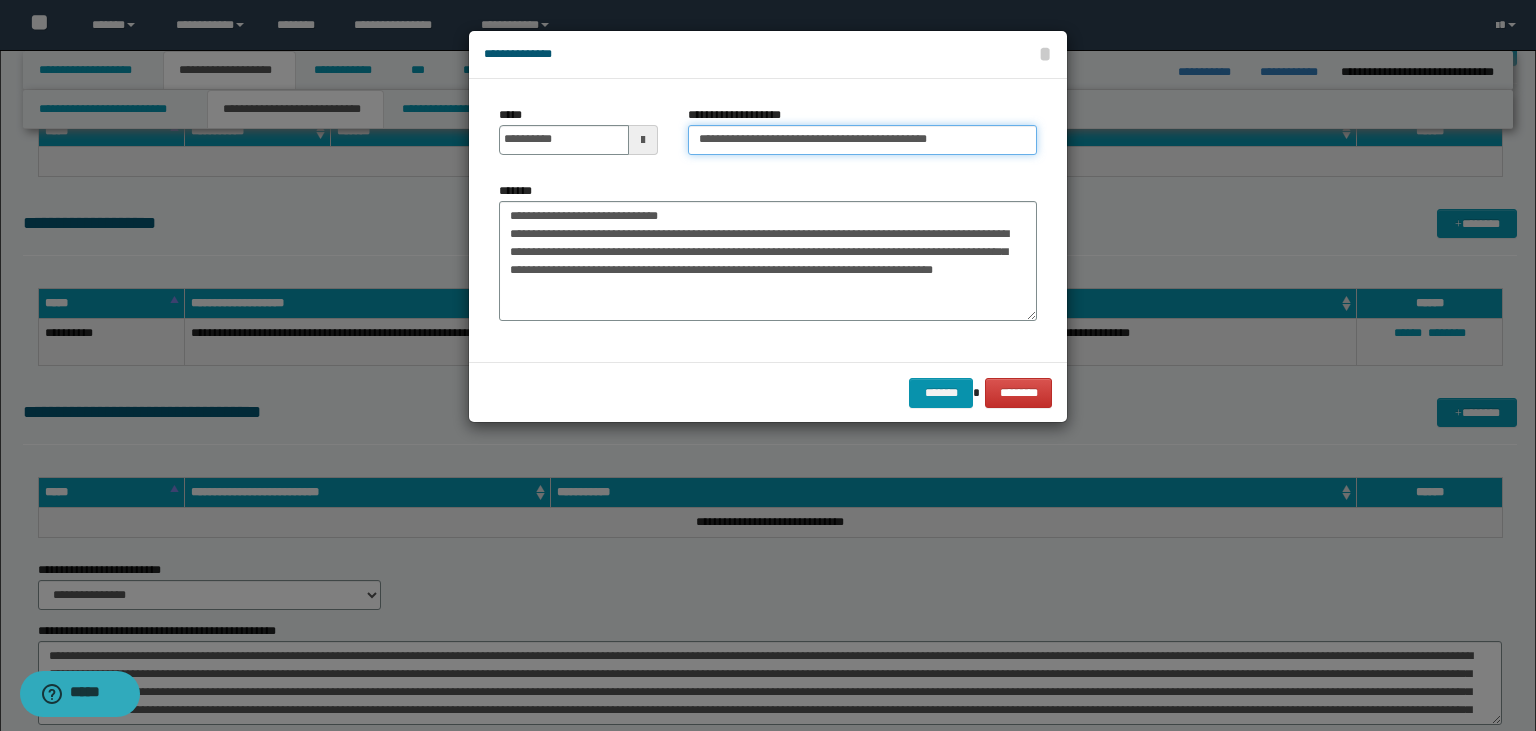 click on "**********" at bounding box center [862, 140] 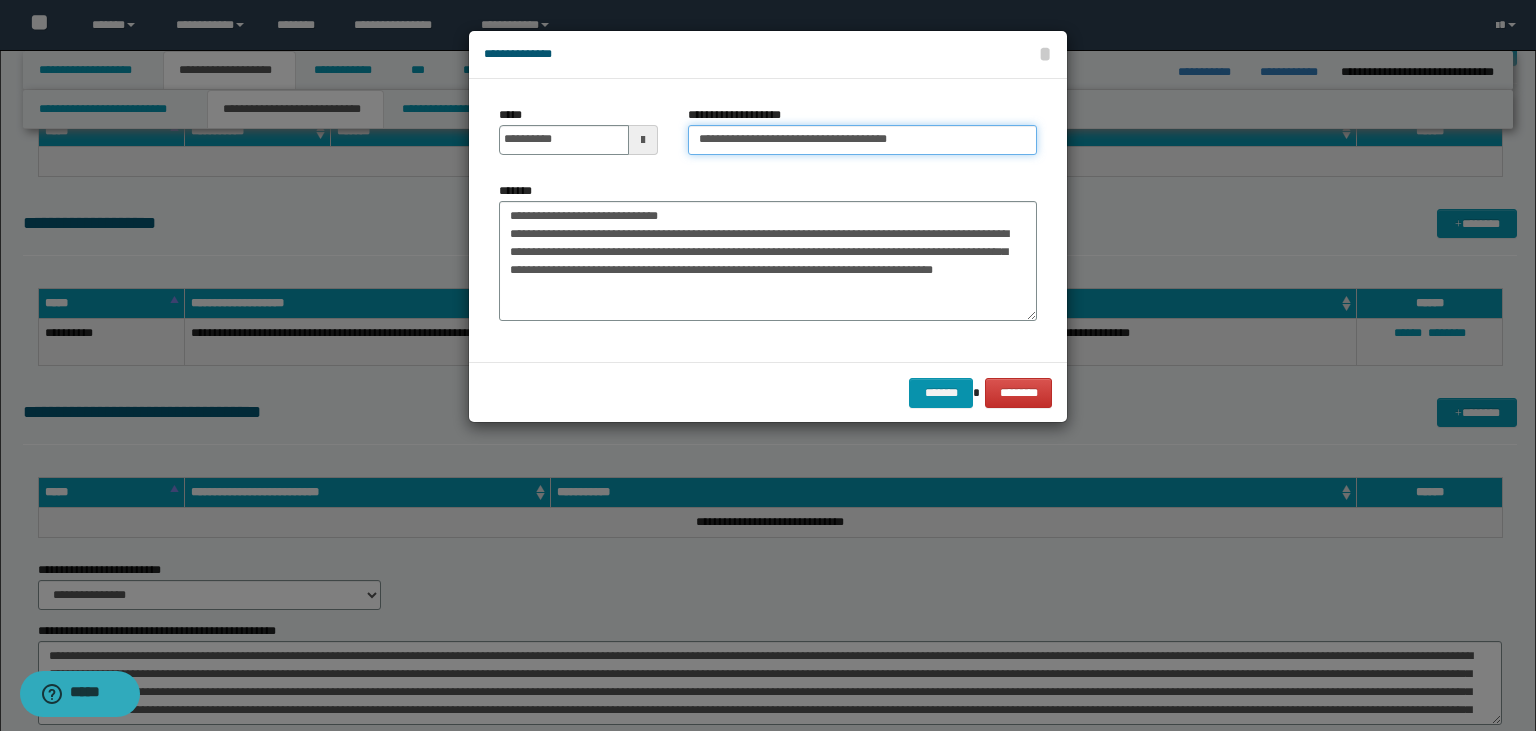 type on "**********" 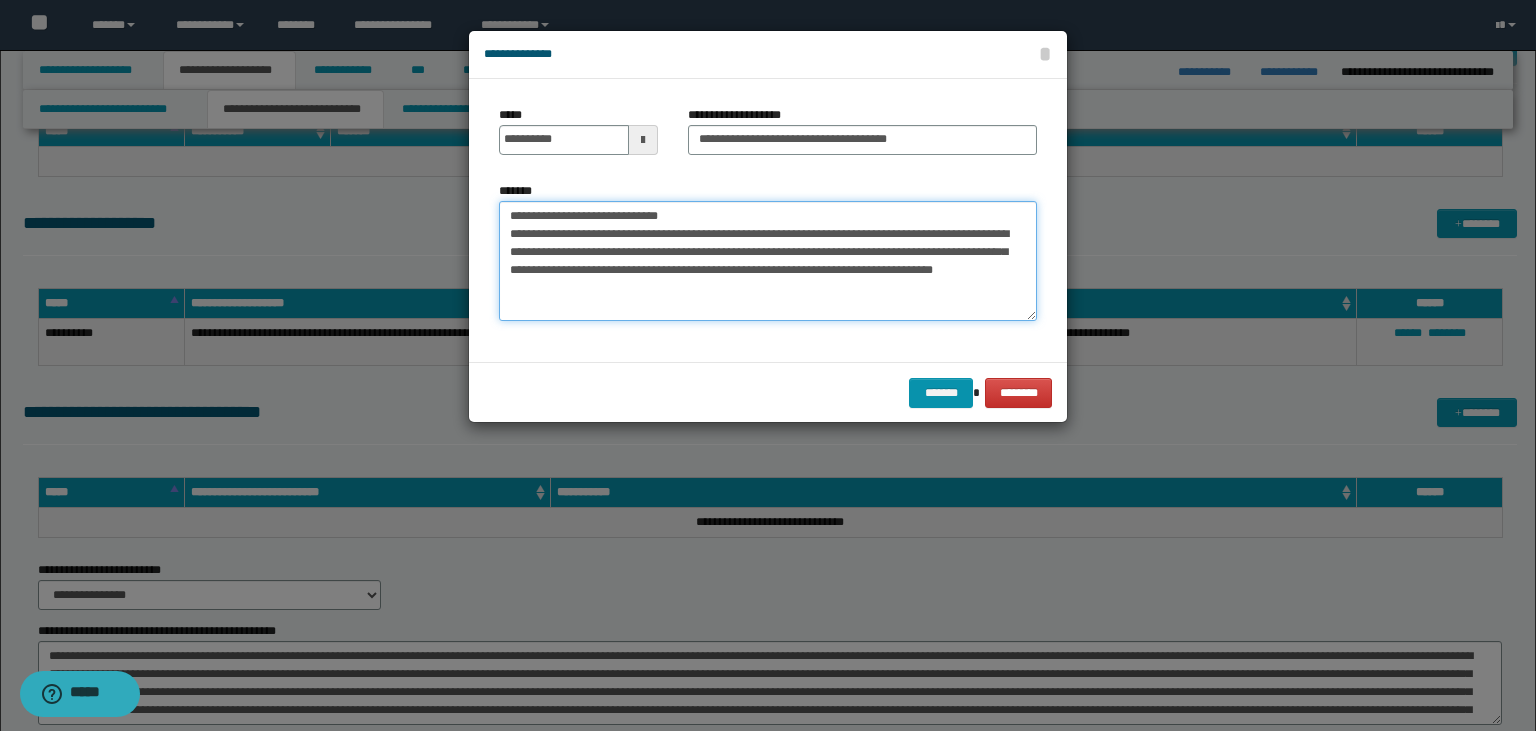 click on "**********" at bounding box center (768, 261) 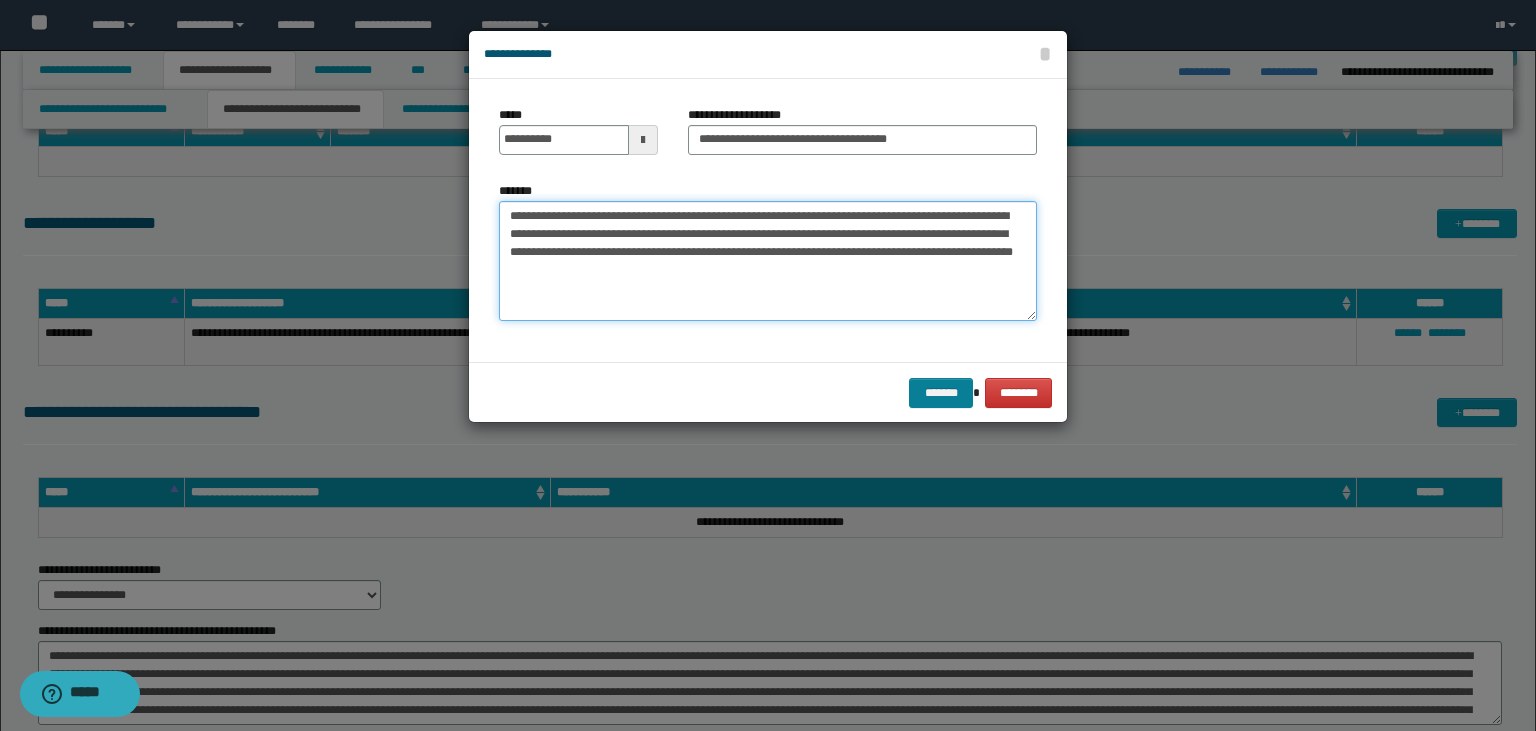 type on "**********" 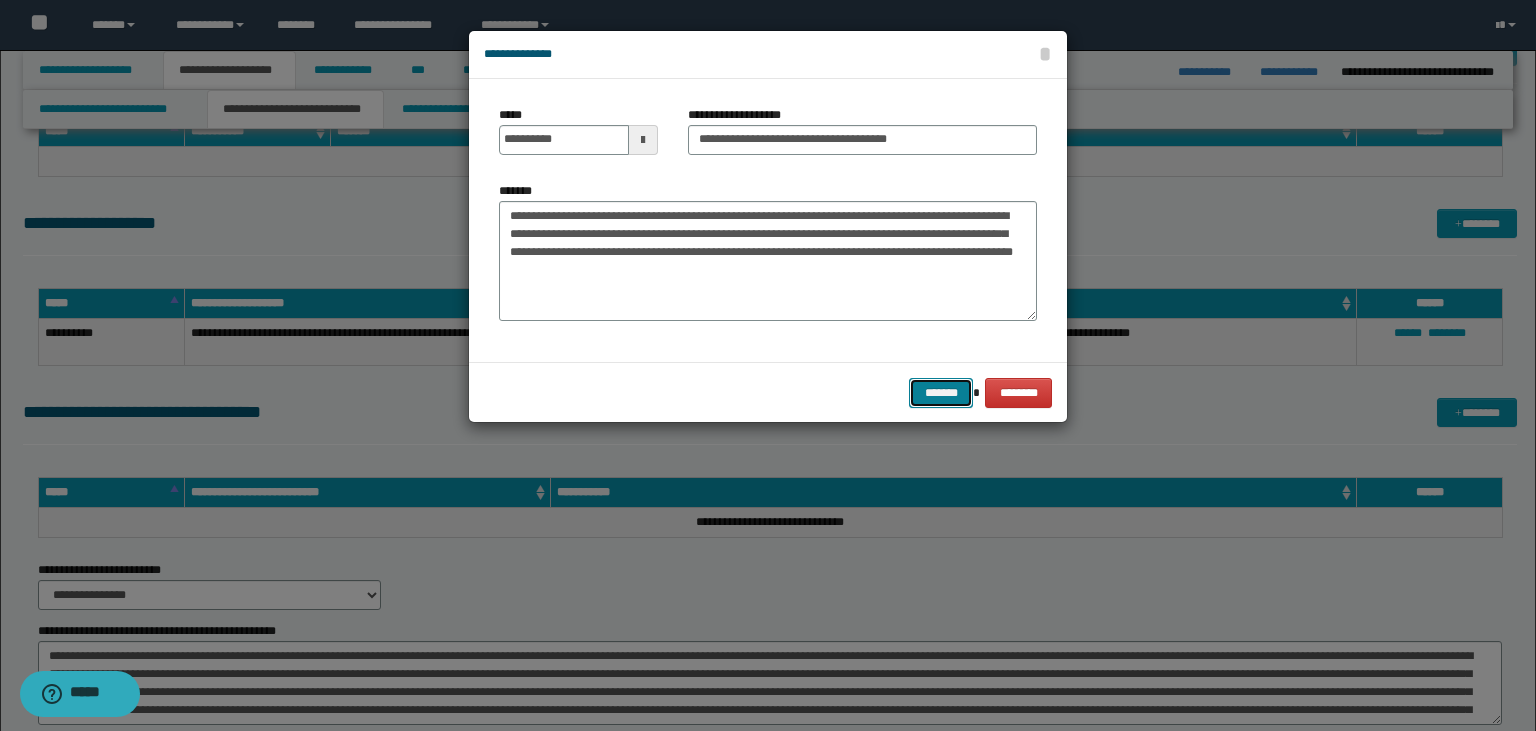 click on "*******" at bounding box center [941, 393] 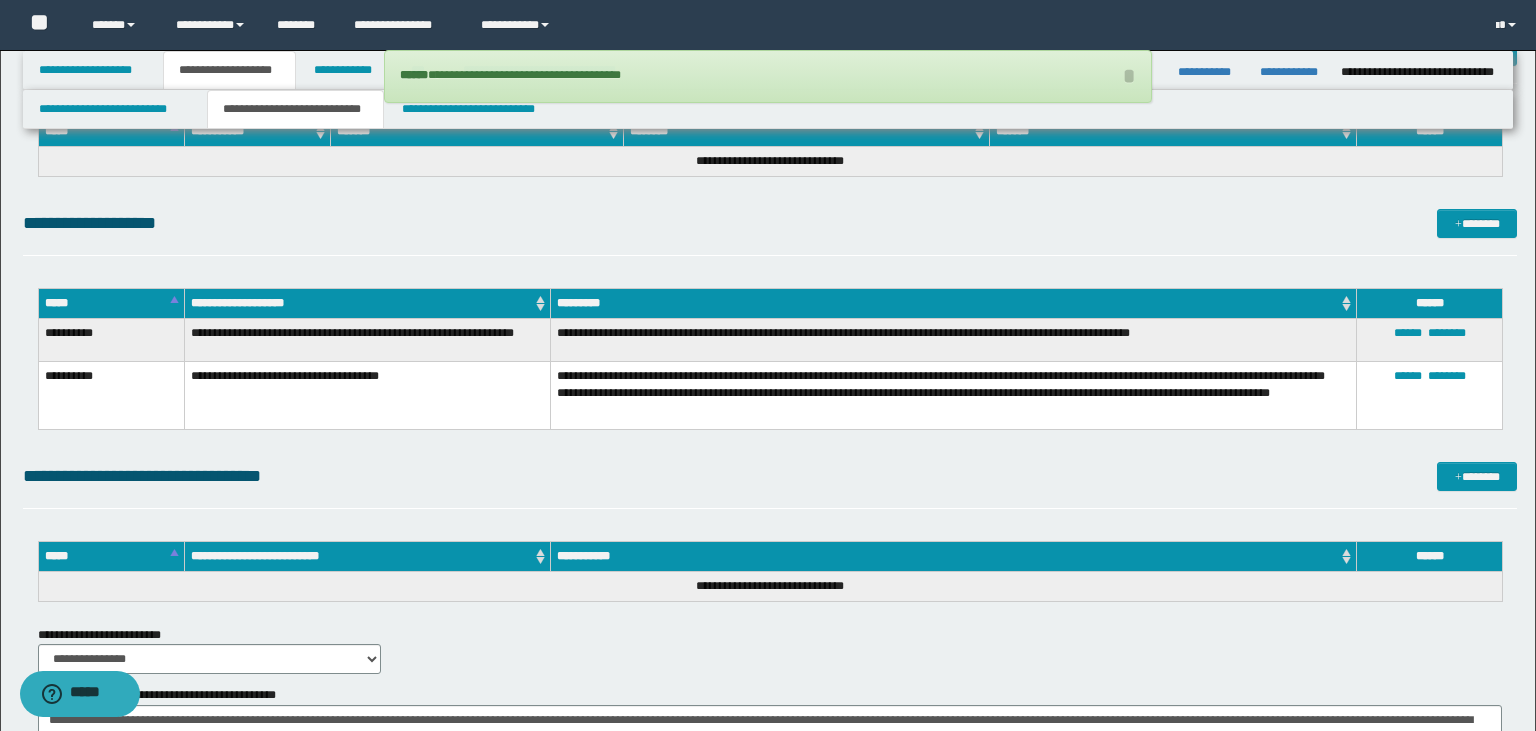 click on "**********" at bounding box center [770, 232] 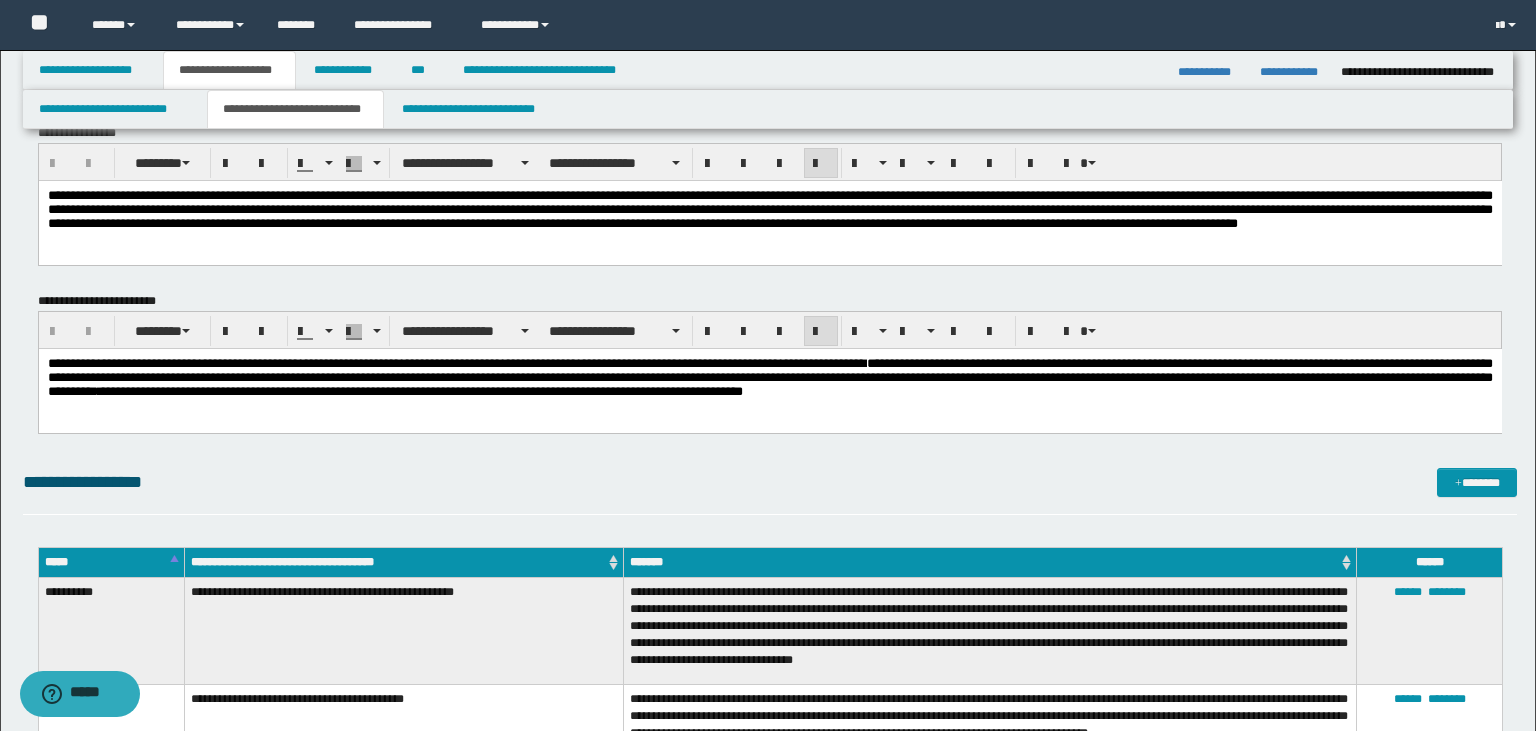 scroll, scrollTop: 88, scrollLeft: 0, axis: vertical 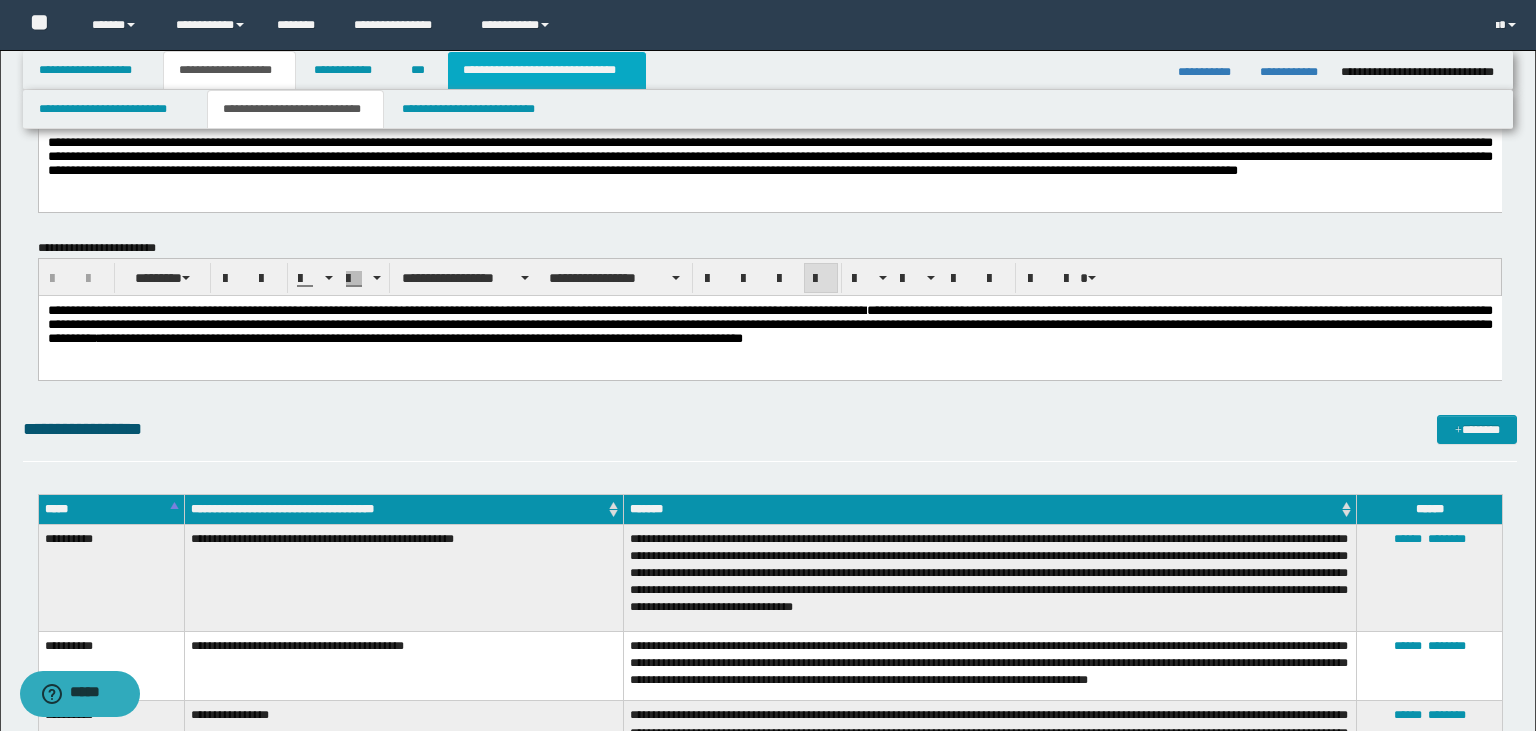 click on "**********" at bounding box center [547, 70] 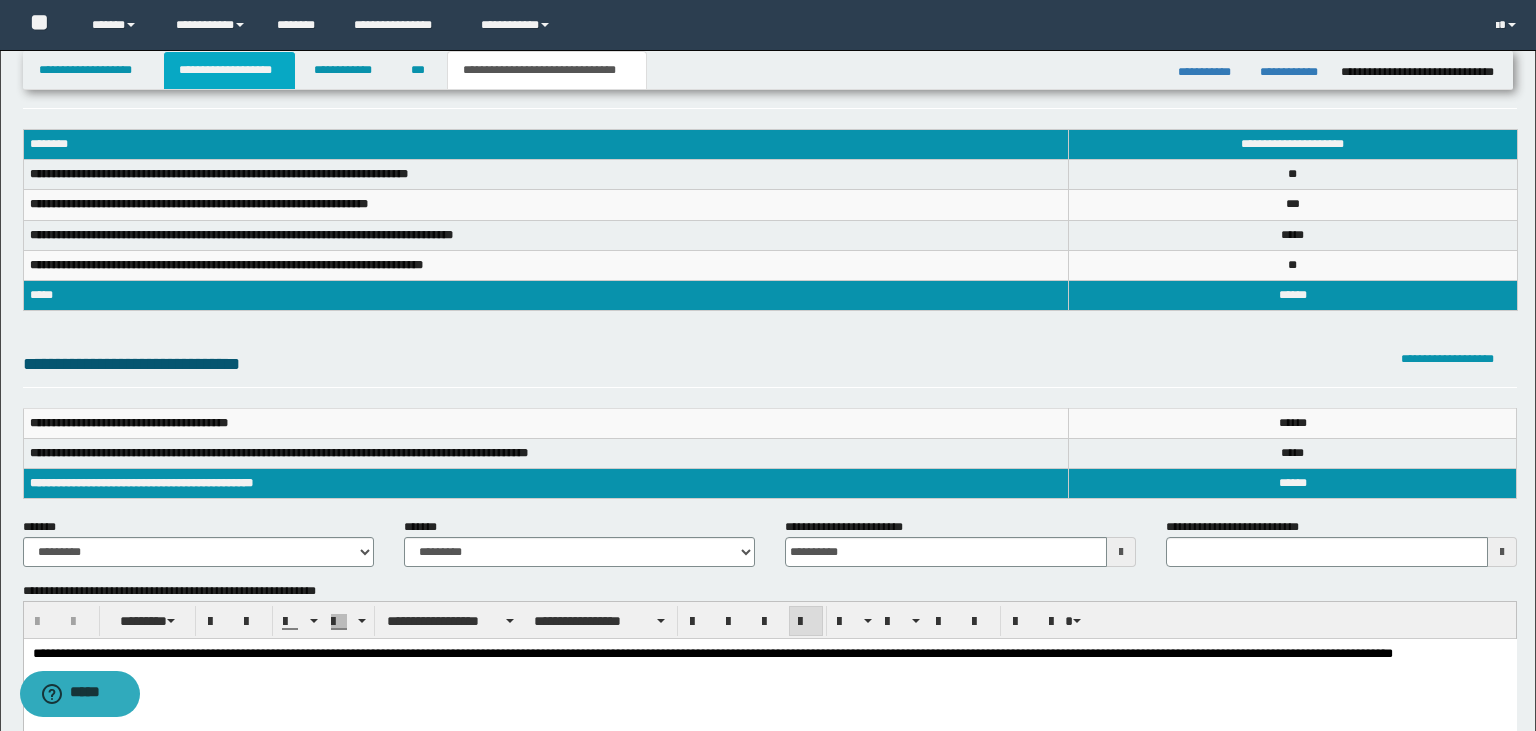 click on "**********" at bounding box center [229, 70] 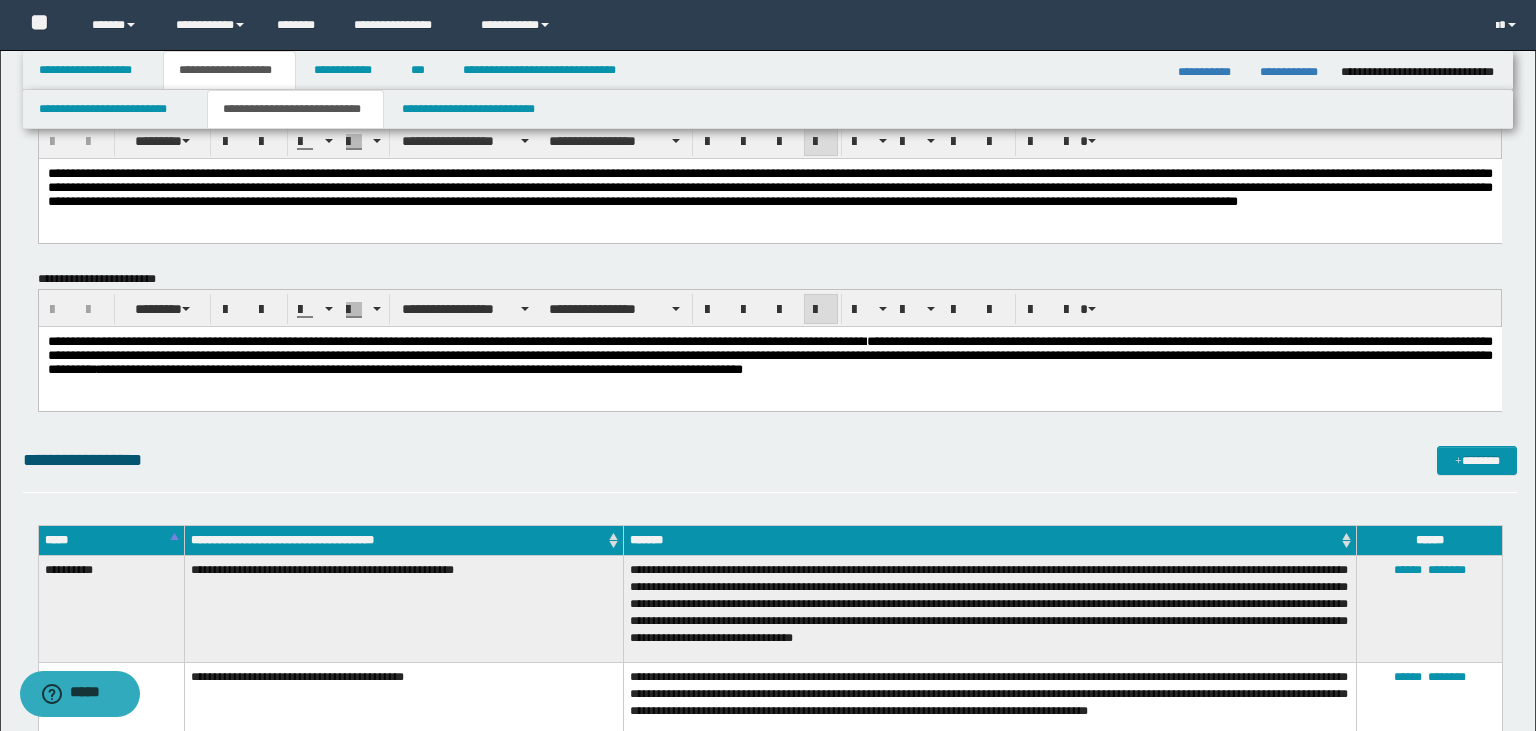 scroll, scrollTop: 88, scrollLeft: 0, axis: vertical 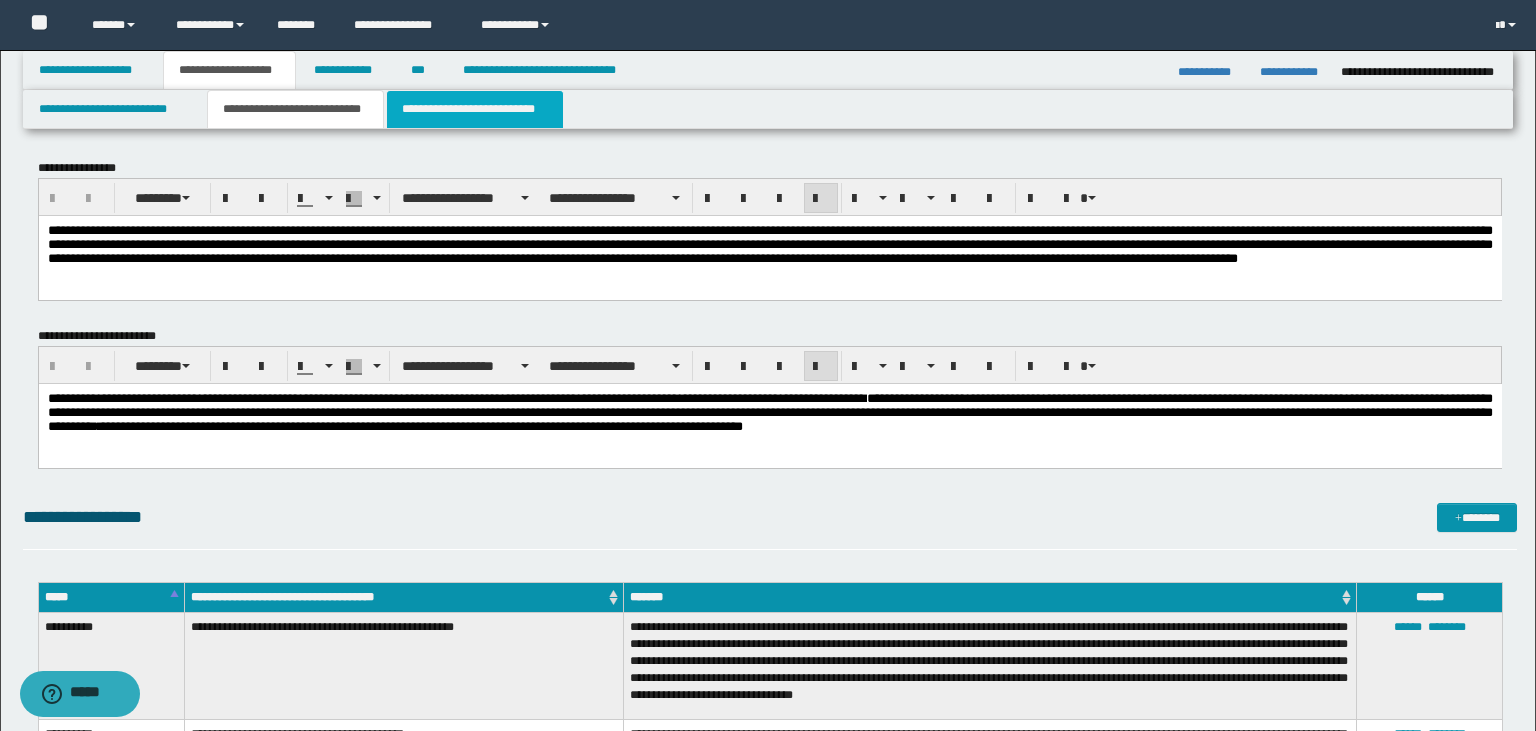 click on "**********" at bounding box center (475, 109) 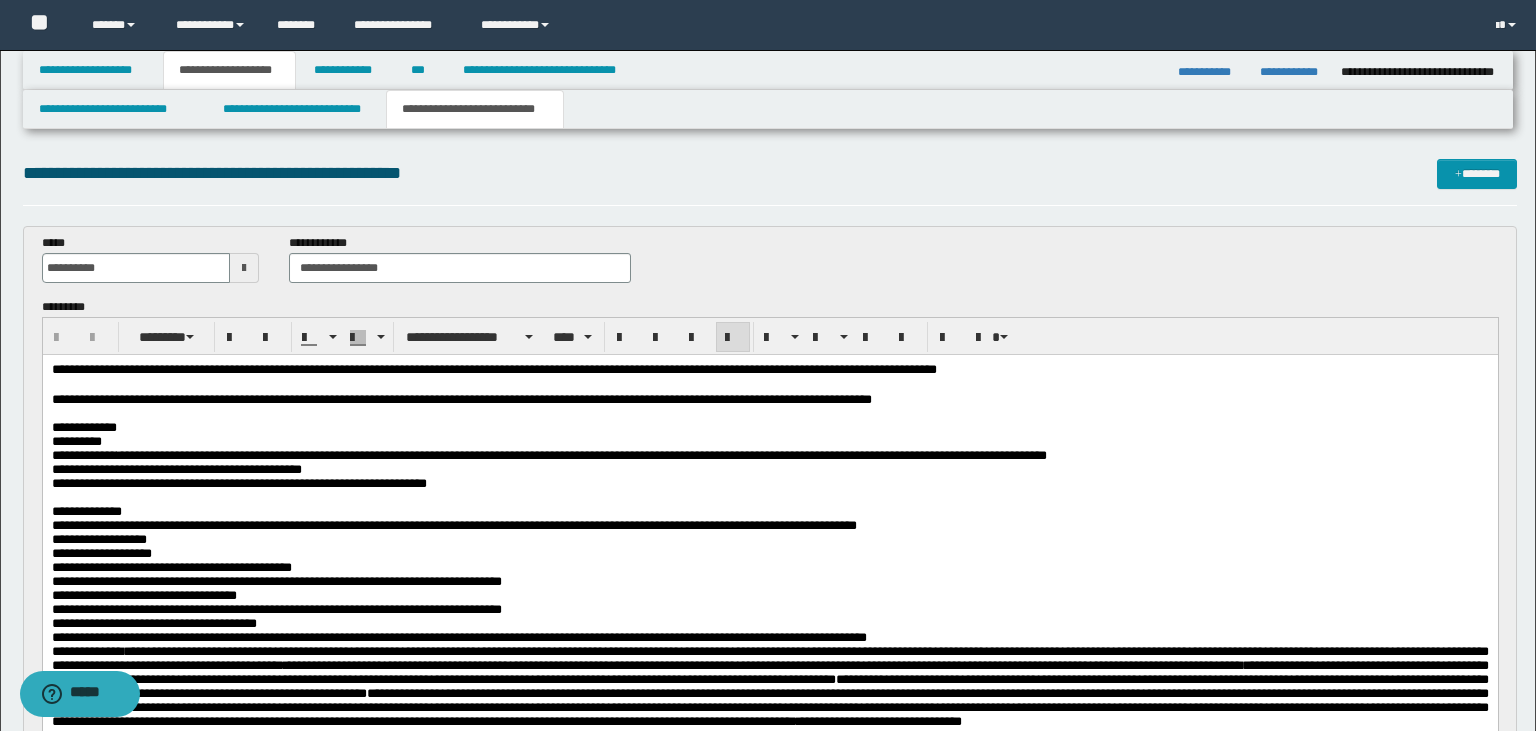 click on "**********" at bounding box center (238, 482) 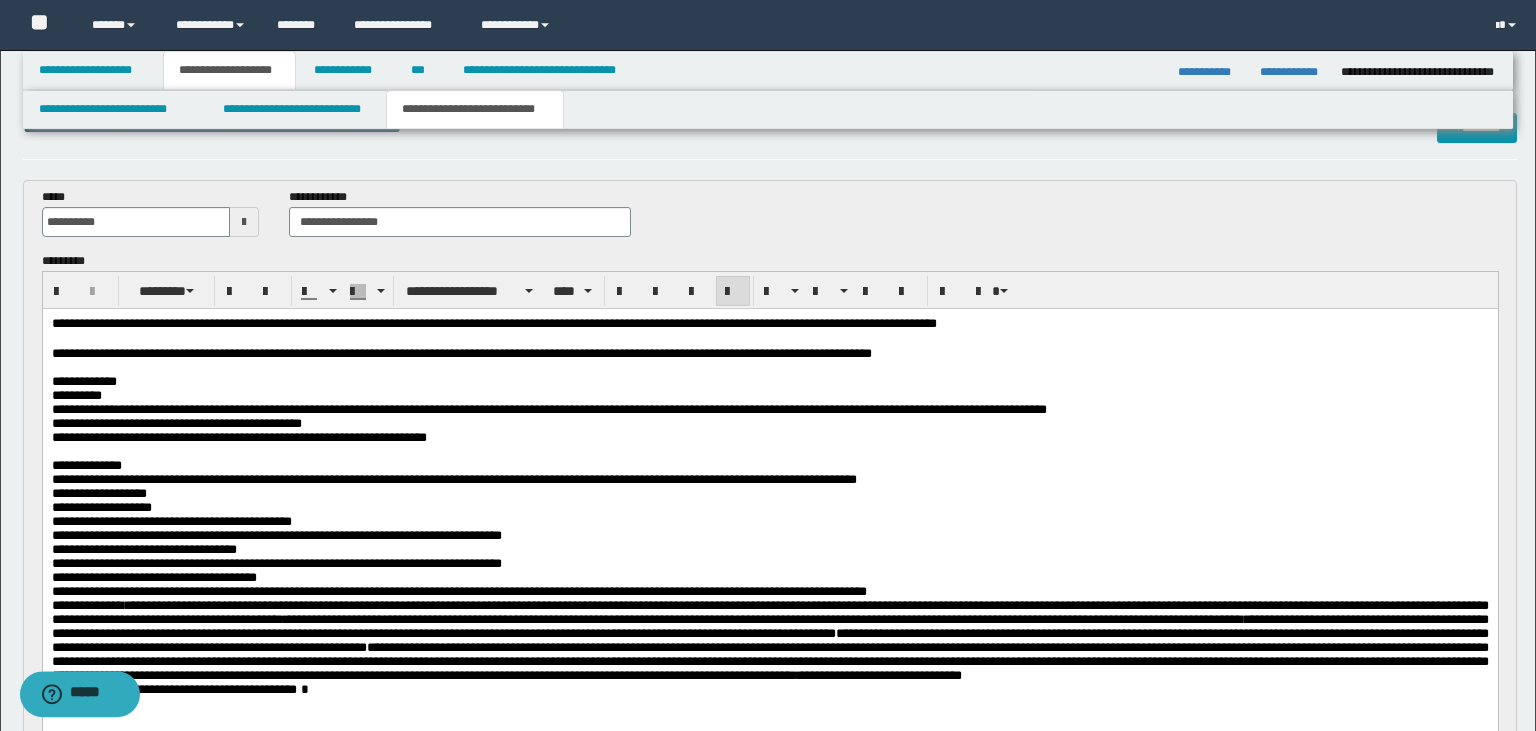 scroll, scrollTop: 78, scrollLeft: 0, axis: vertical 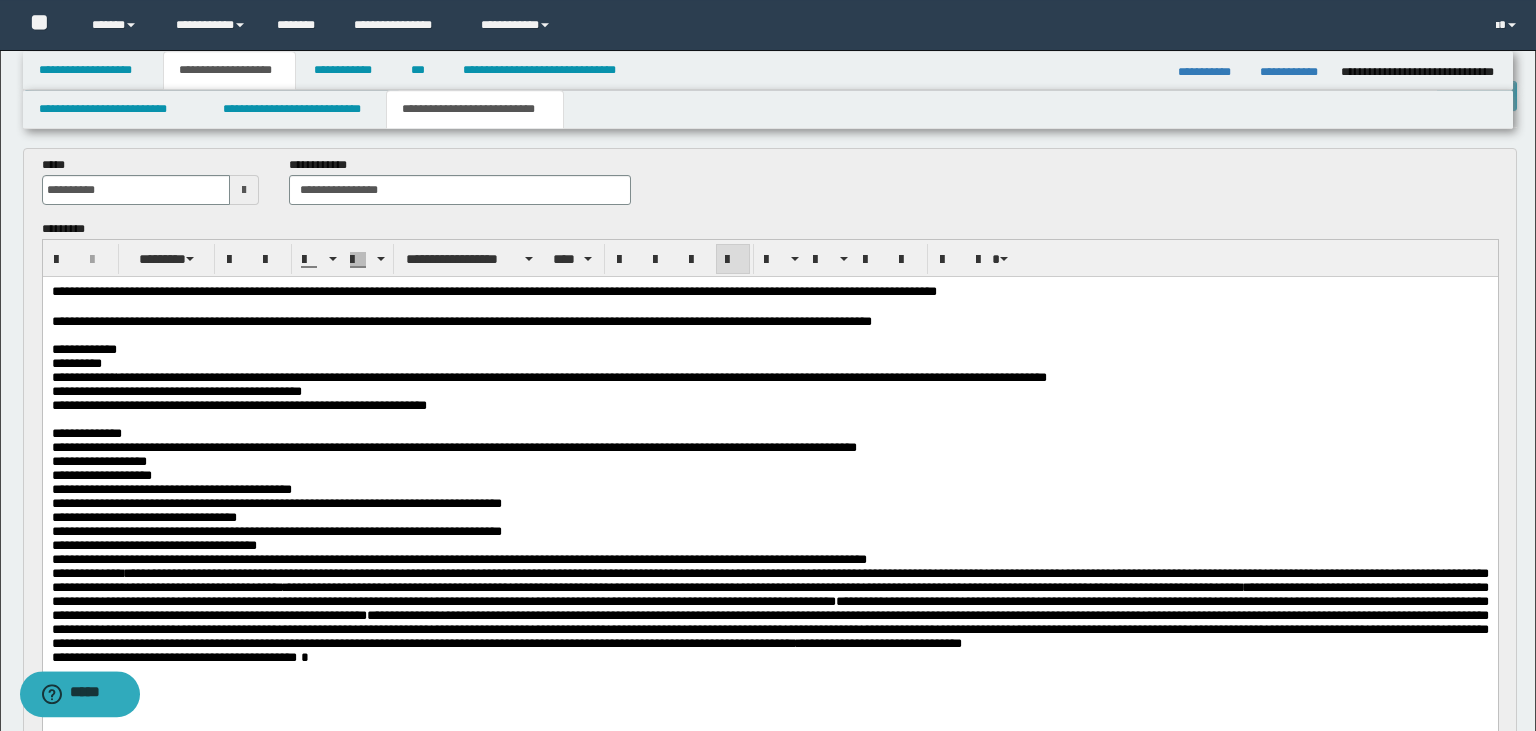 click on "**********" at bounding box center (453, 447) 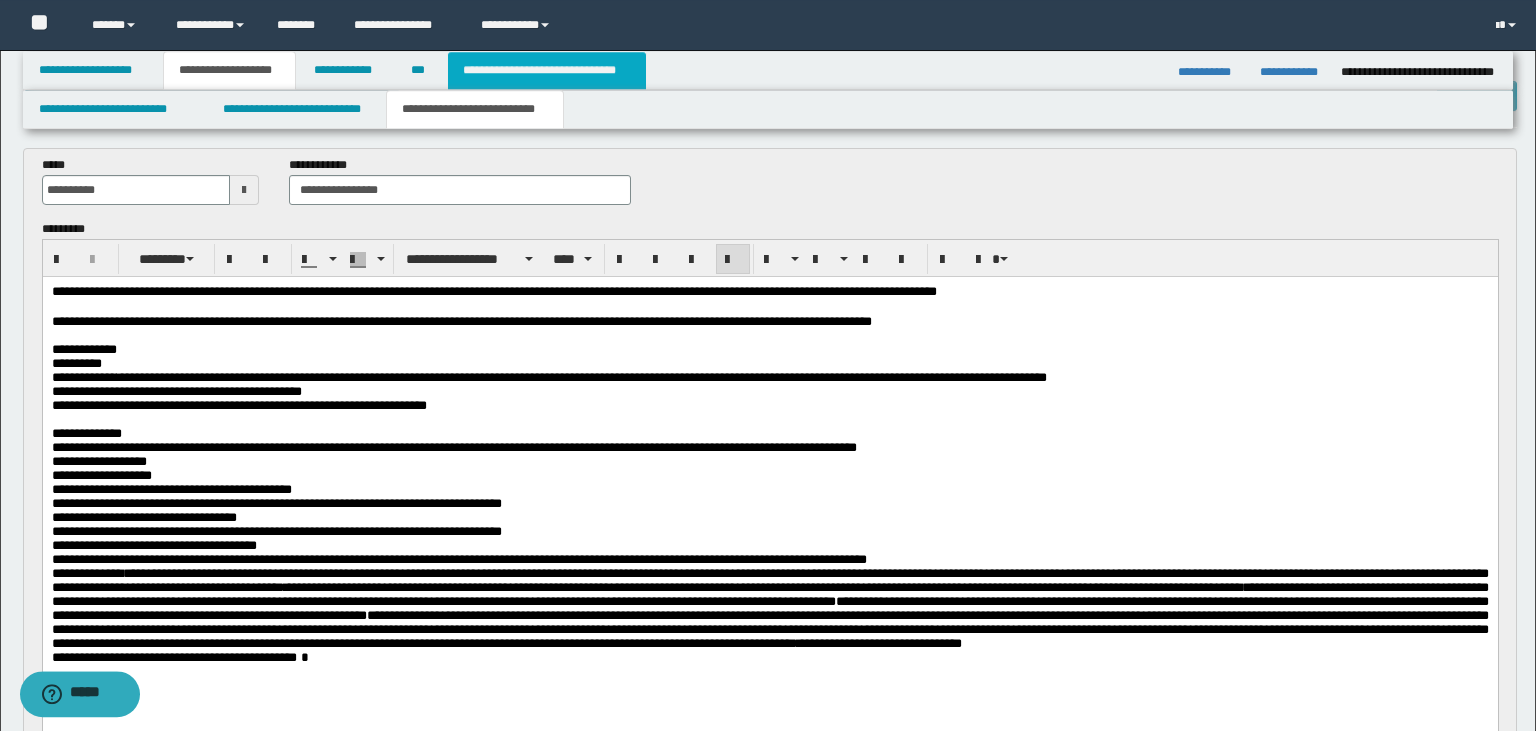 click on "**********" at bounding box center (547, 70) 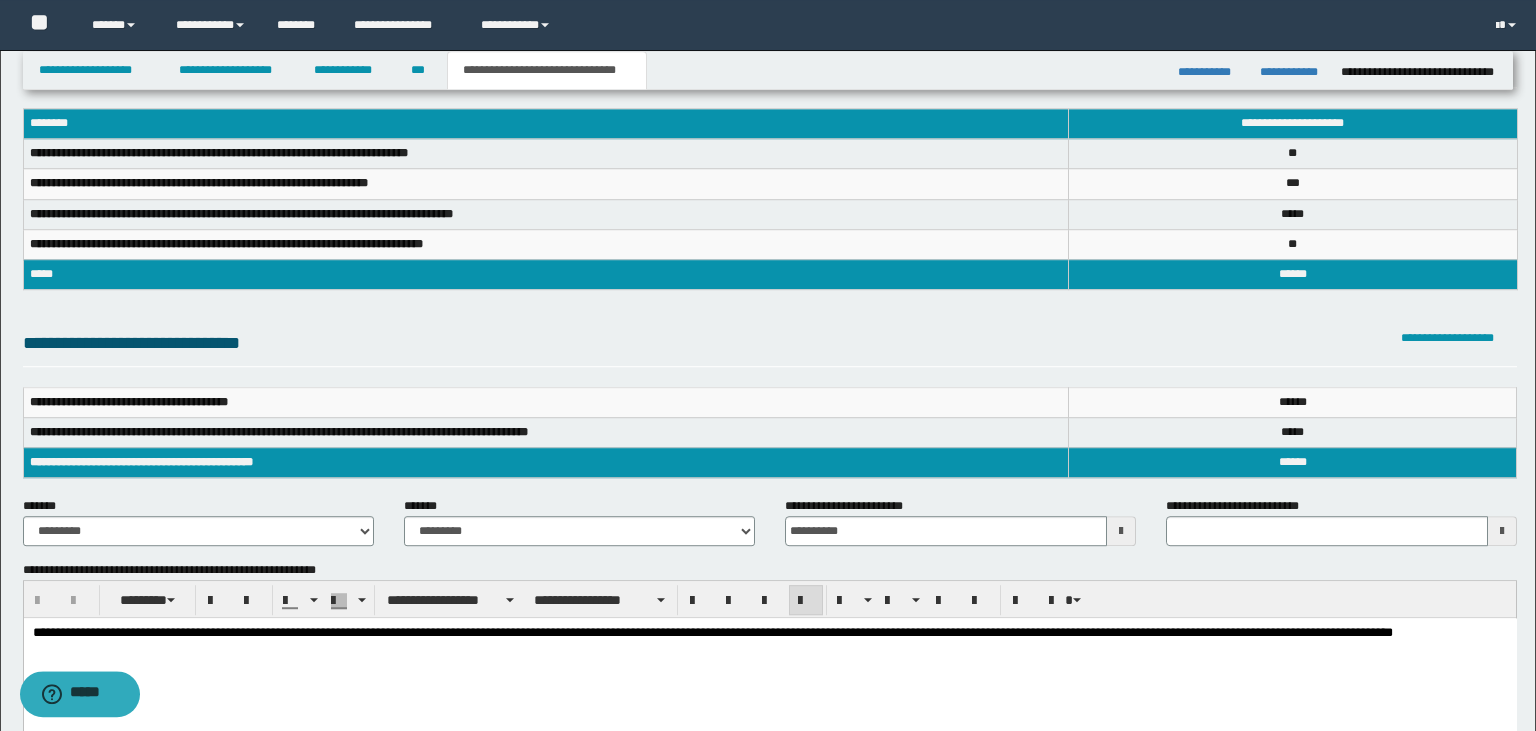 scroll, scrollTop: 47, scrollLeft: 0, axis: vertical 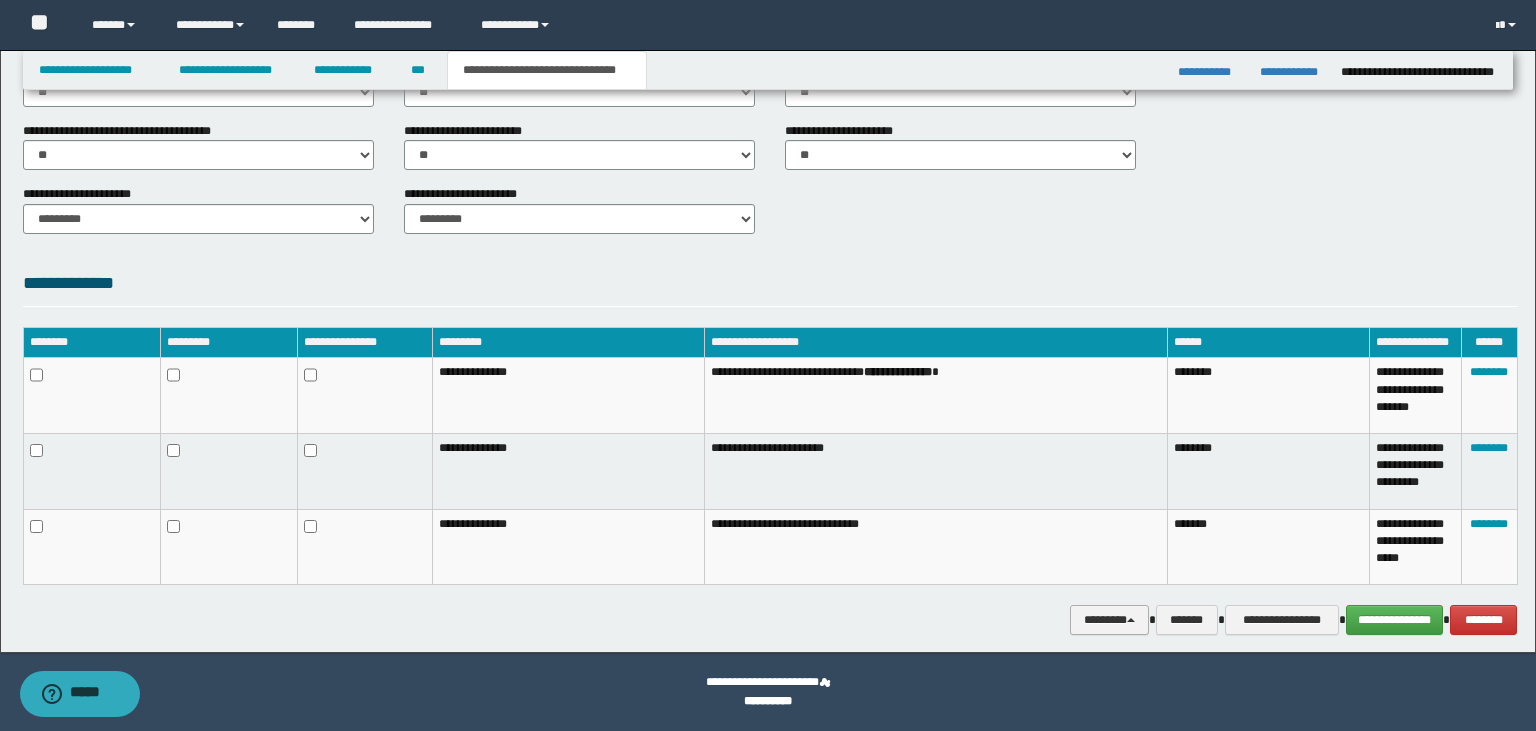 click on "********" at bounding box center [1109, 620] 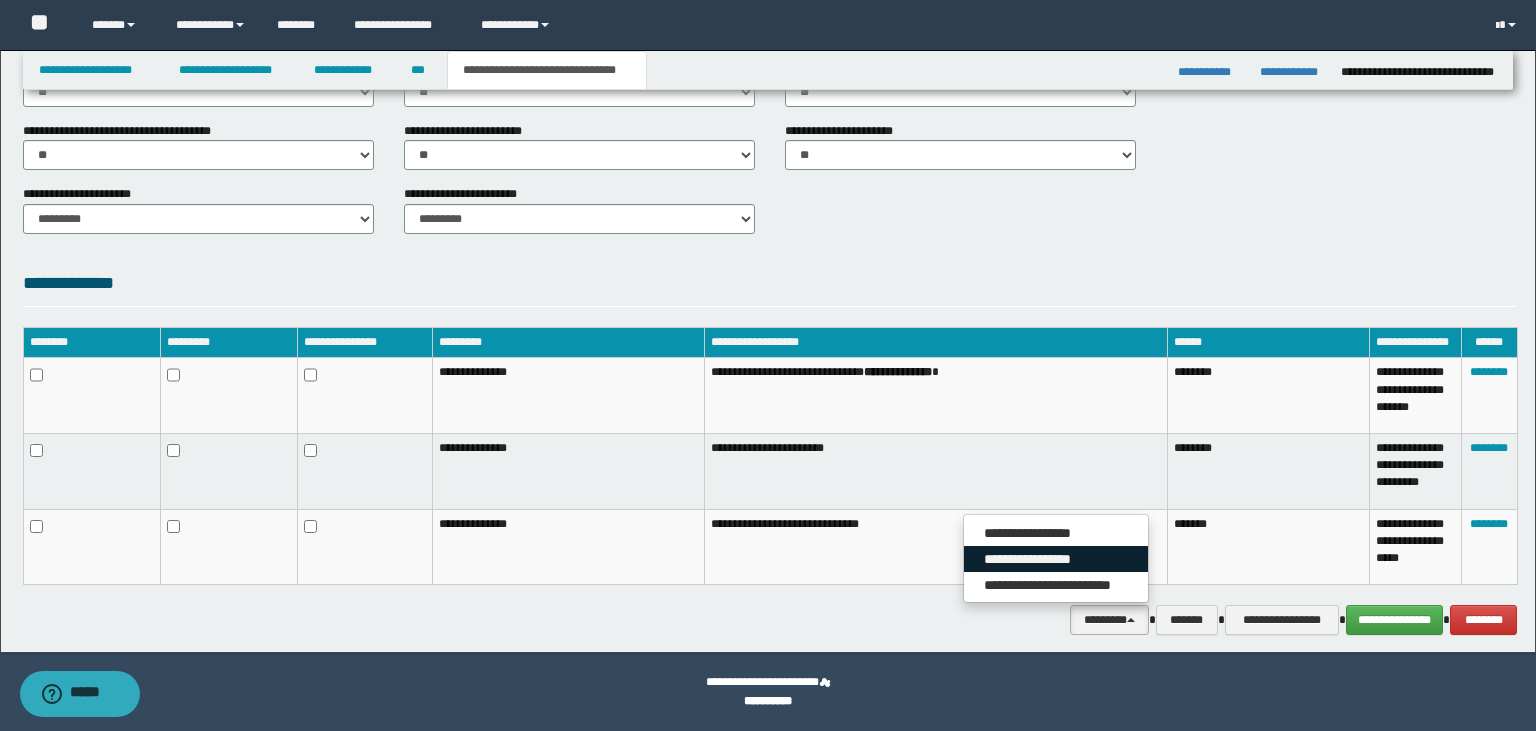 click on "**********" at bounding box center [1056, 559] 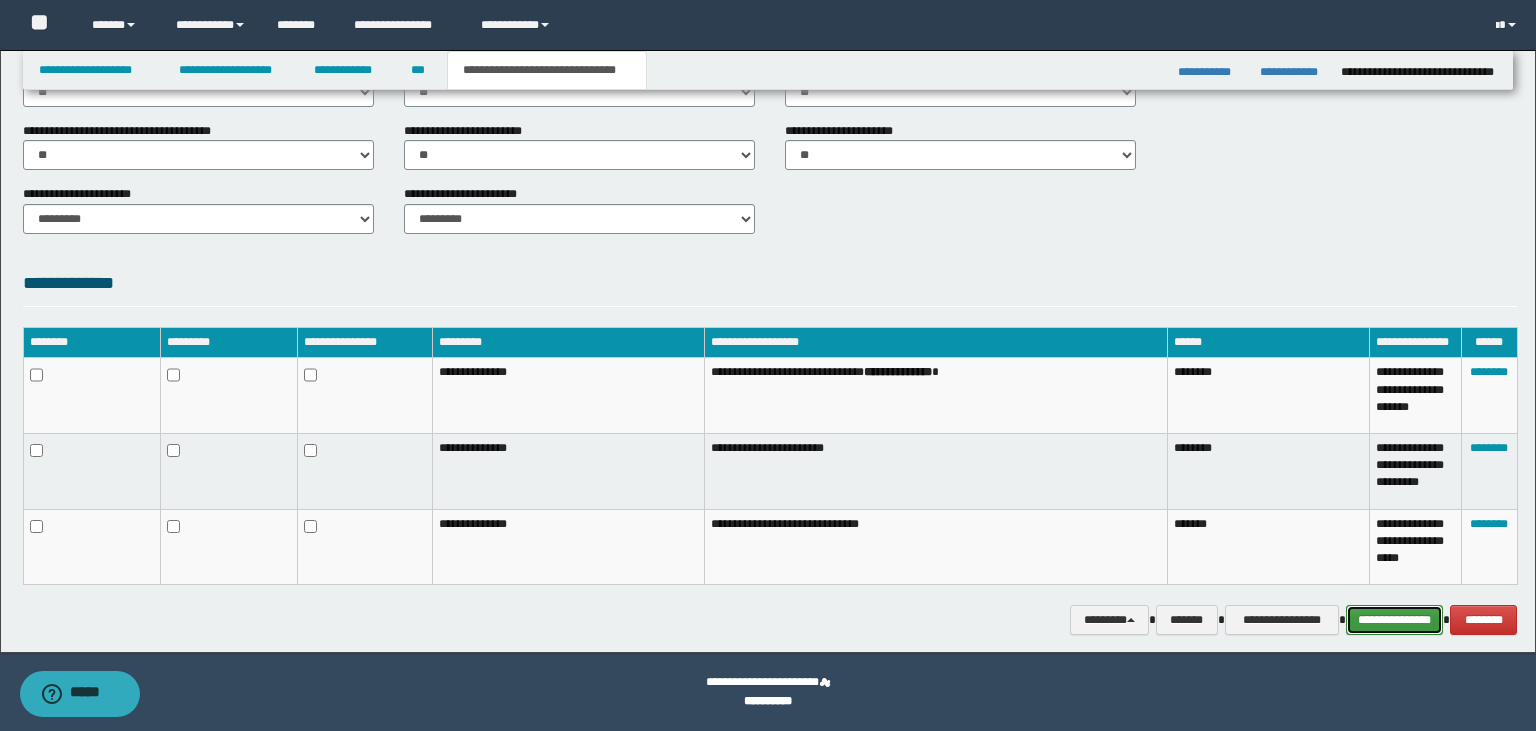 click on "**********" at bounding box center [1395, 620] 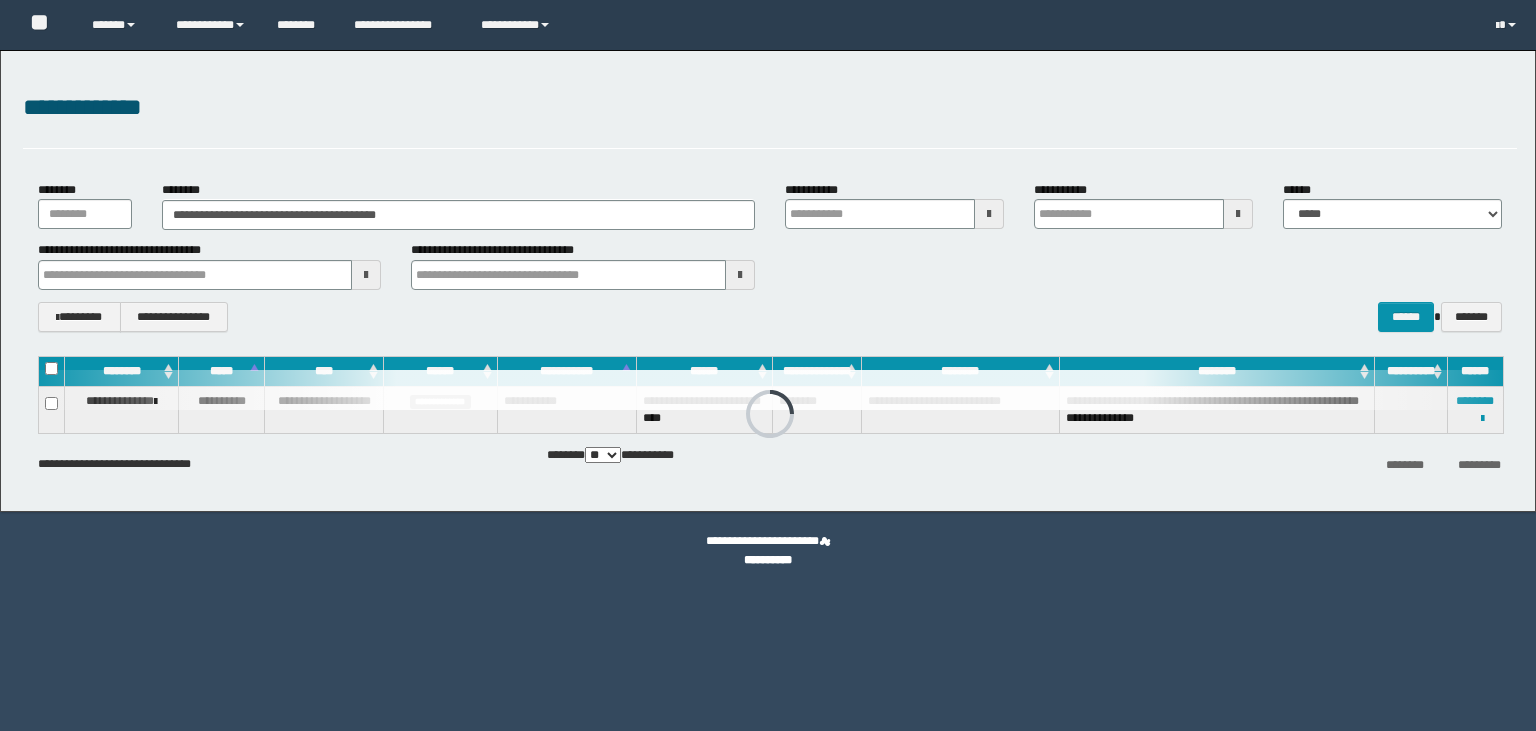 scroll, scrollTop: 0, scrollLeft: 0, axis: both 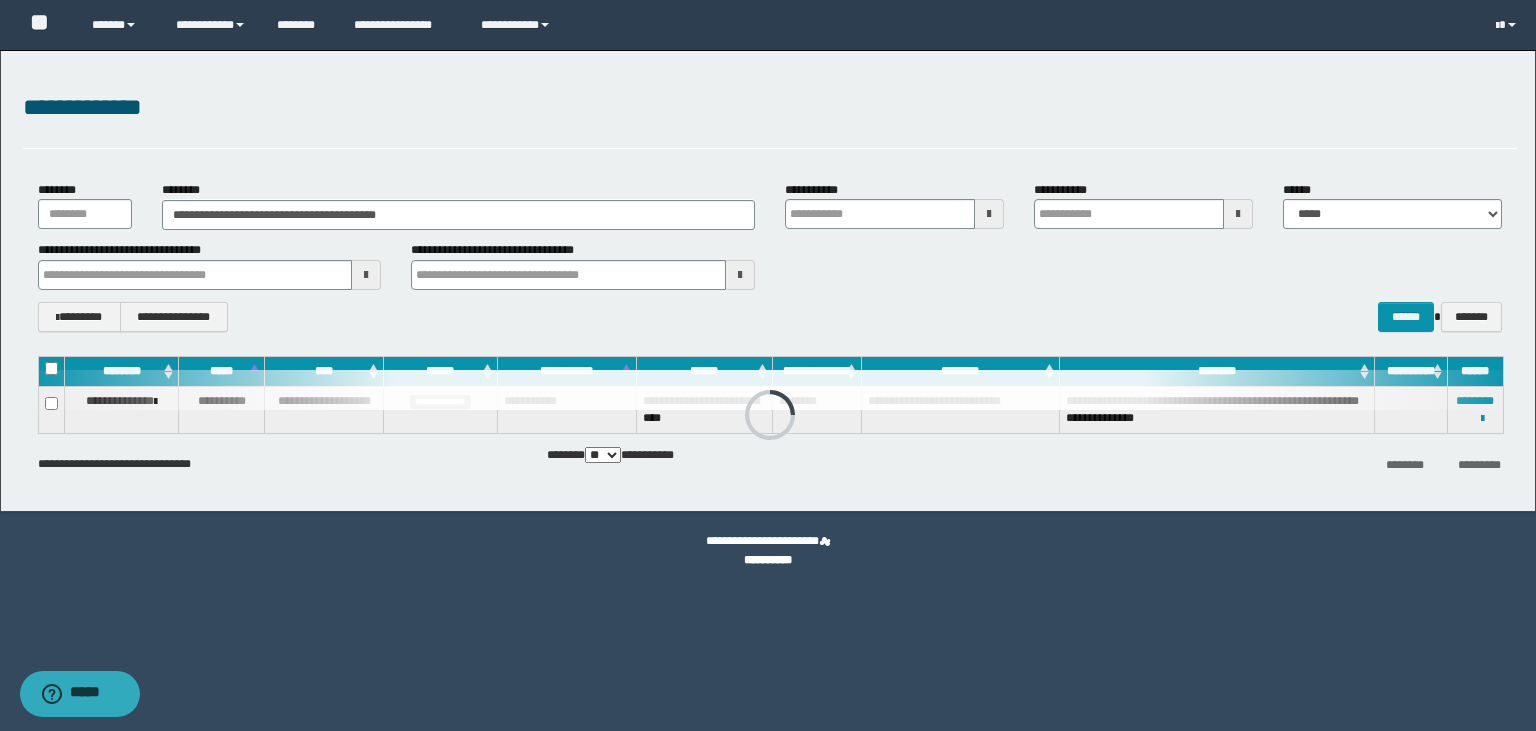 click on "**********" at bounding box center [770, 108] 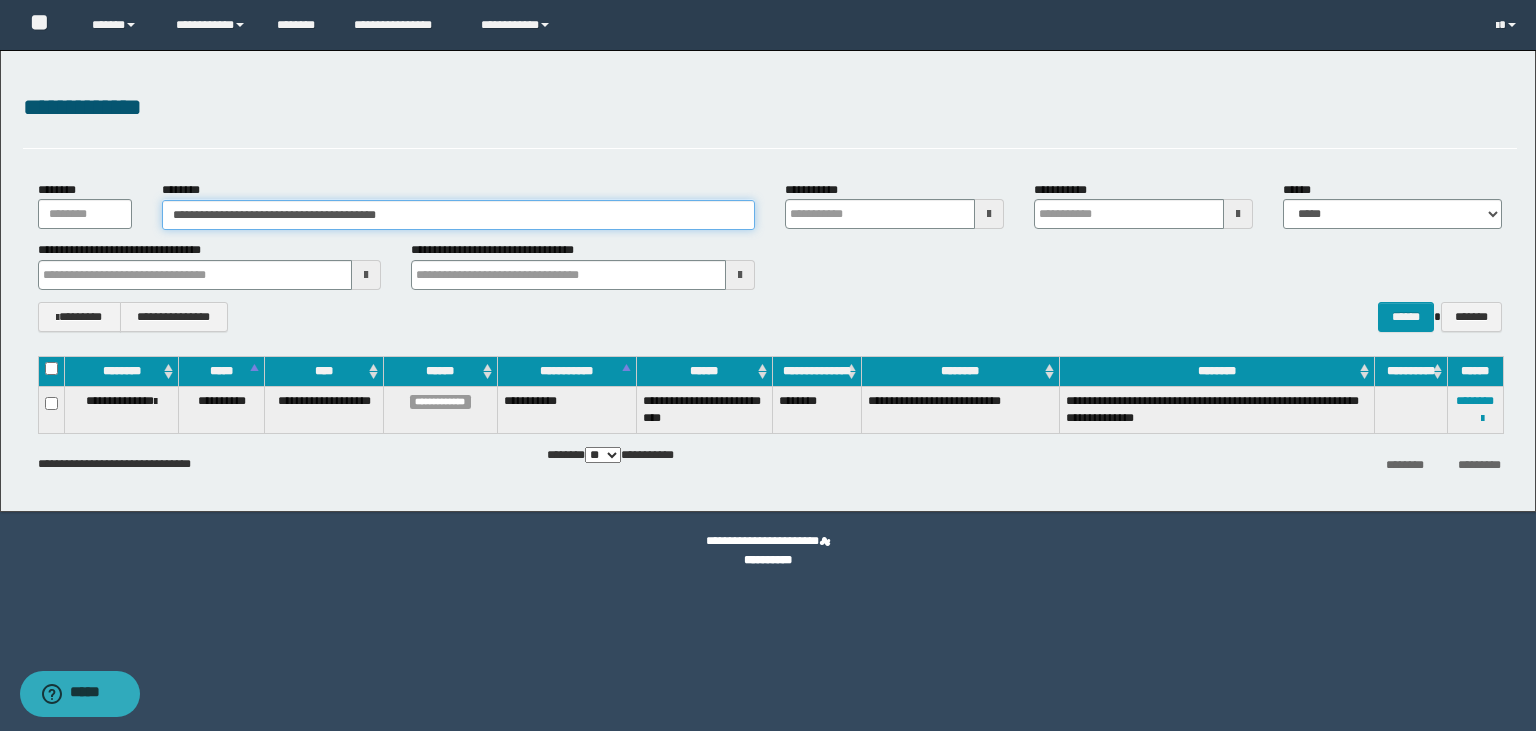 drag, startPoint x: 417, startPoint y: 214, endPoint x: 79, endPoint y: 214, distance: 338 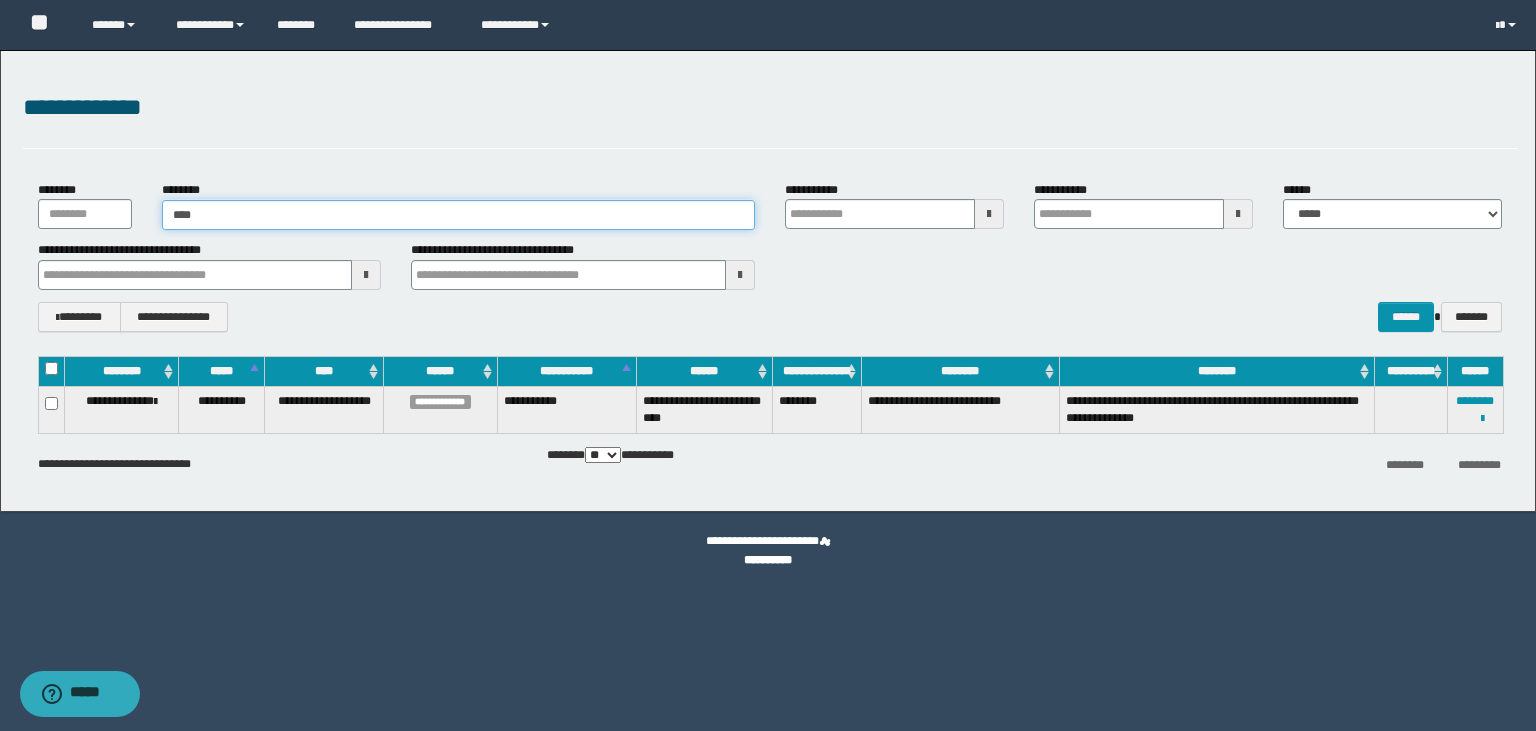 type on "*****" 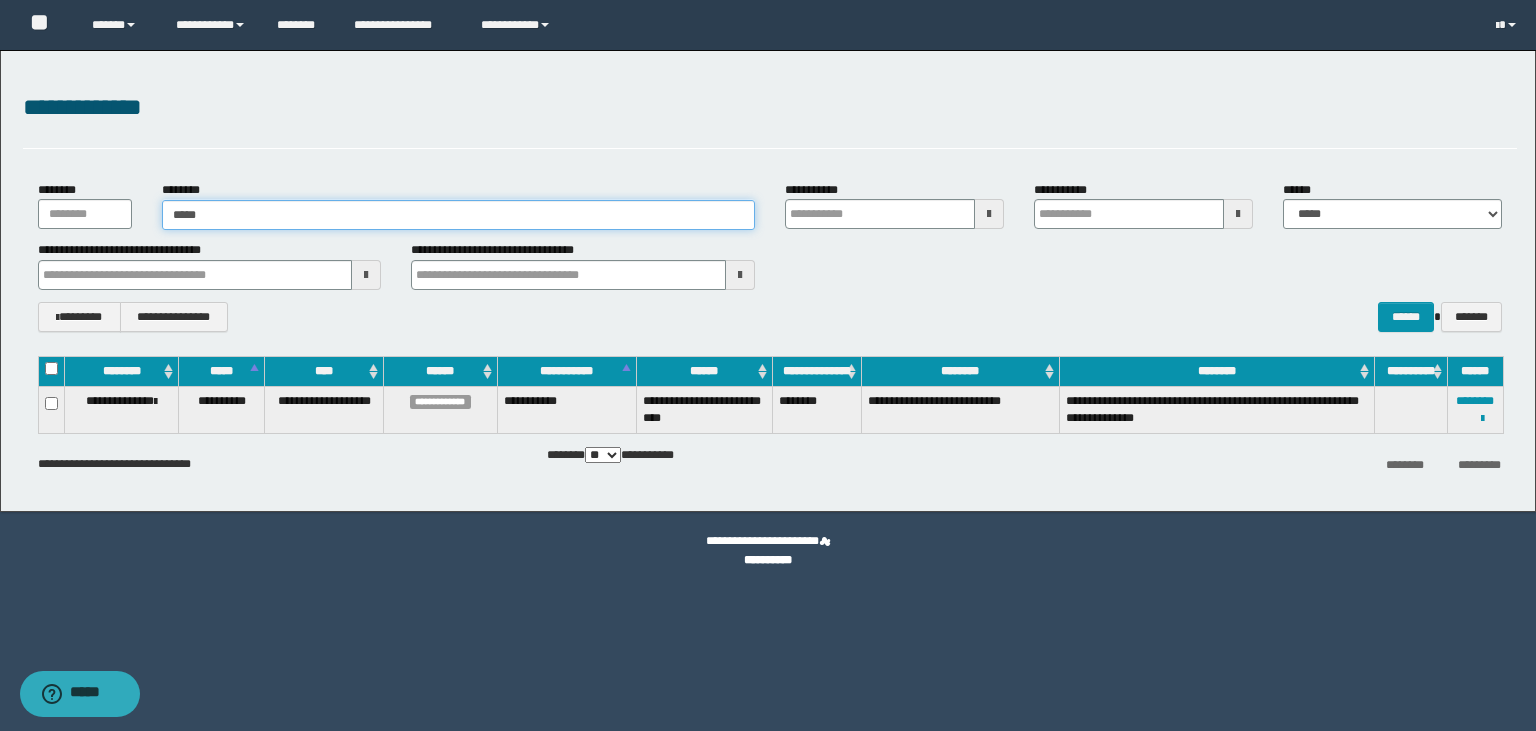 type on "*****" 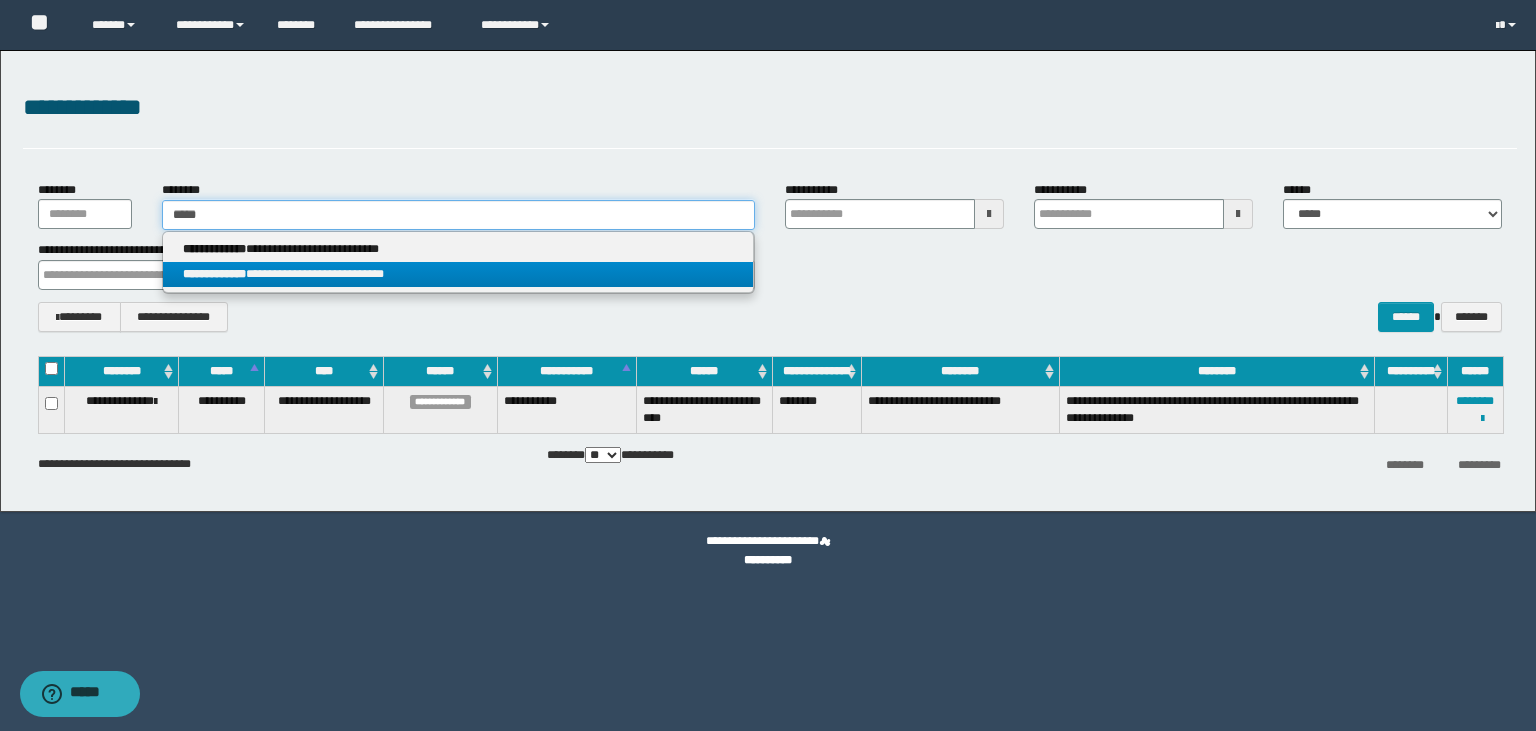 type on "*****" 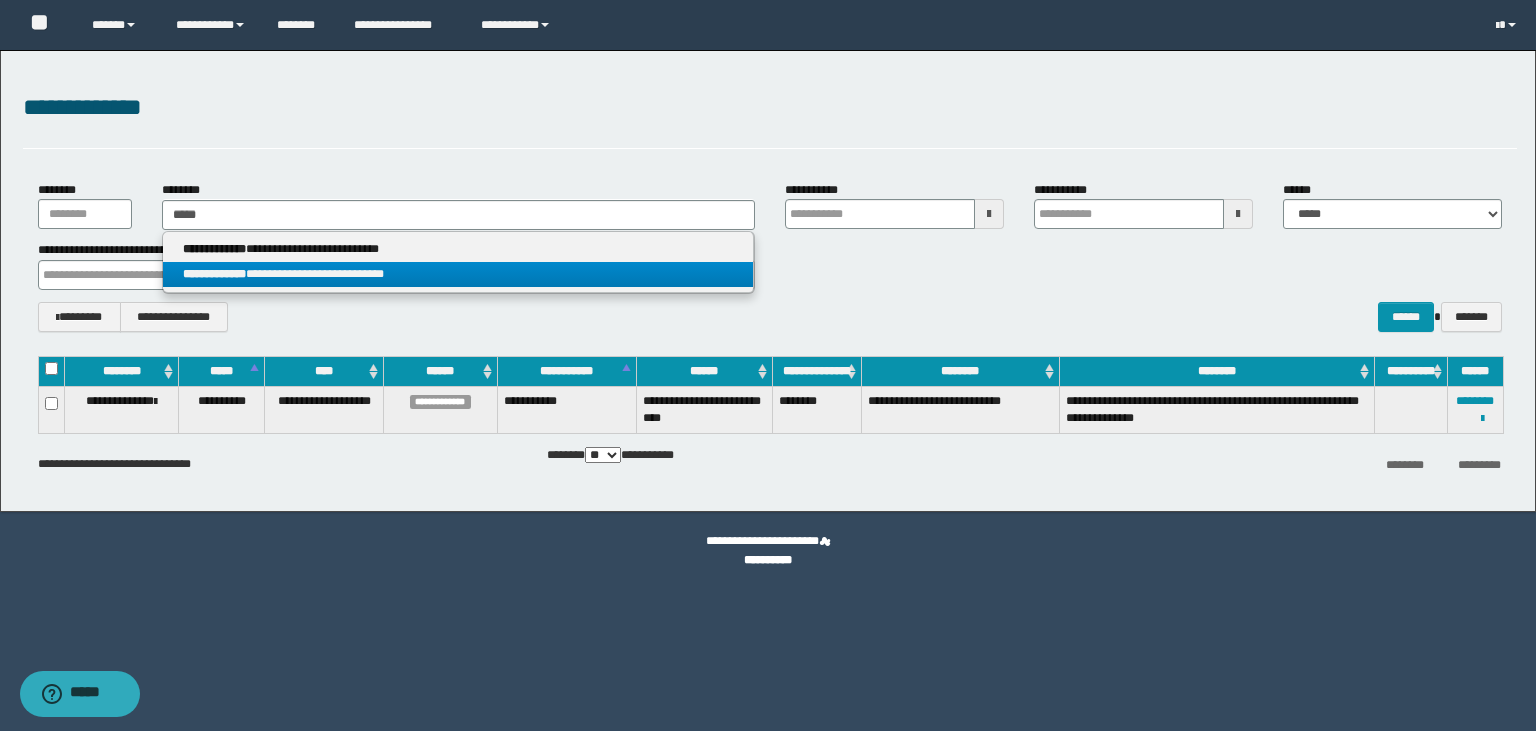 click on "**********" at bounding box center [214, 274] 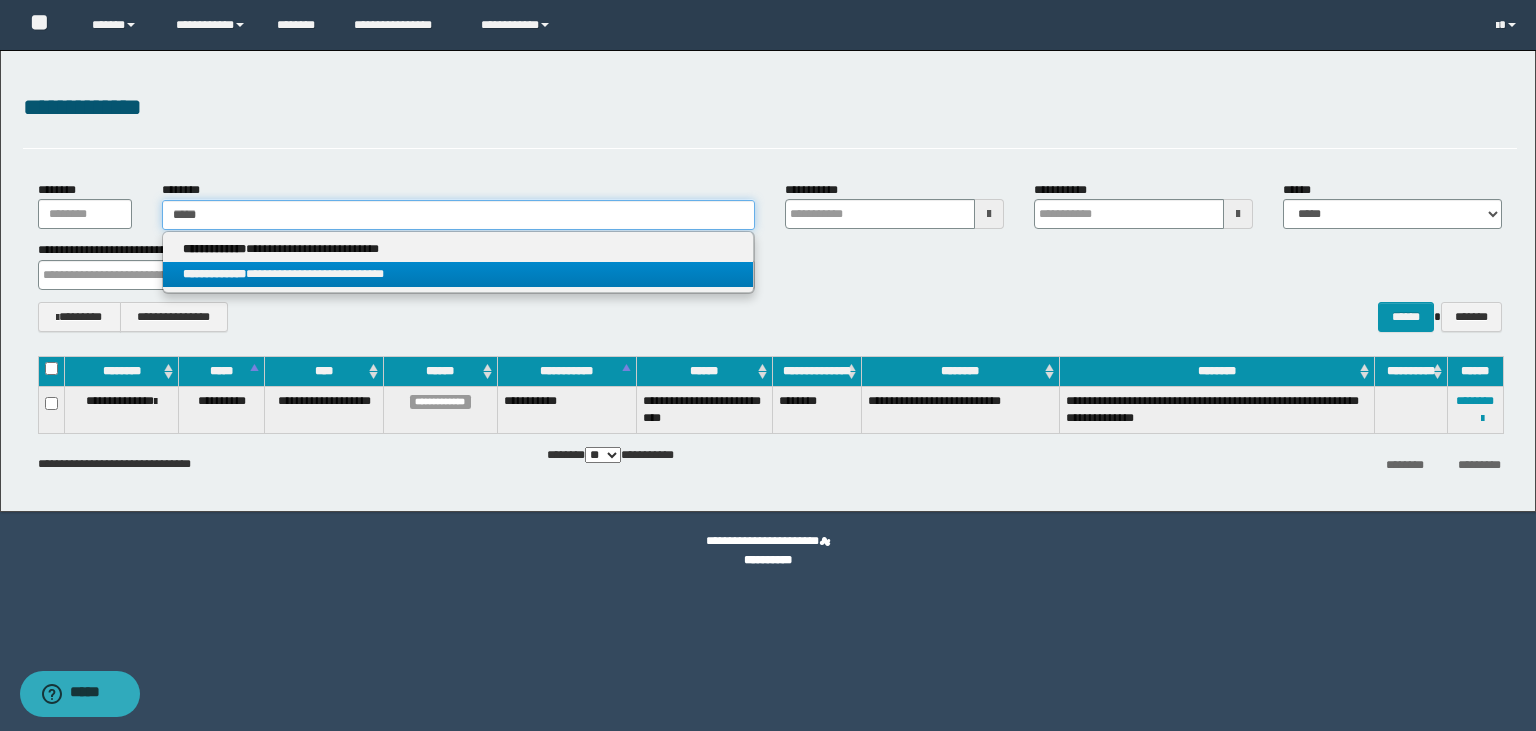 type 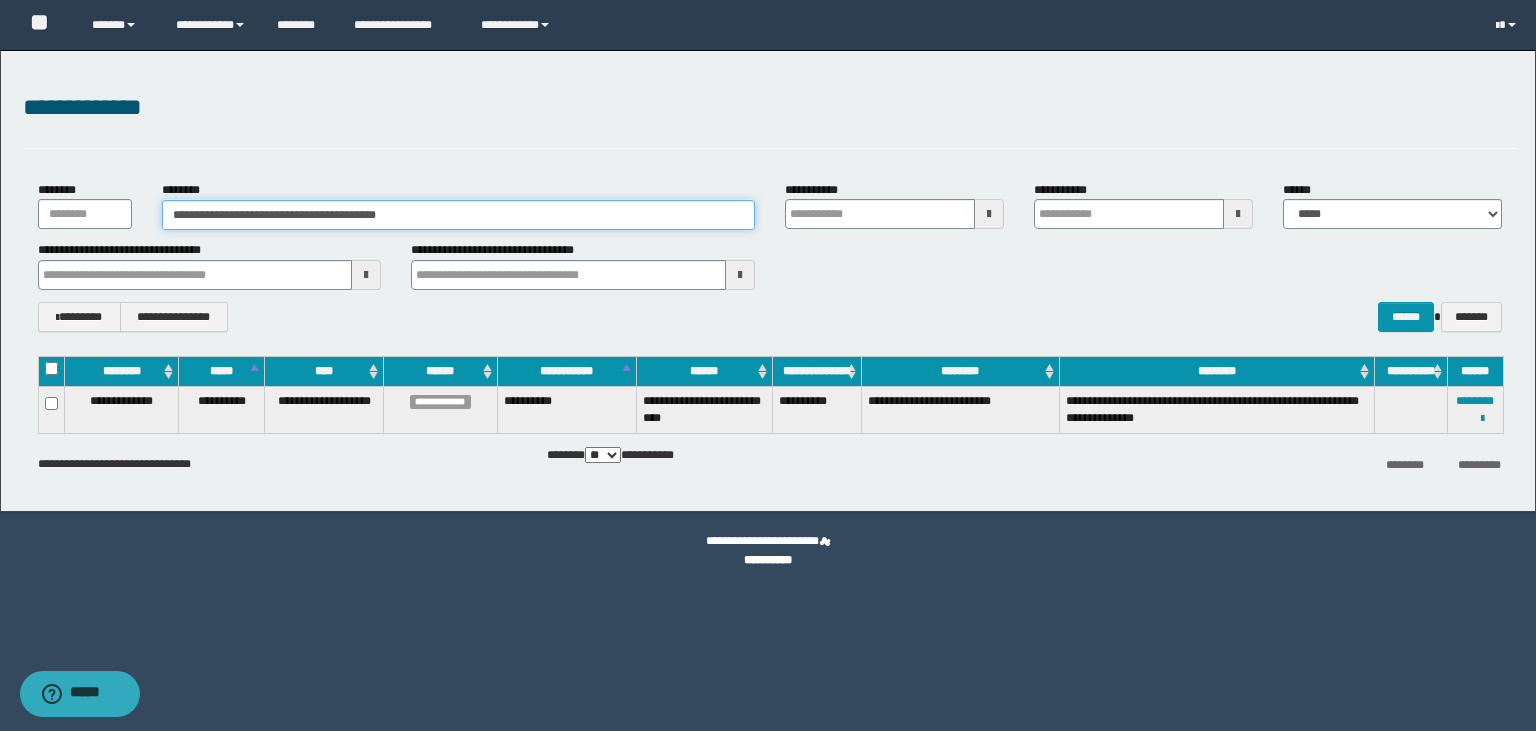 click on "**********" at bounding box center (458, 215) 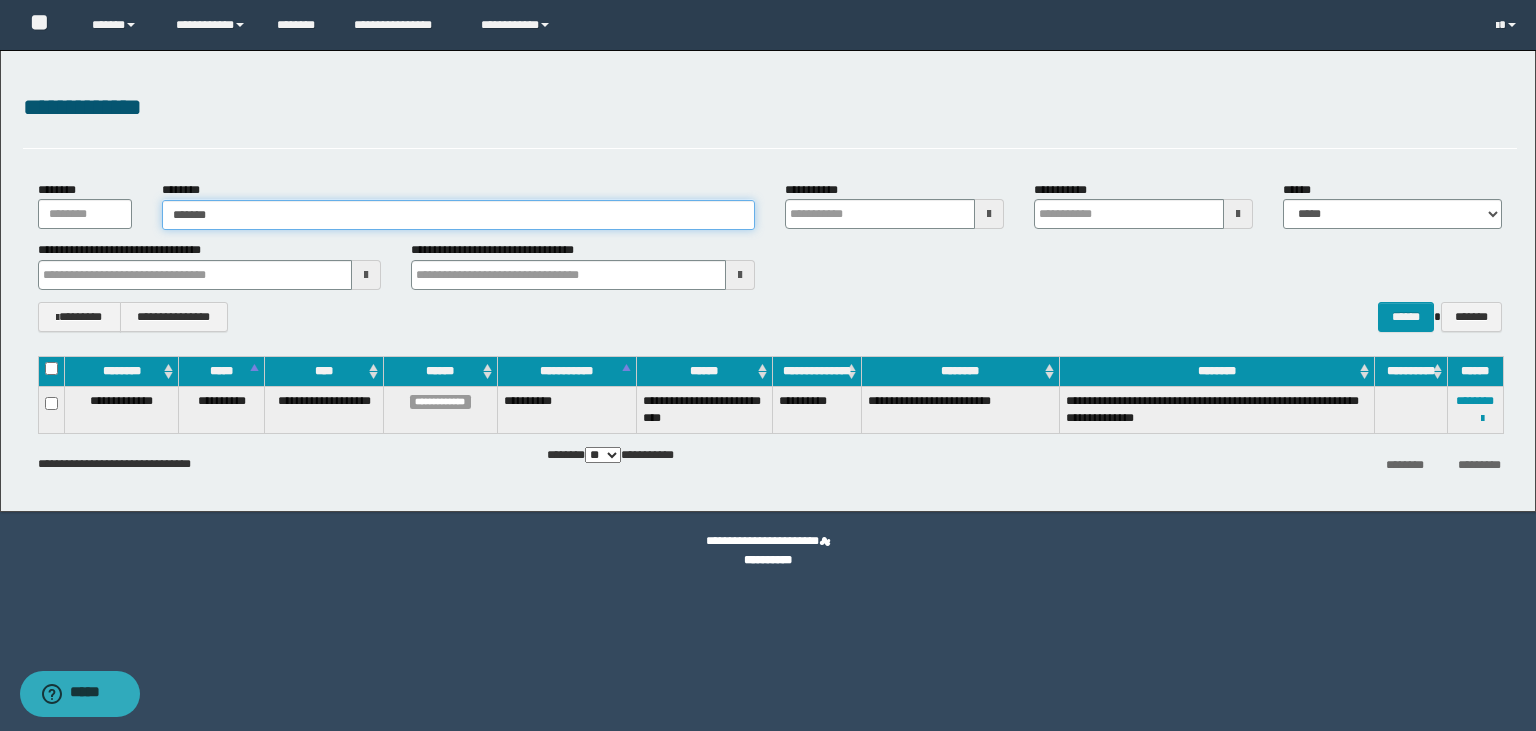 type on "********" 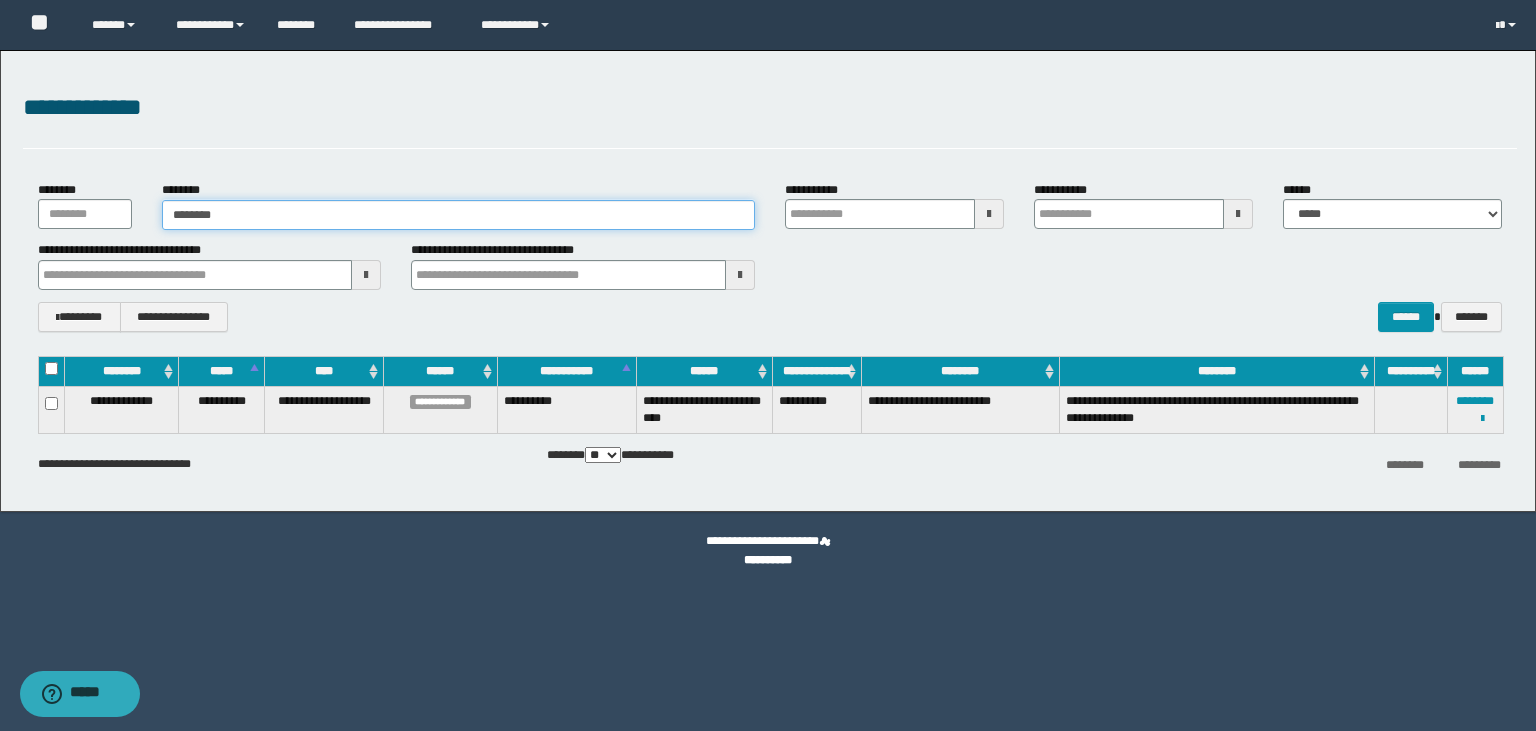 type on "********" 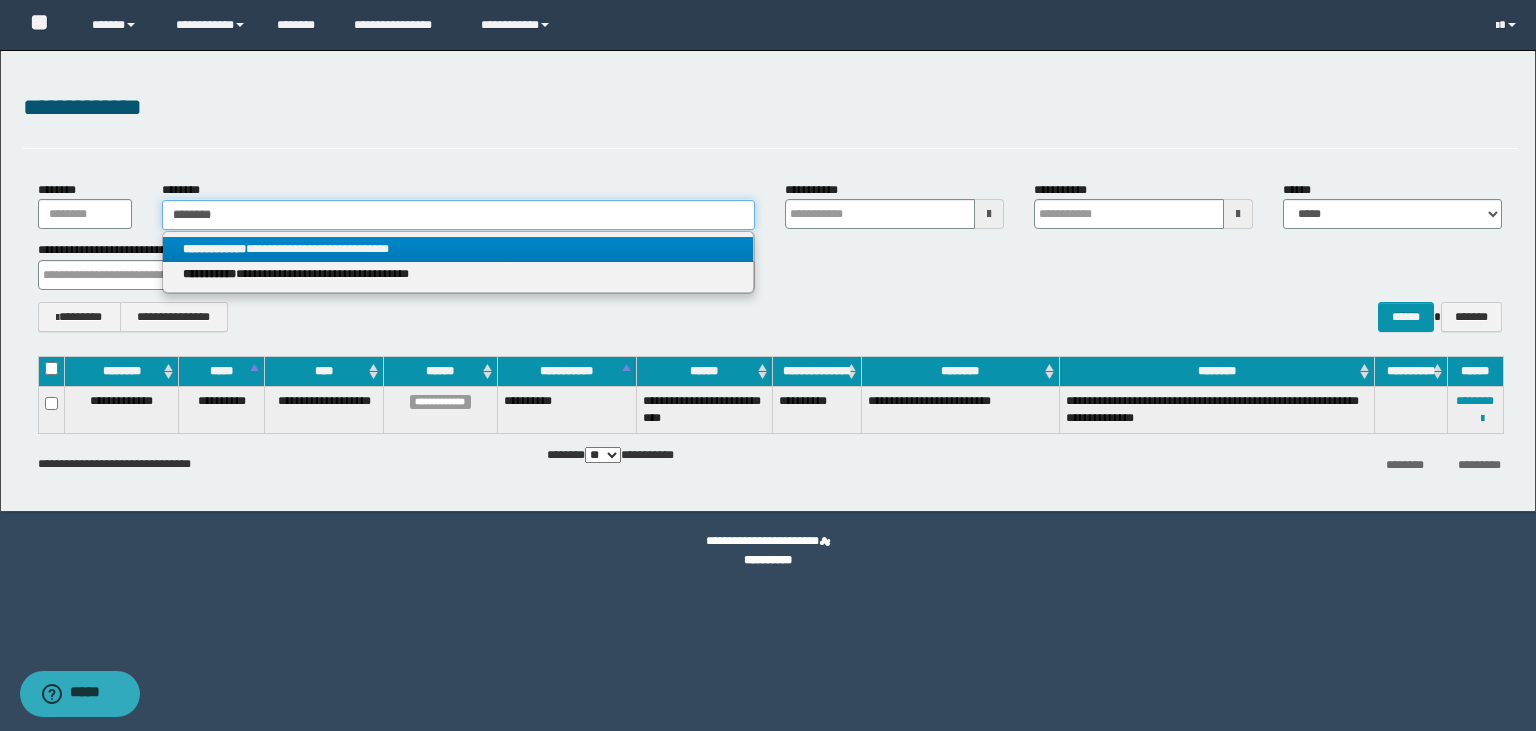 type on "********" 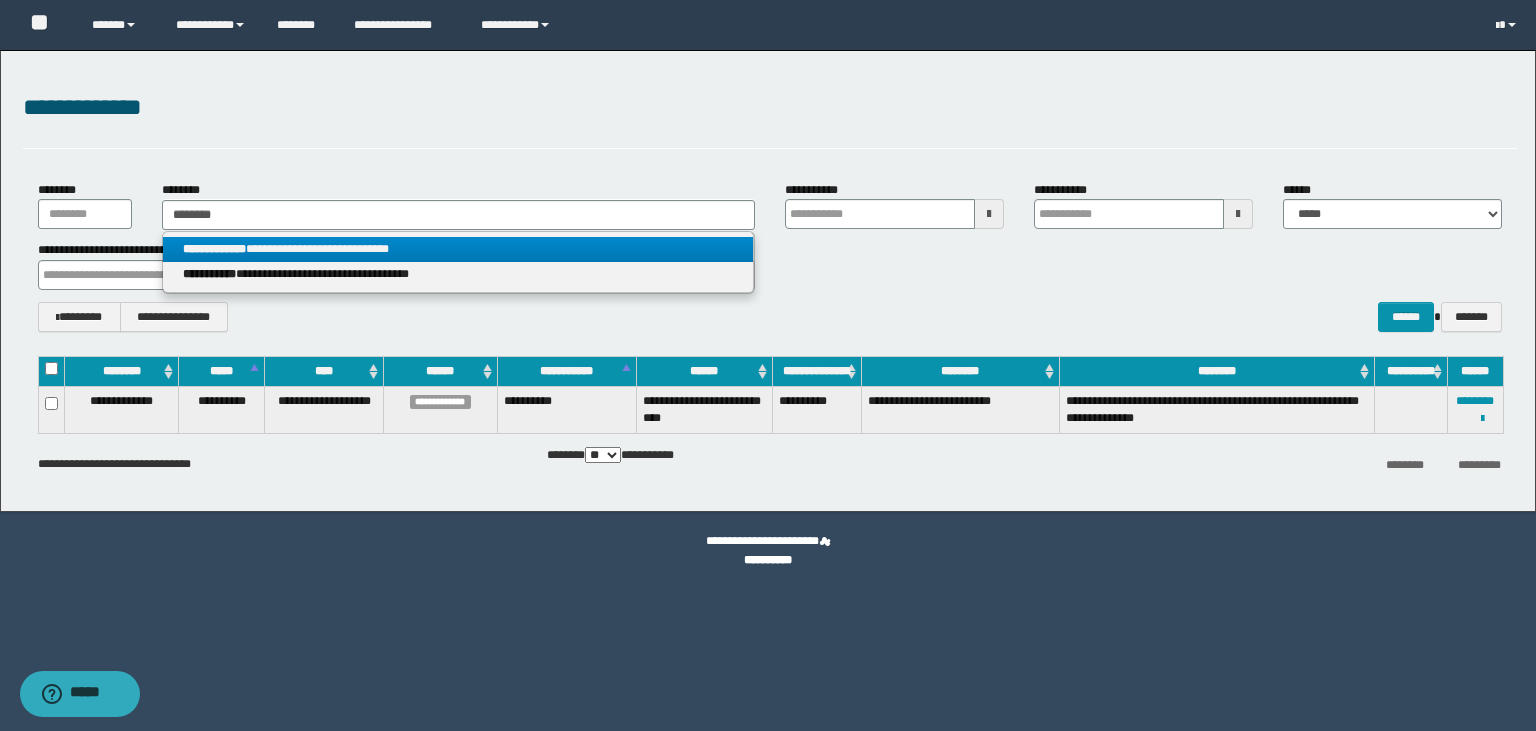 click on "**********" at bounding box center (458, 249) 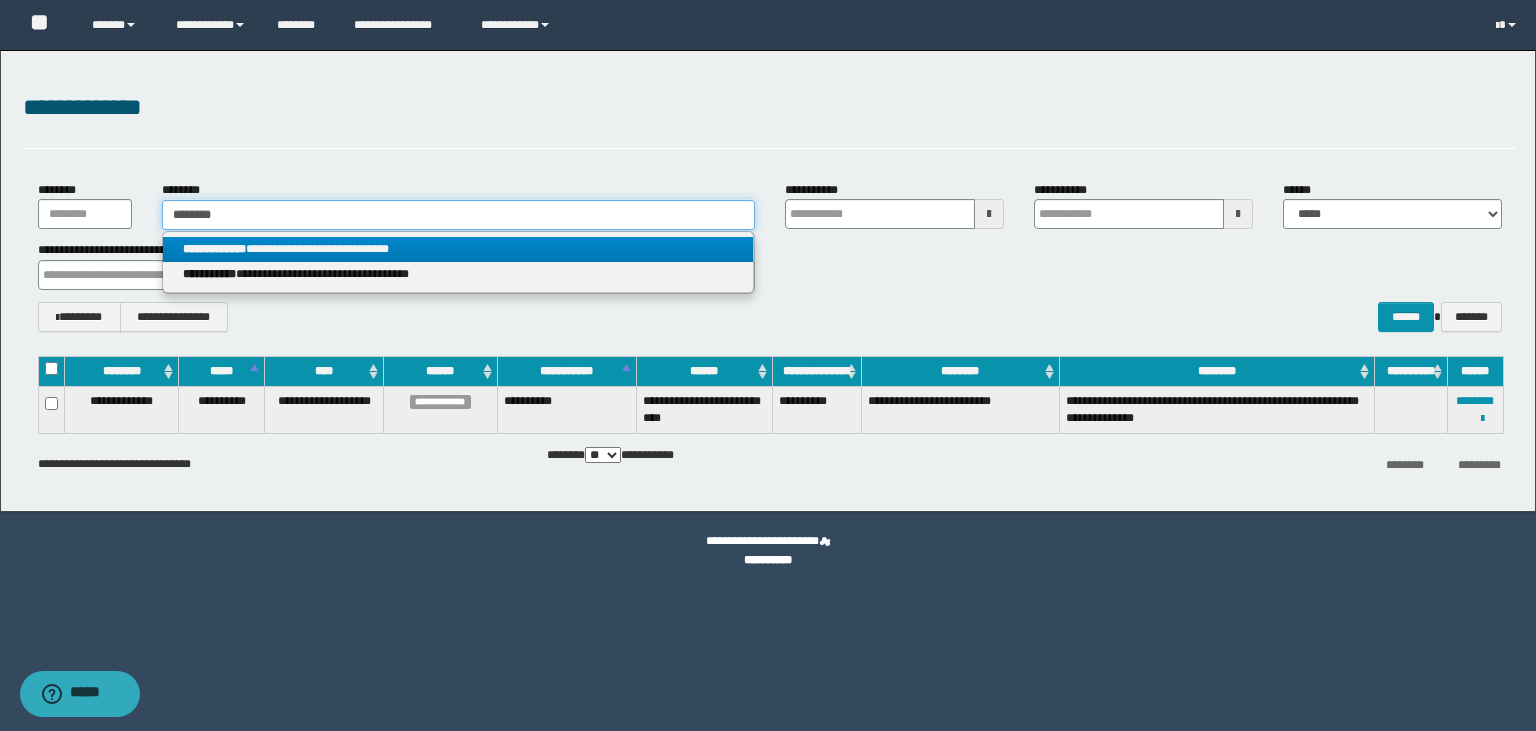 type 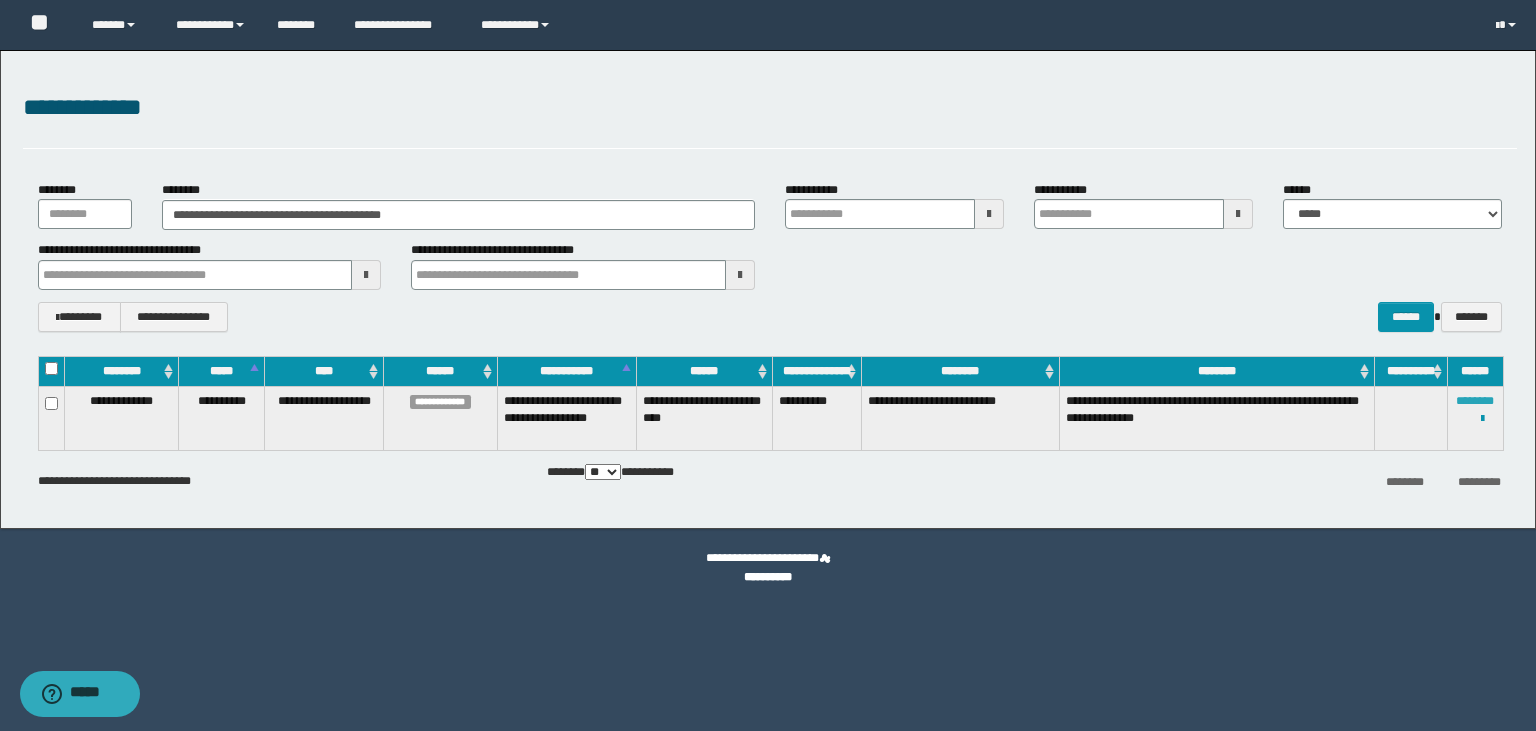 click on "********" at bounding box center (1475, 401) 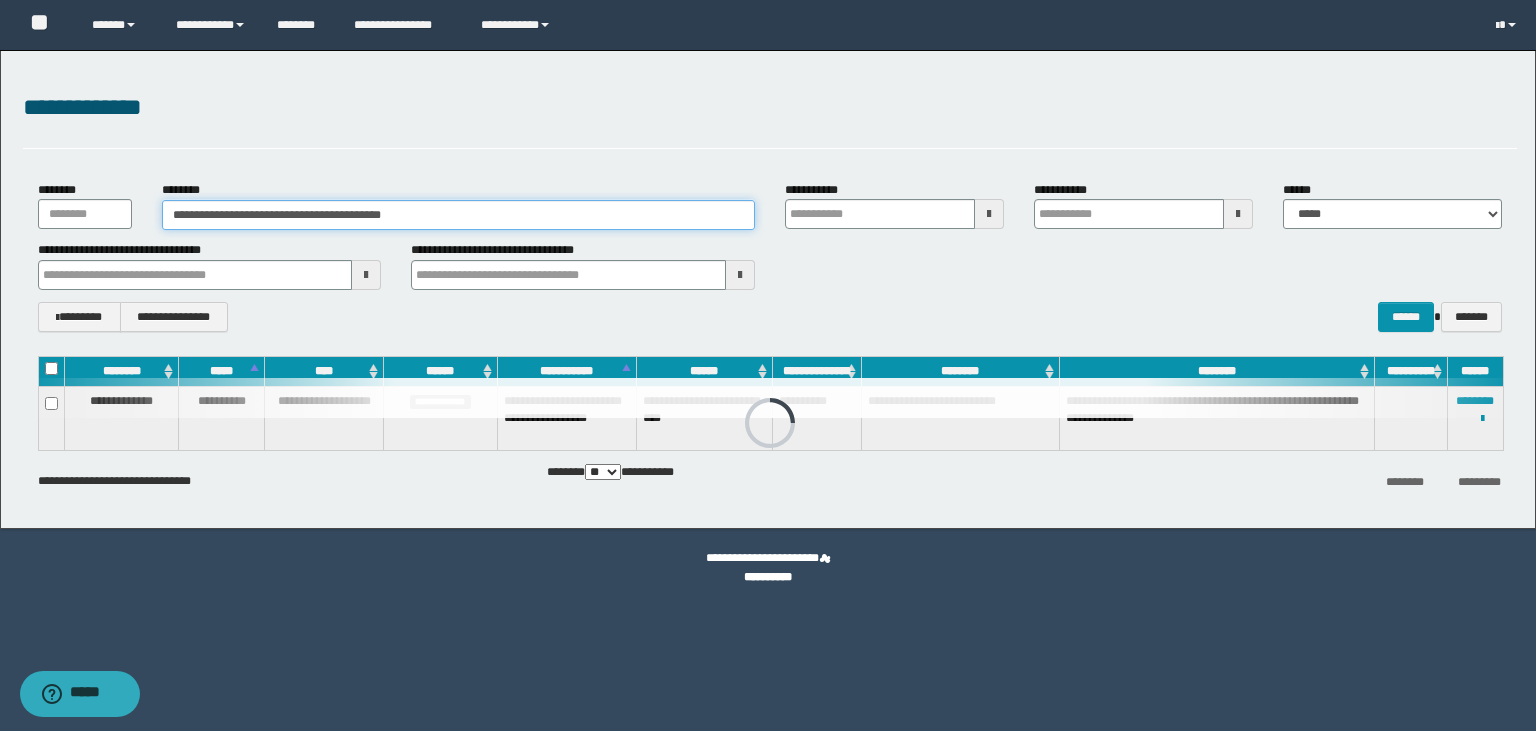 drag, startPoint x: 431, startPoint y: 215, endPoint x: 139, endPoint y: 226, distance: 292.20712 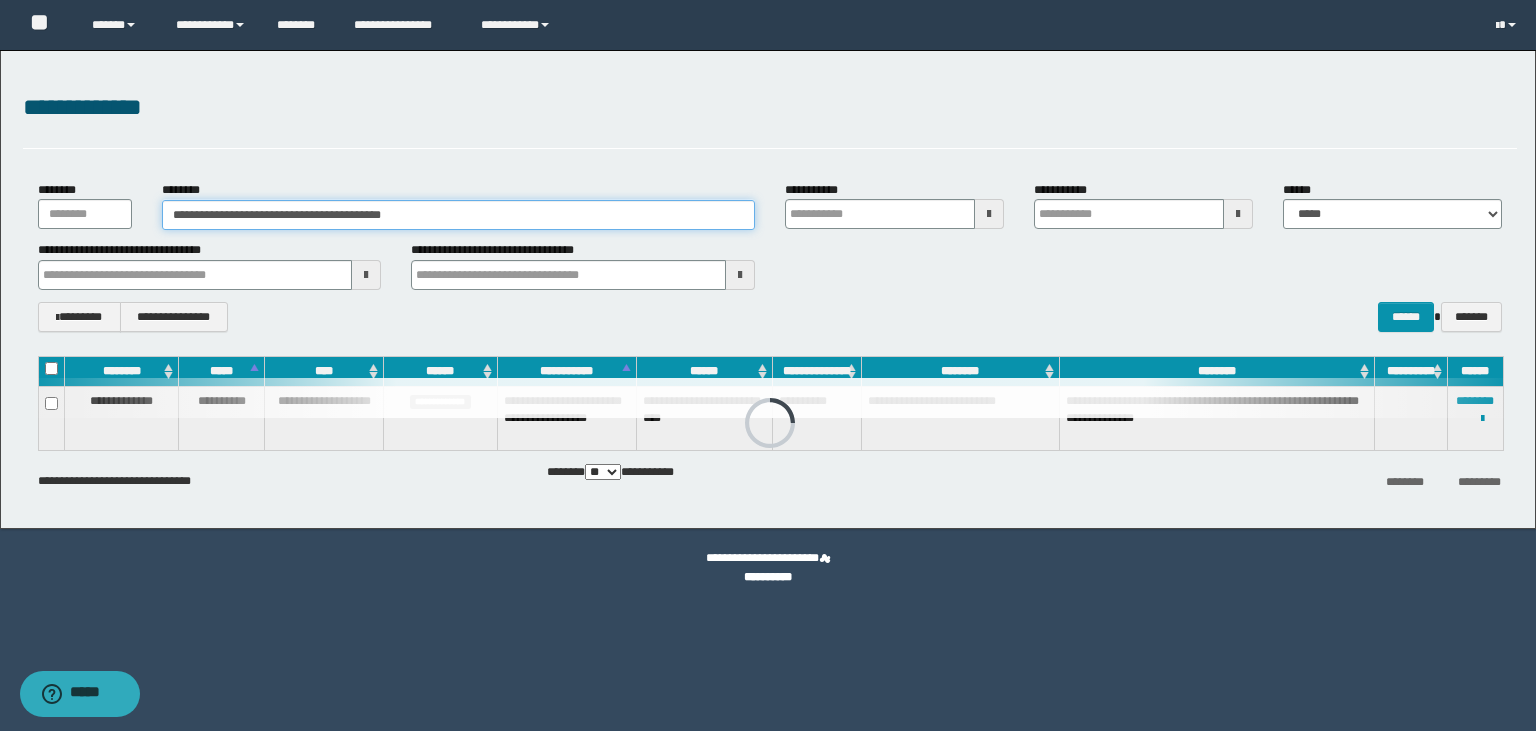 click on "**********" at bounding box center (458, 215) 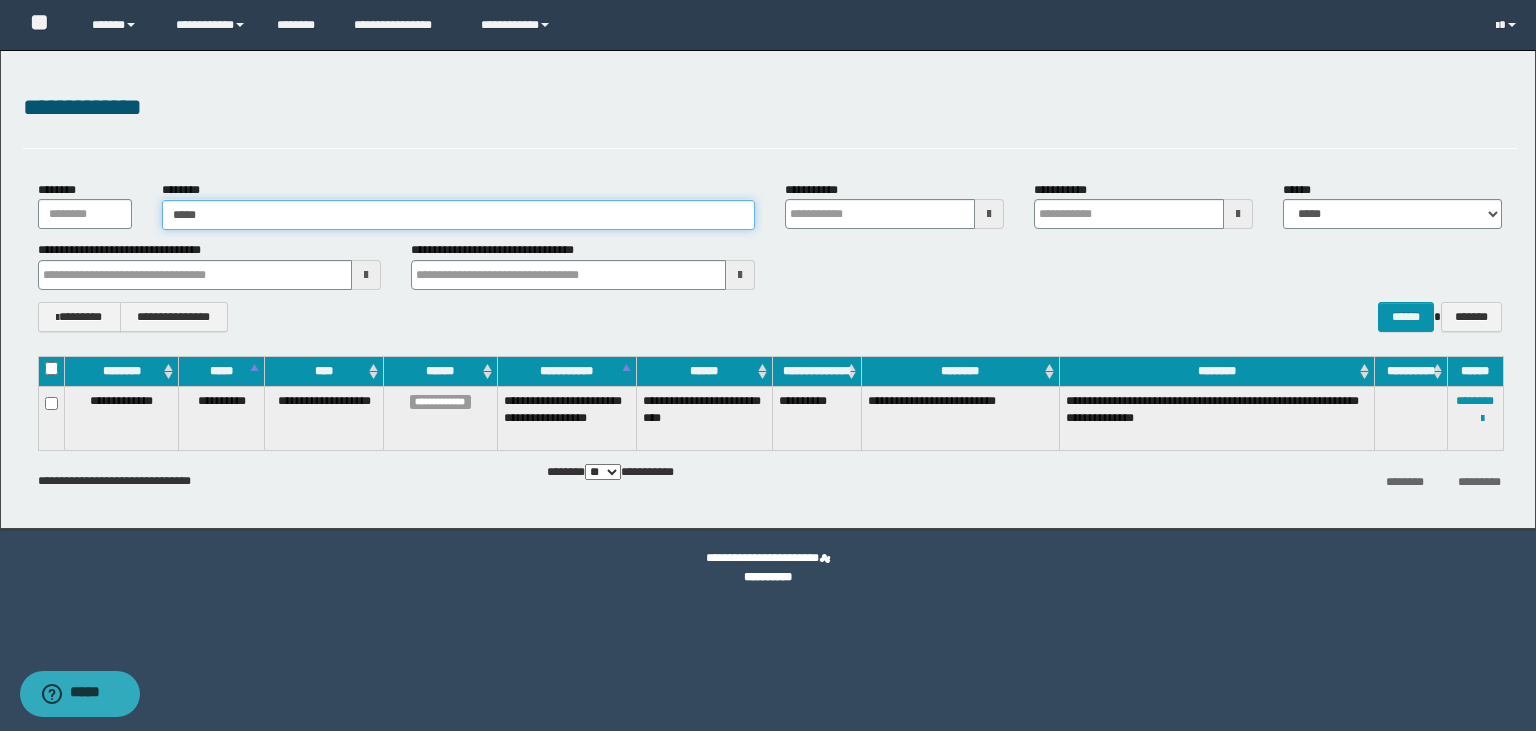 type on "******" 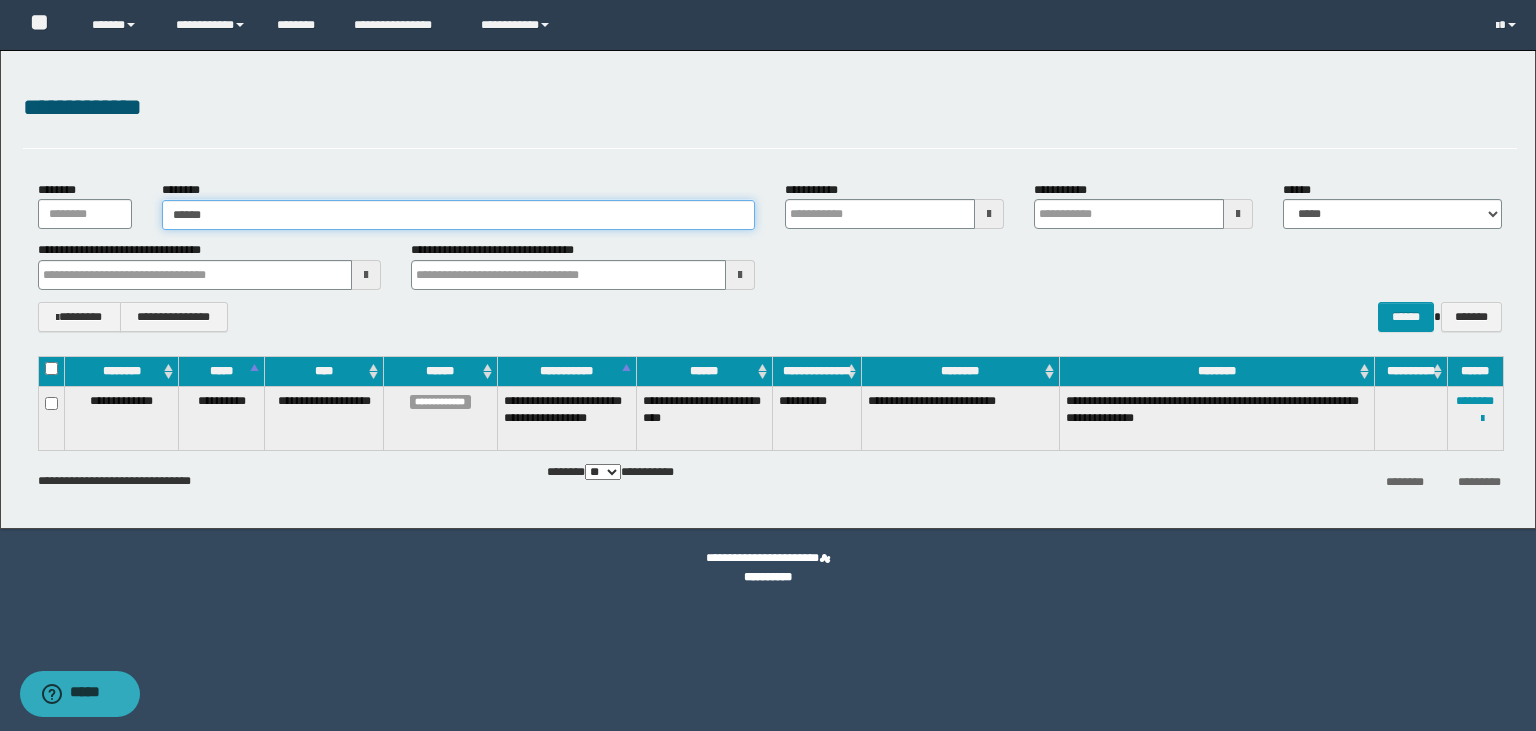 type on "******" 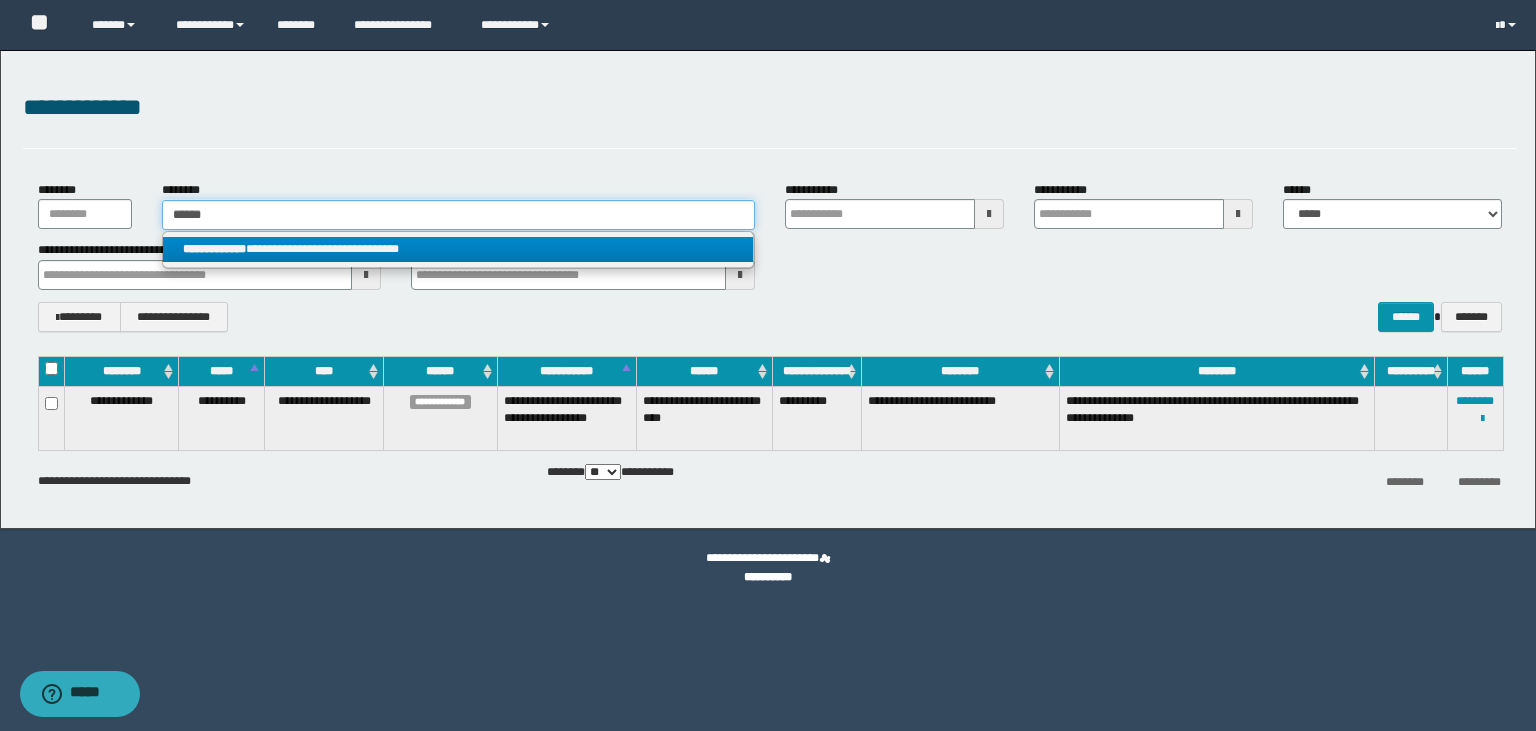 type on "******" 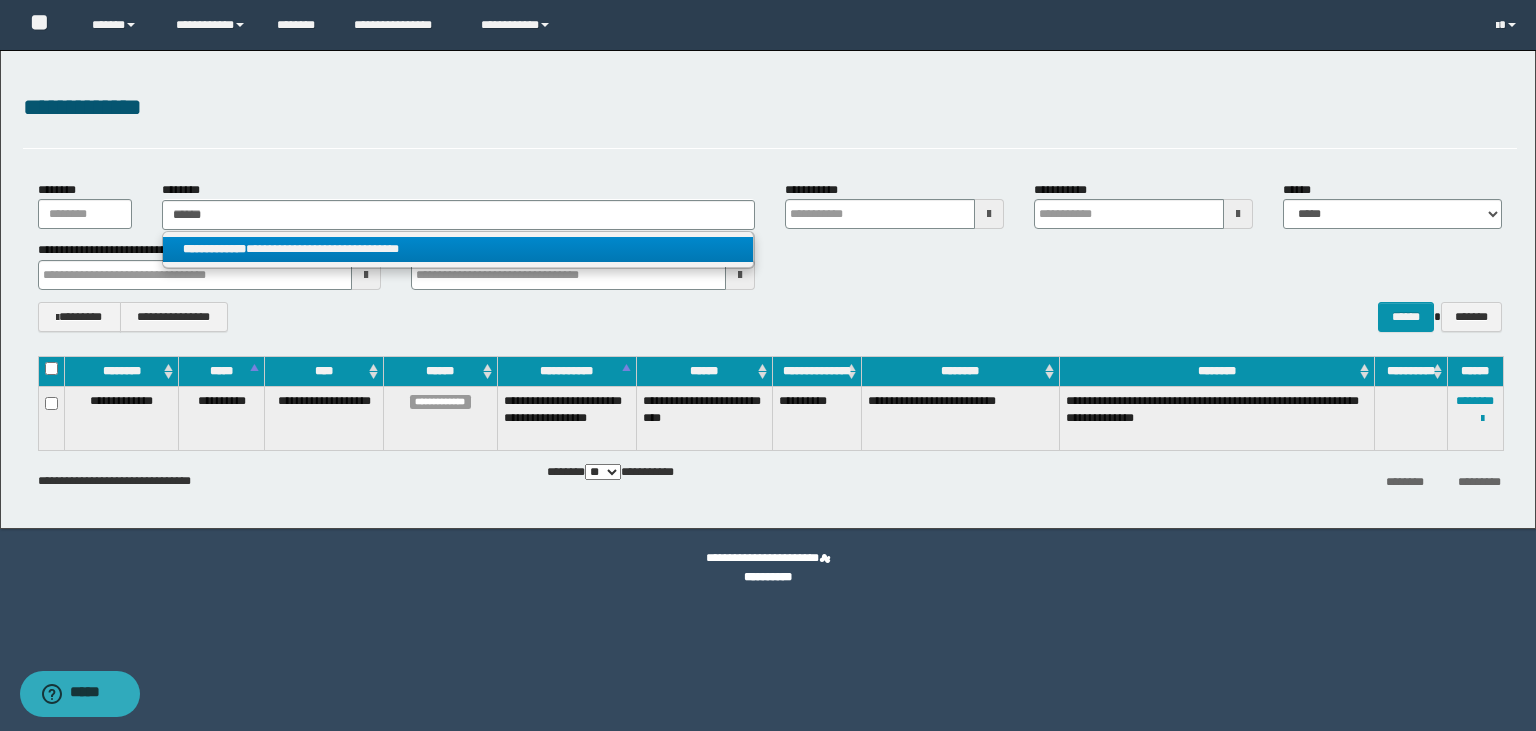 click on "**********" at bounding box center (458, 249) 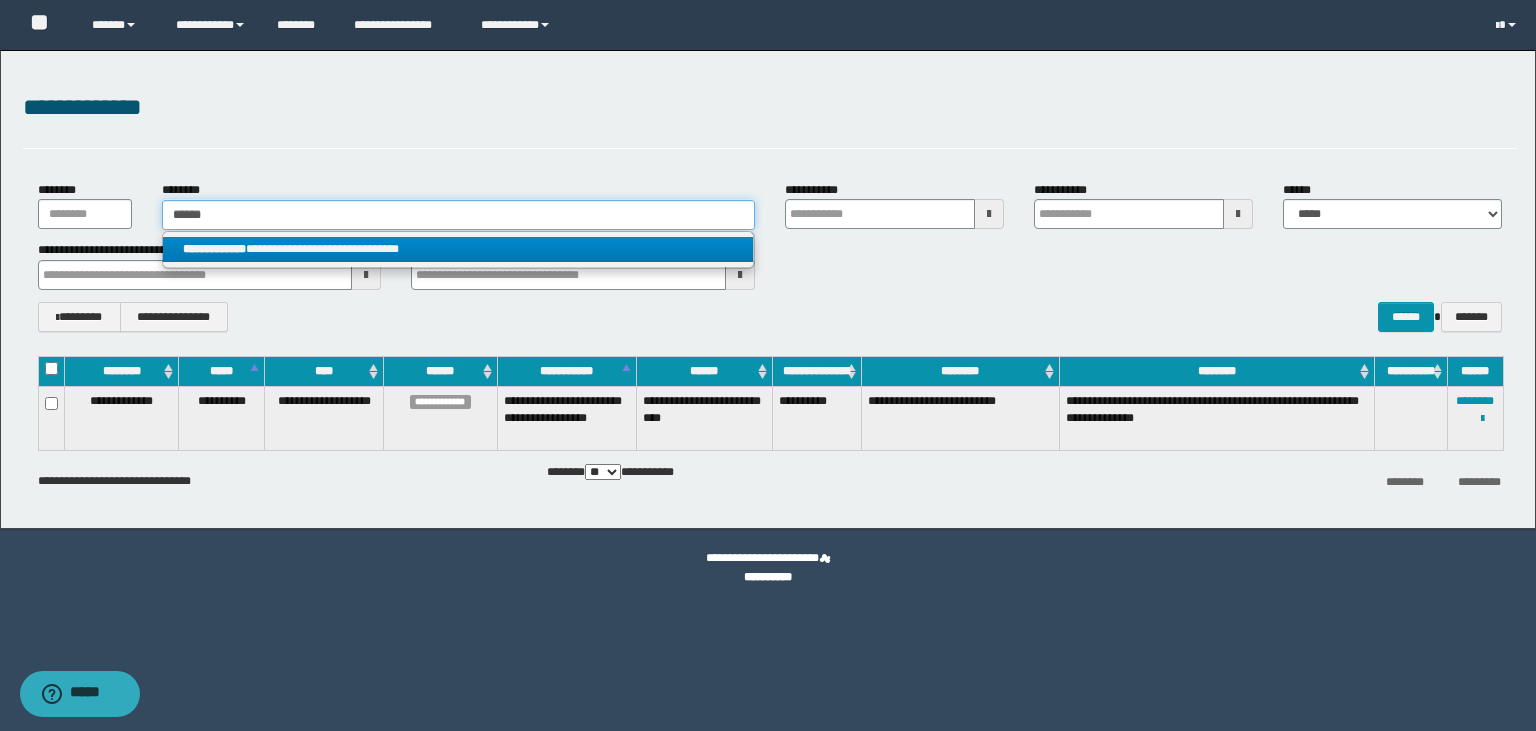 type 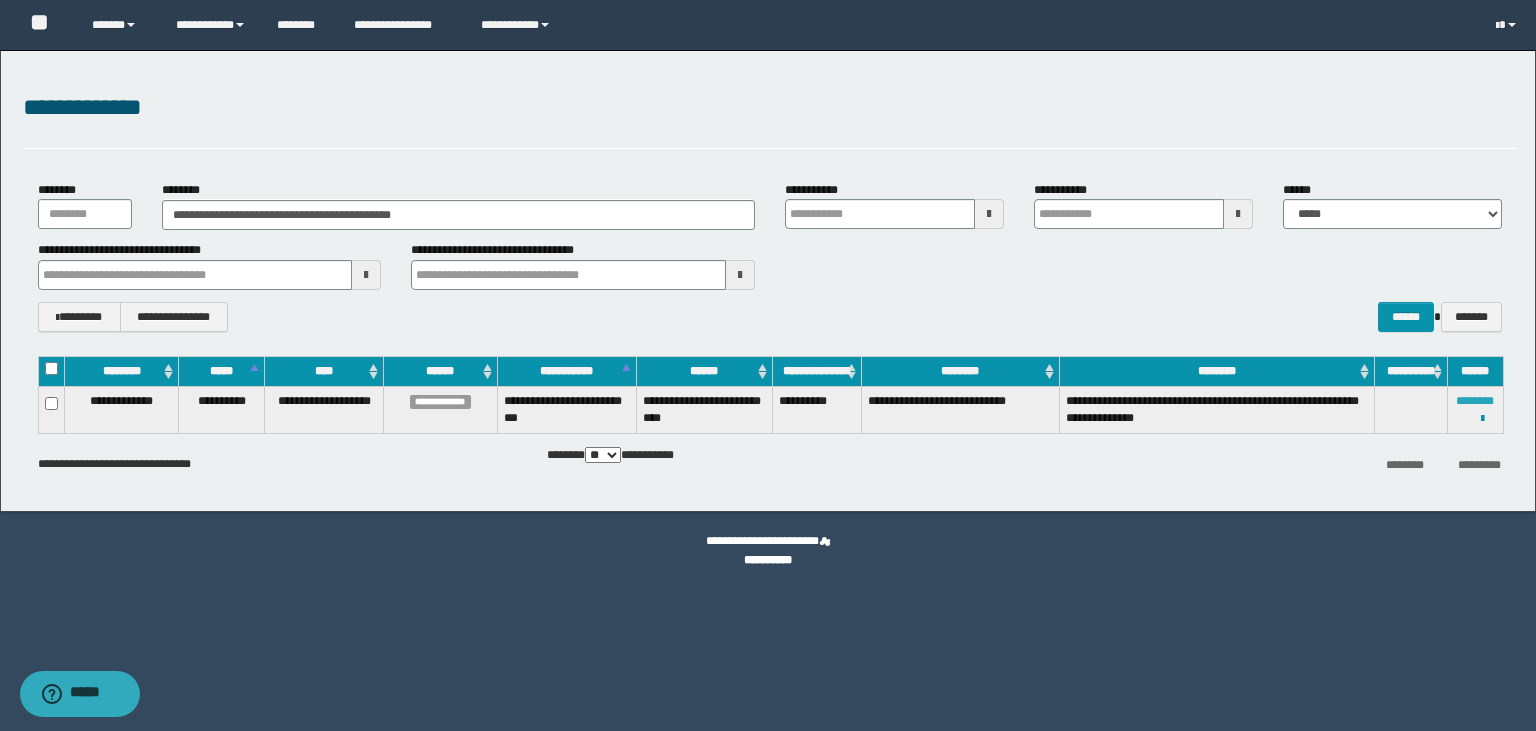 click on "********" at bounding box center [1475, 401] 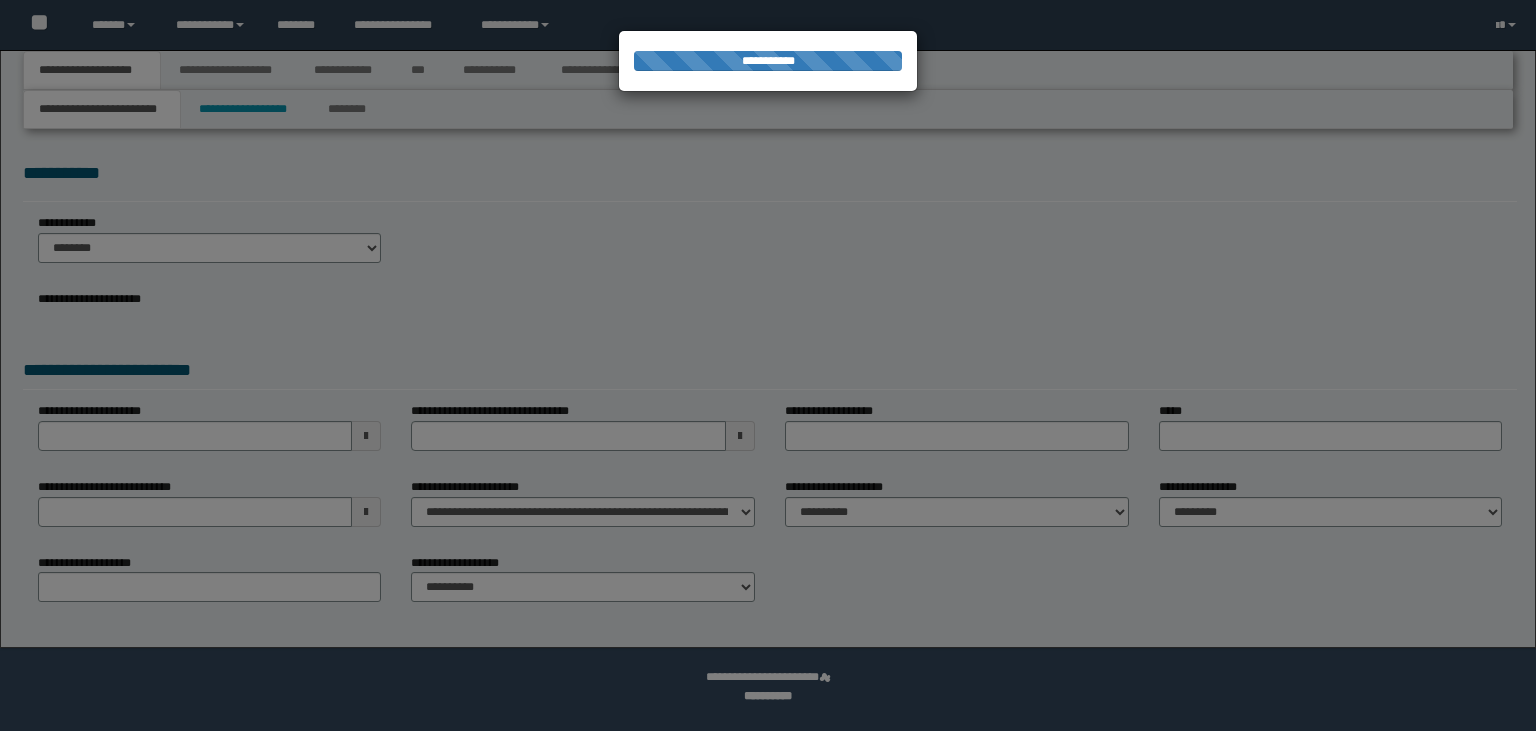scroll, scrollTop: 0, scrollLeft: 0, axis: both 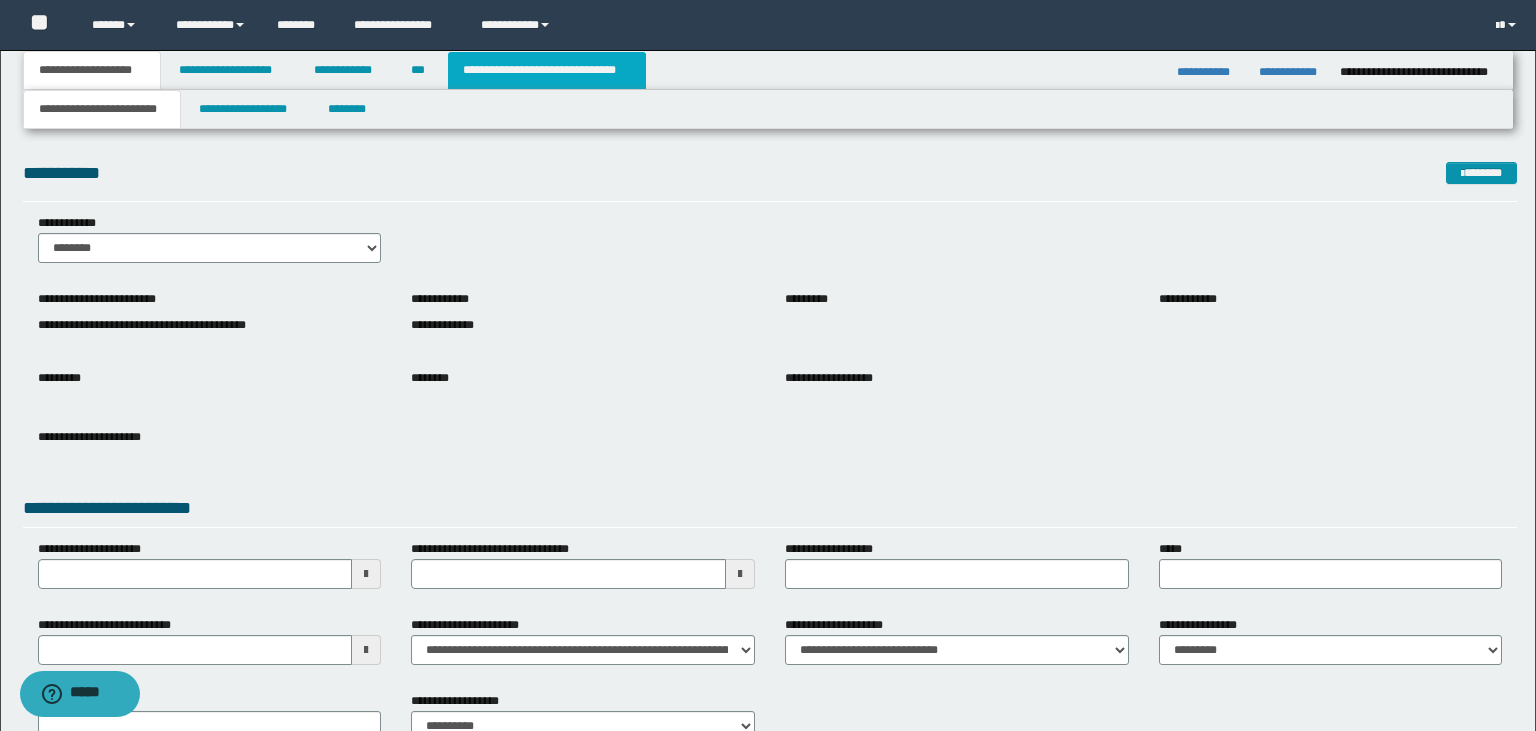 click on "**********" at bounding box center [547, 70] 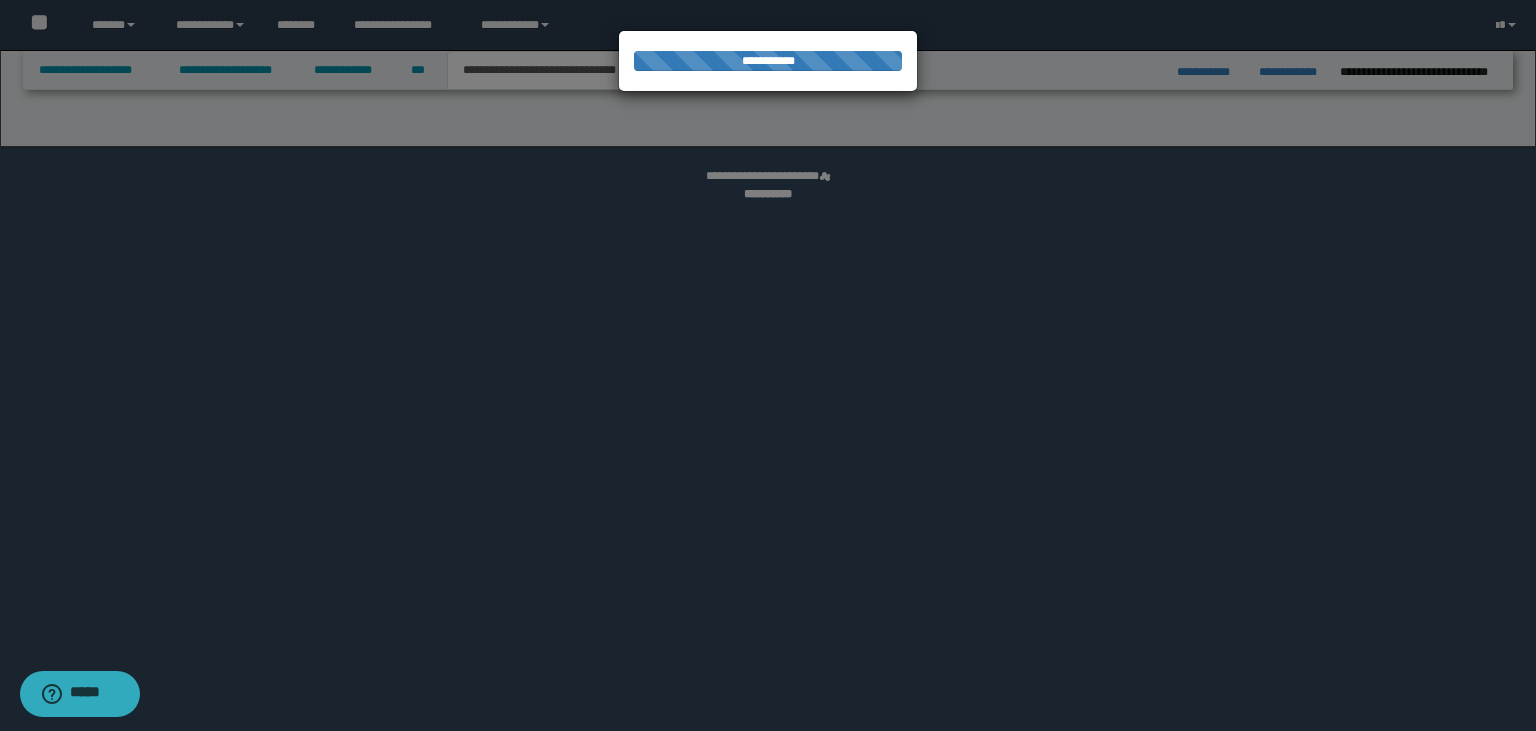 select on "*" 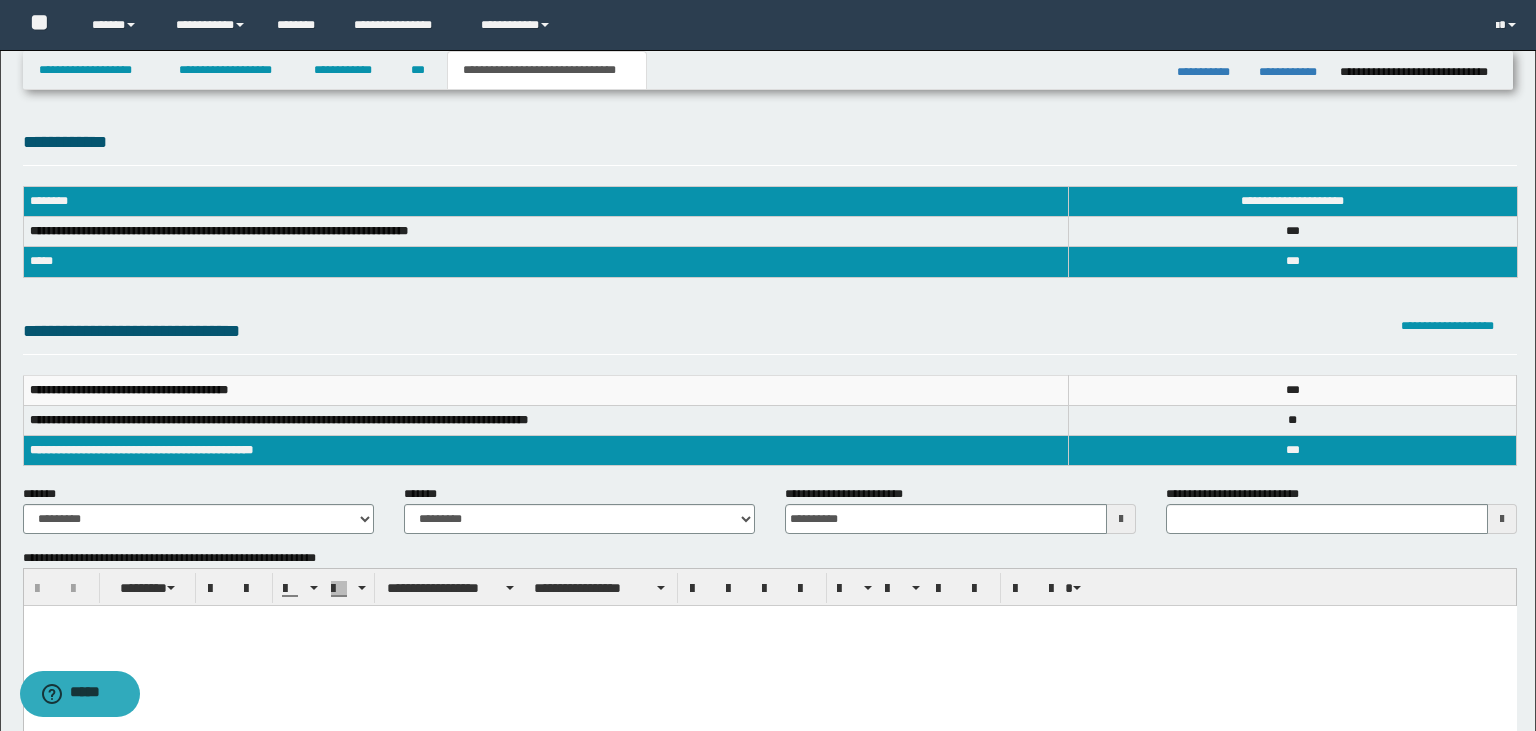 scroll, scrollTop: 0, scrollLeft: 0, axis: both 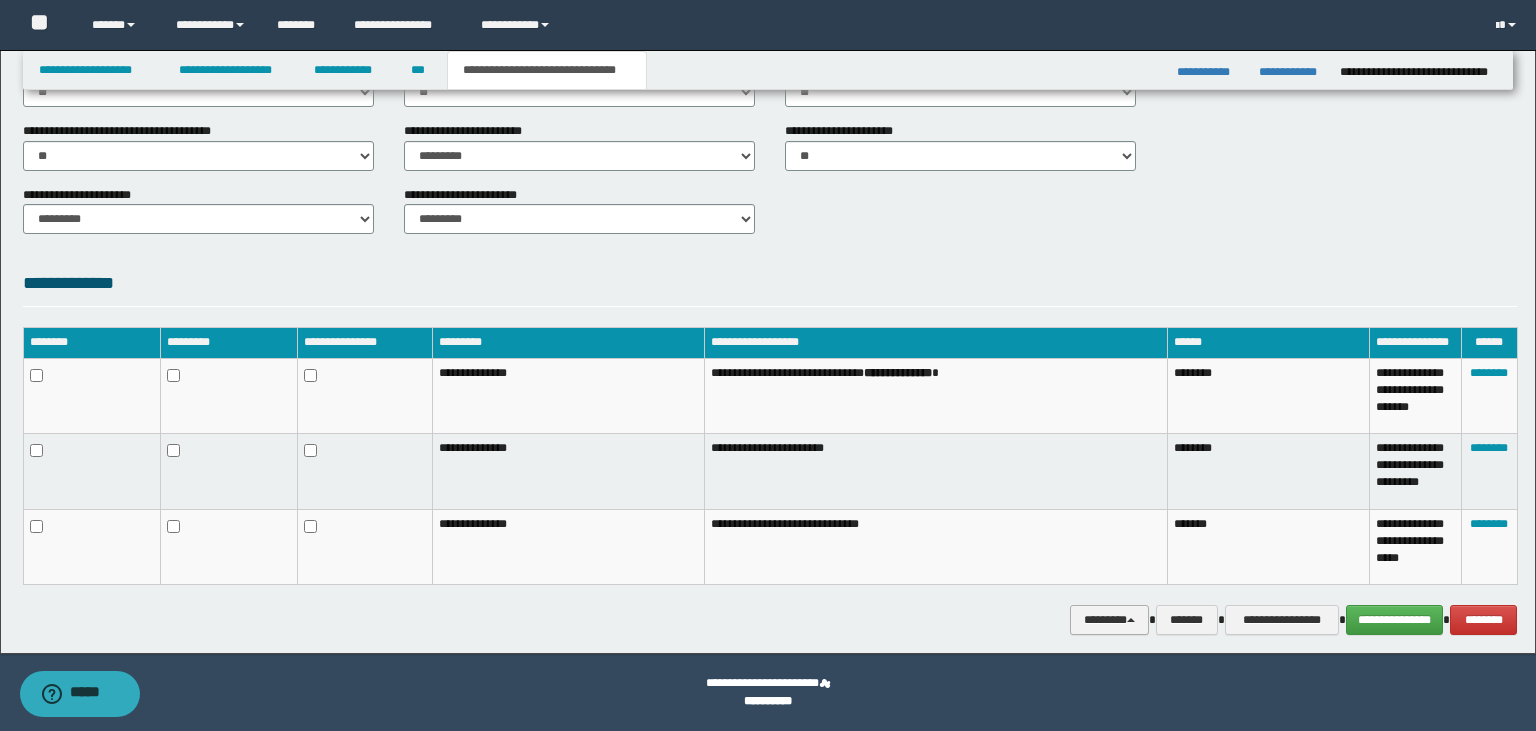 click on "********" at bounding box center [1109, 620] 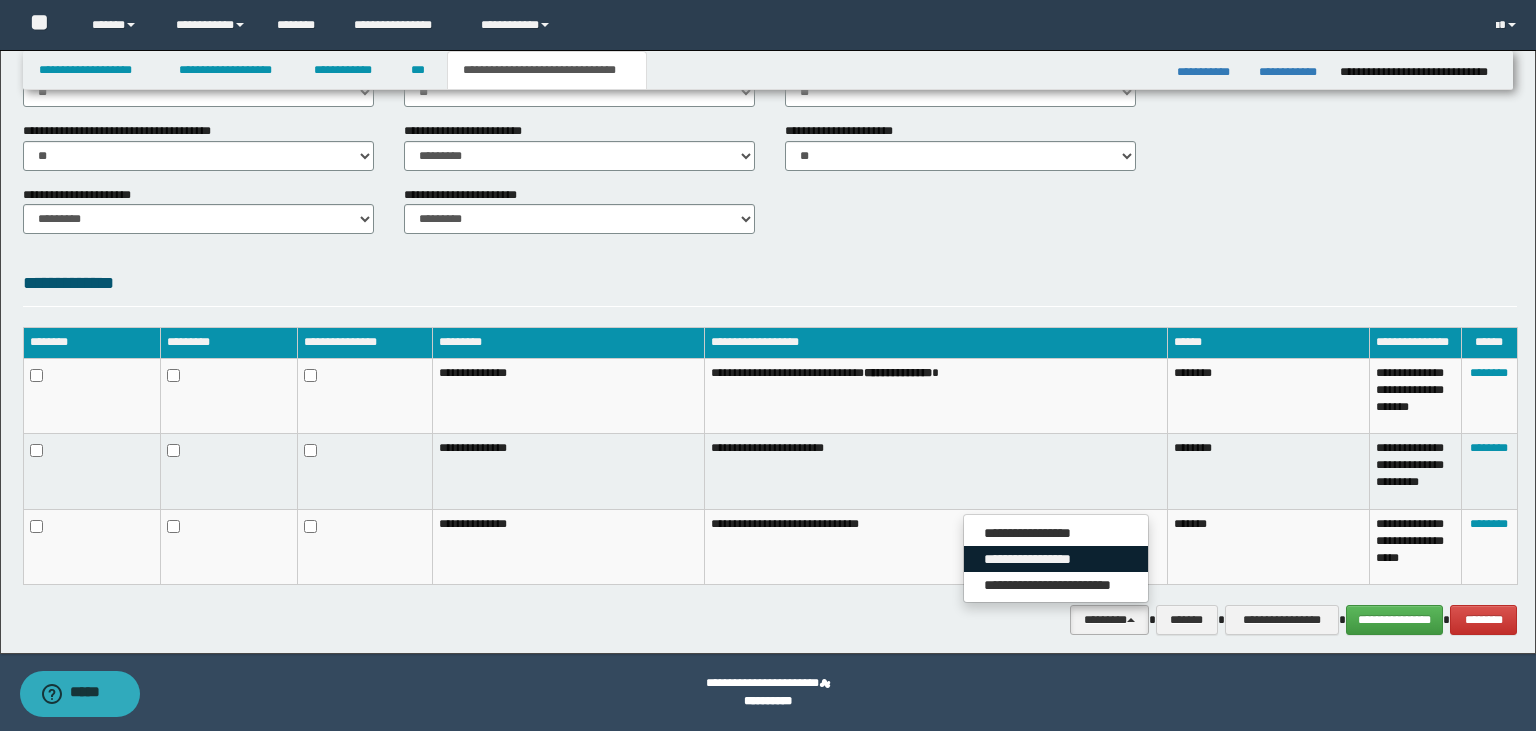 click on "**********" at bounding box center (1056, 559) 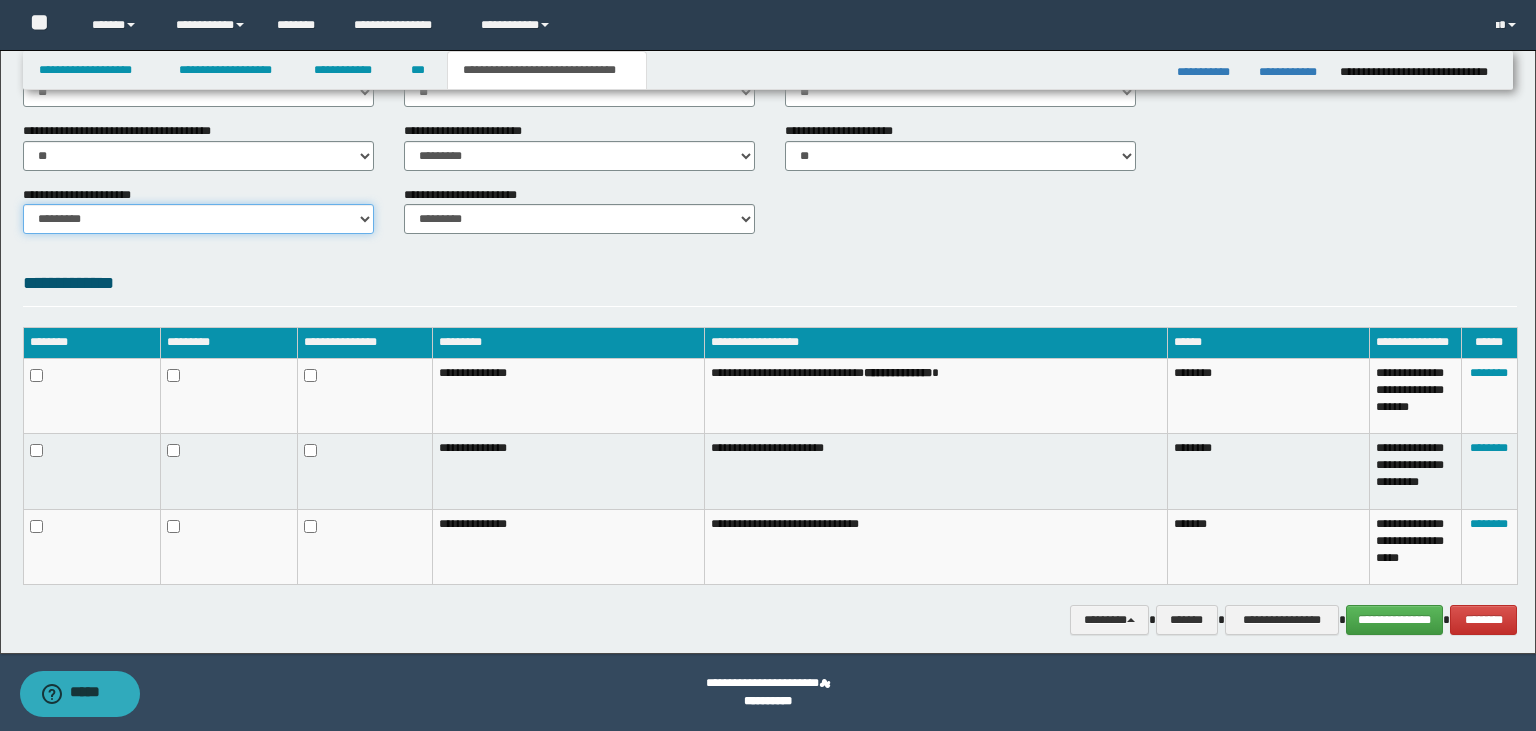 click on "*********
**
**" at bounding box center [198, 219] 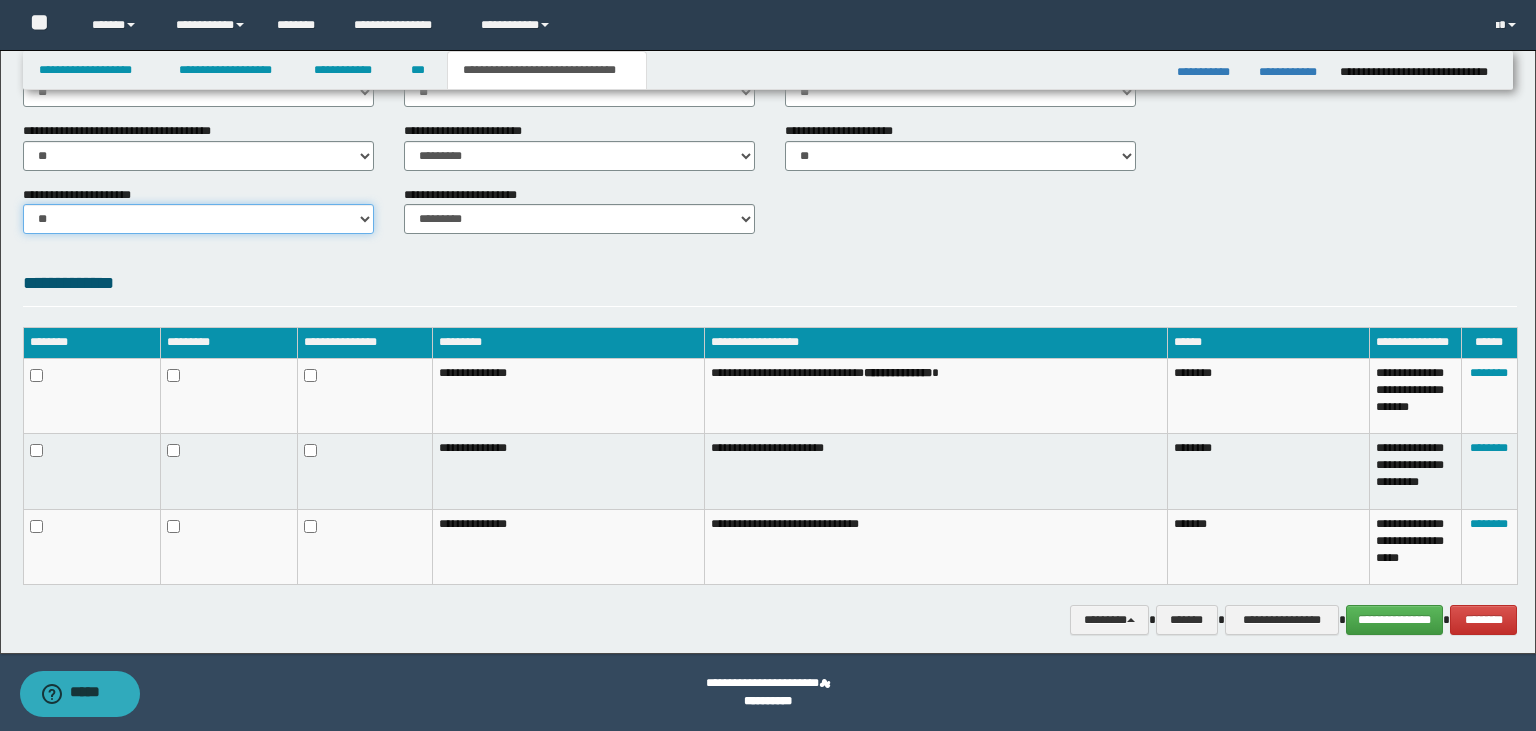 click on "**" at bounding box center (0, 0) 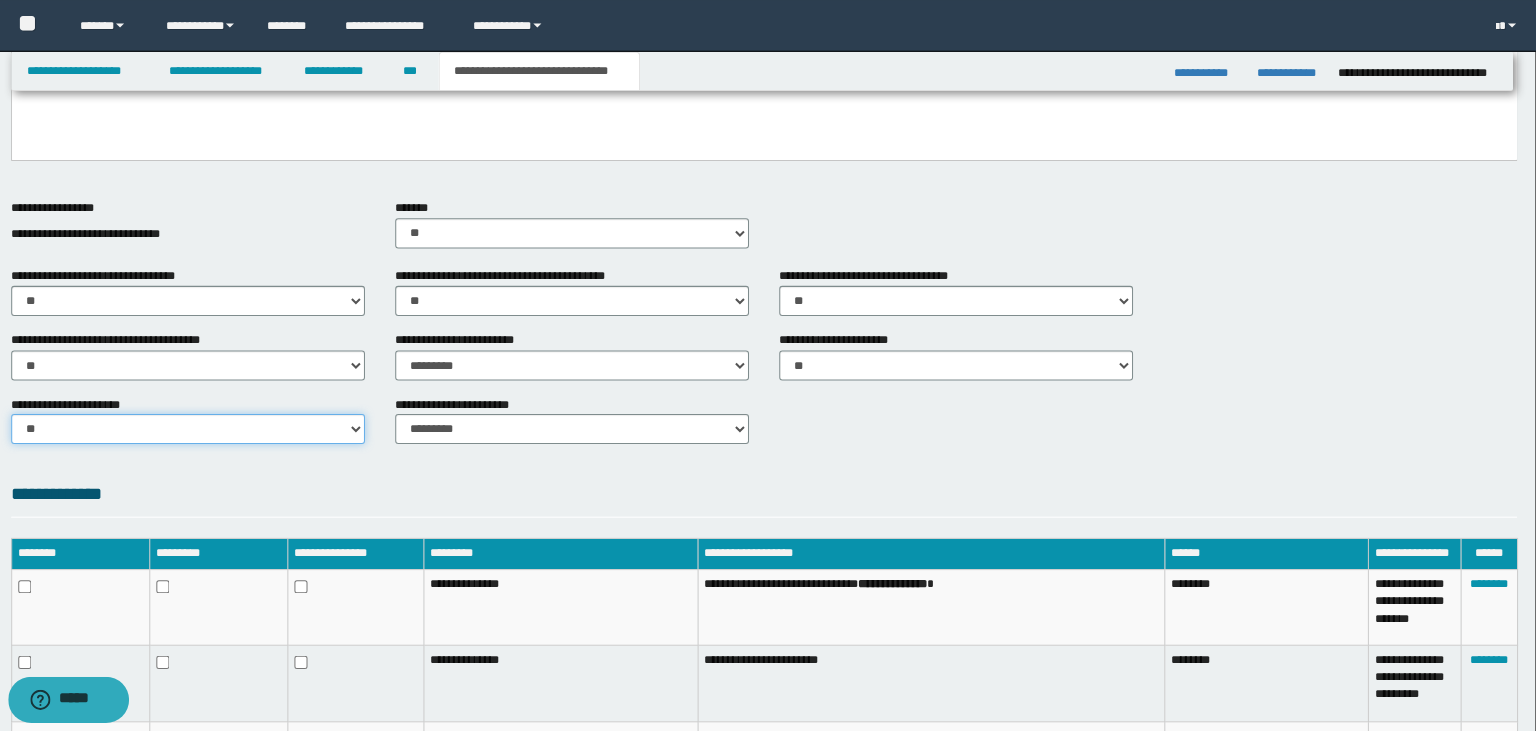 scroll, scrollTop: 574, scrollLeft: 0, axis: vertical 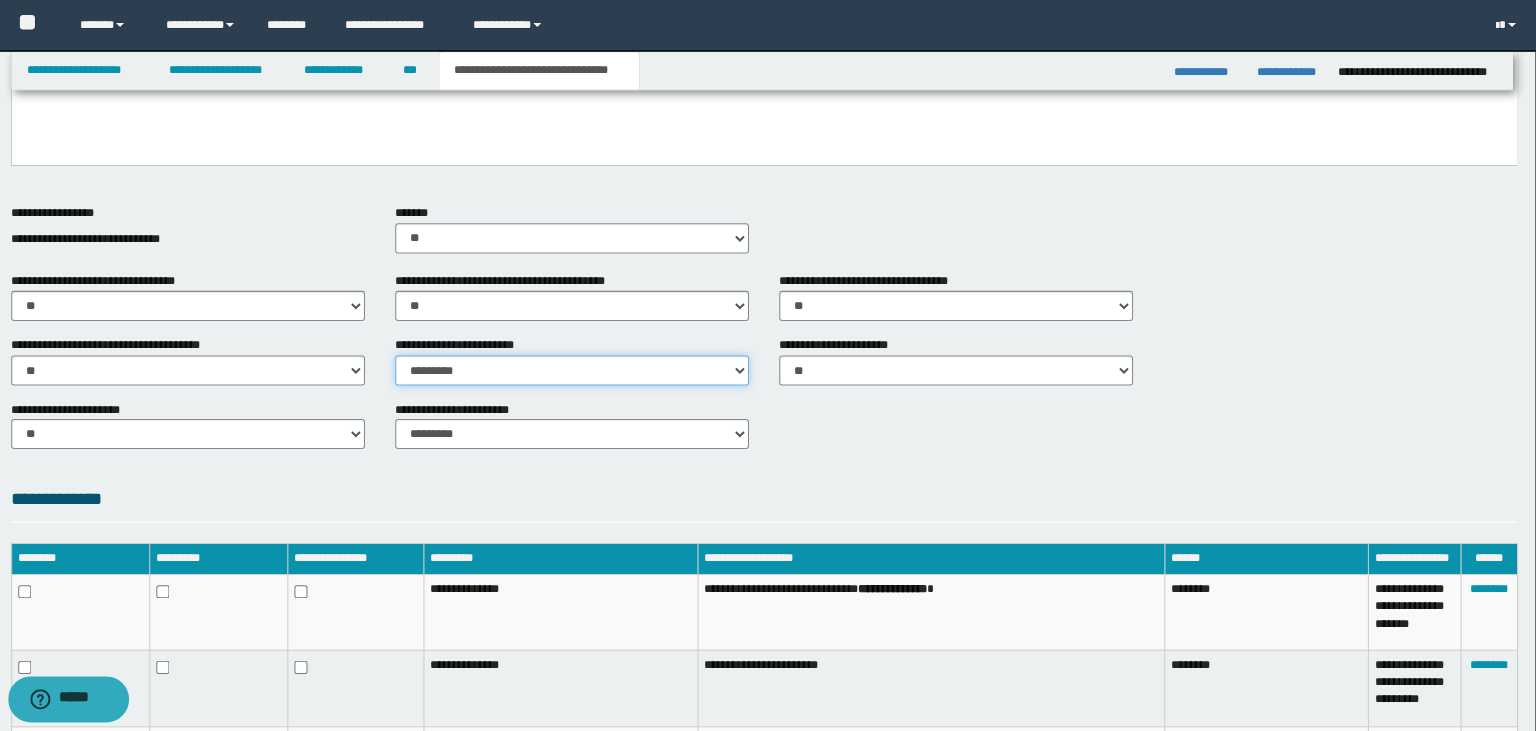 click on "*********
**
**" at bounding box center (579, 368) 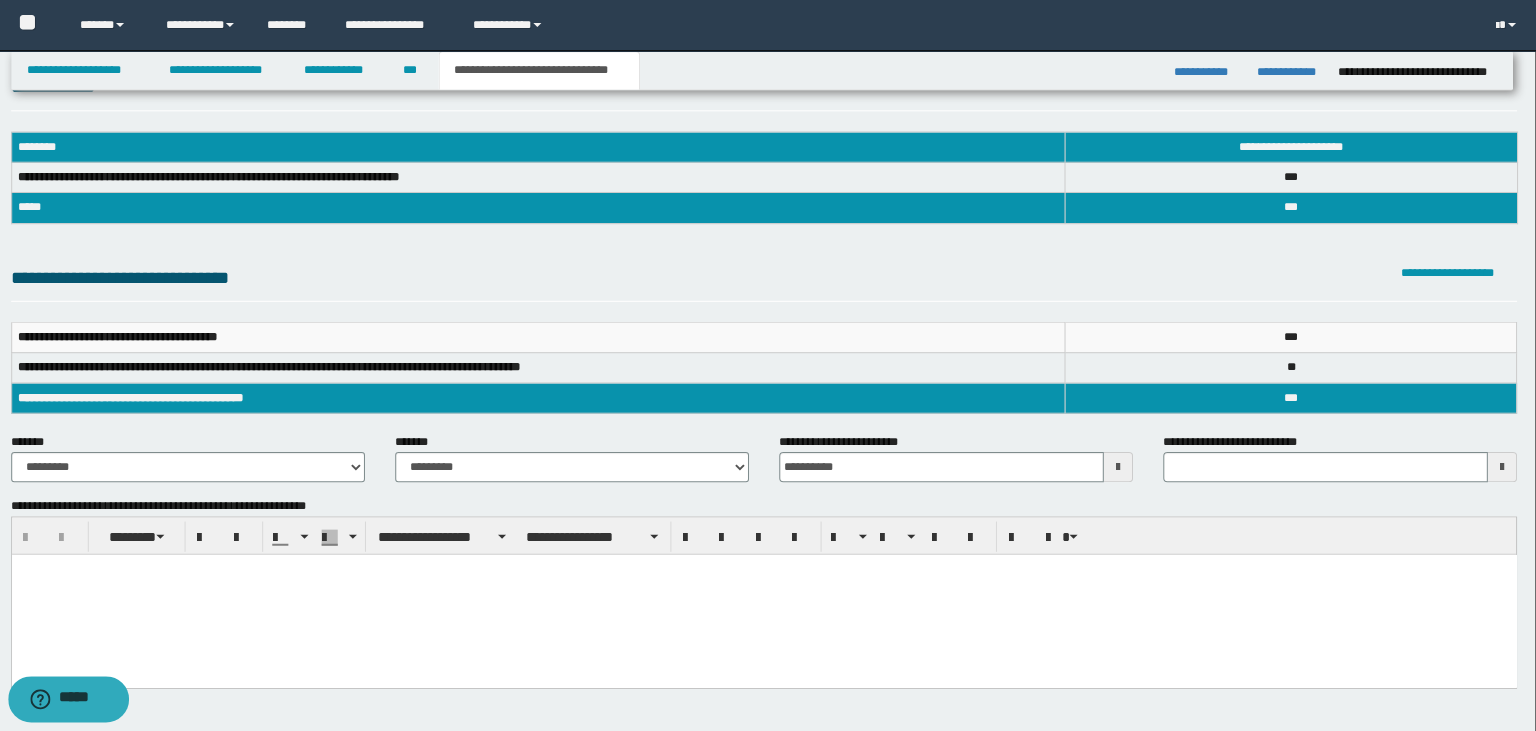 scroll, scrollTop: 34, scrollLeft: 0, axis: vertical 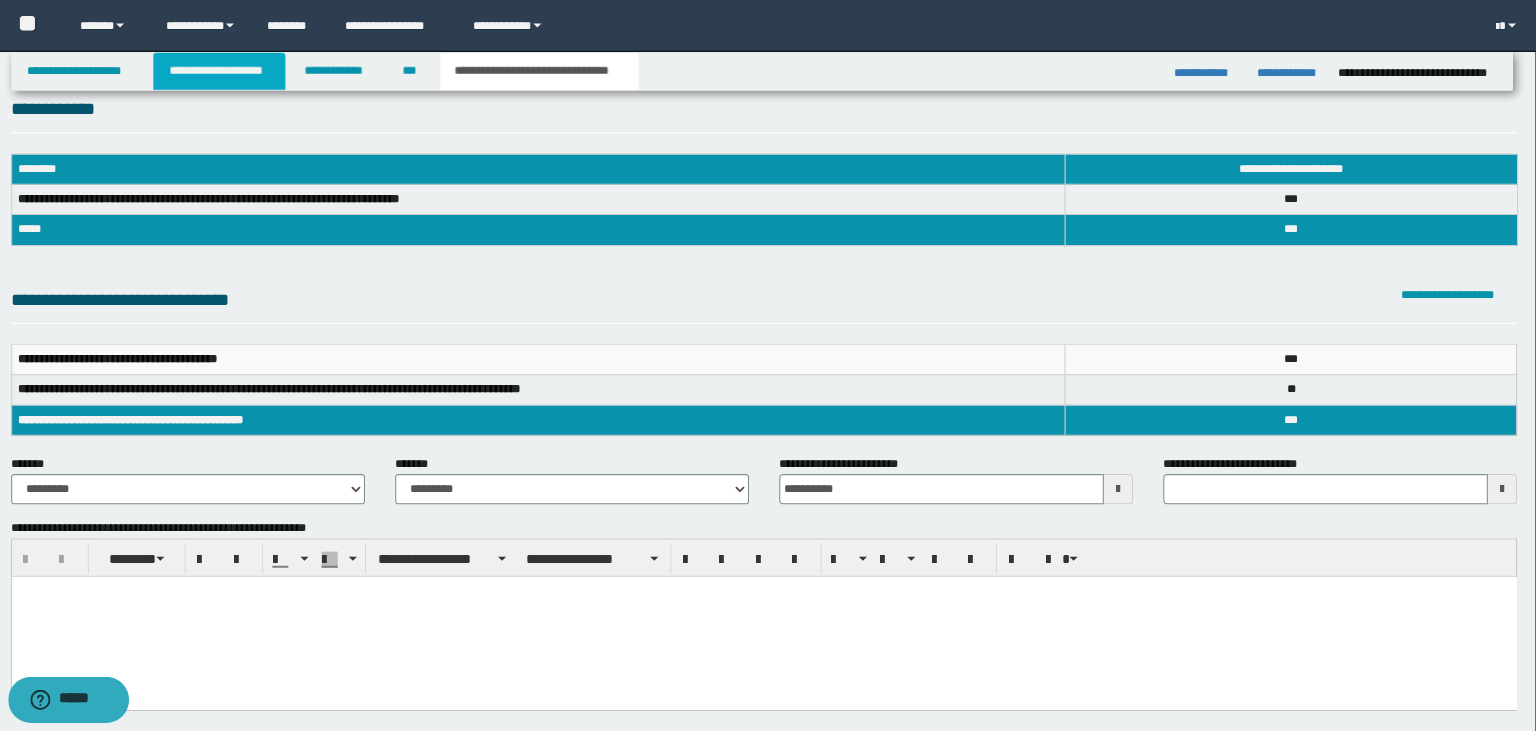 click on "**********" at bounding box center (229, 70) 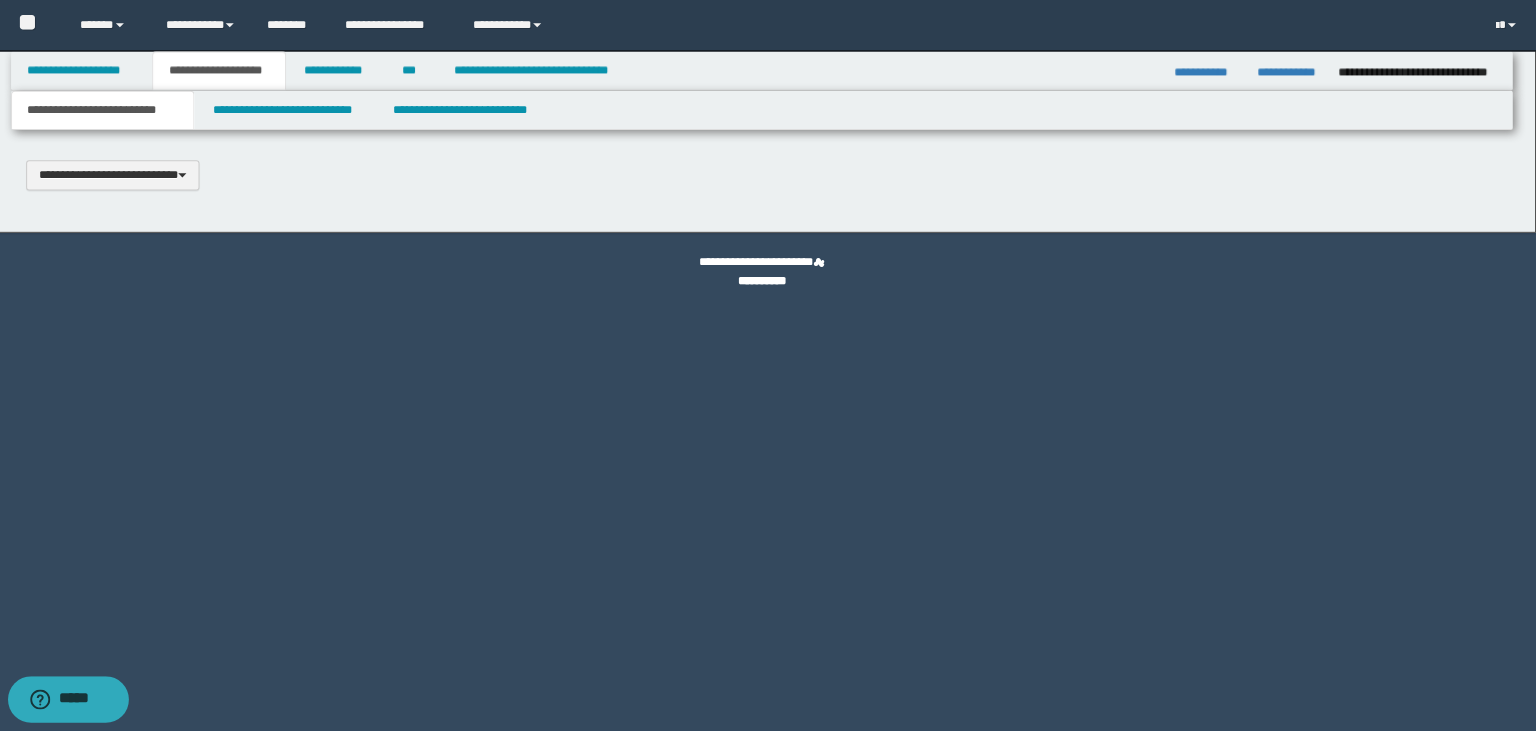 type 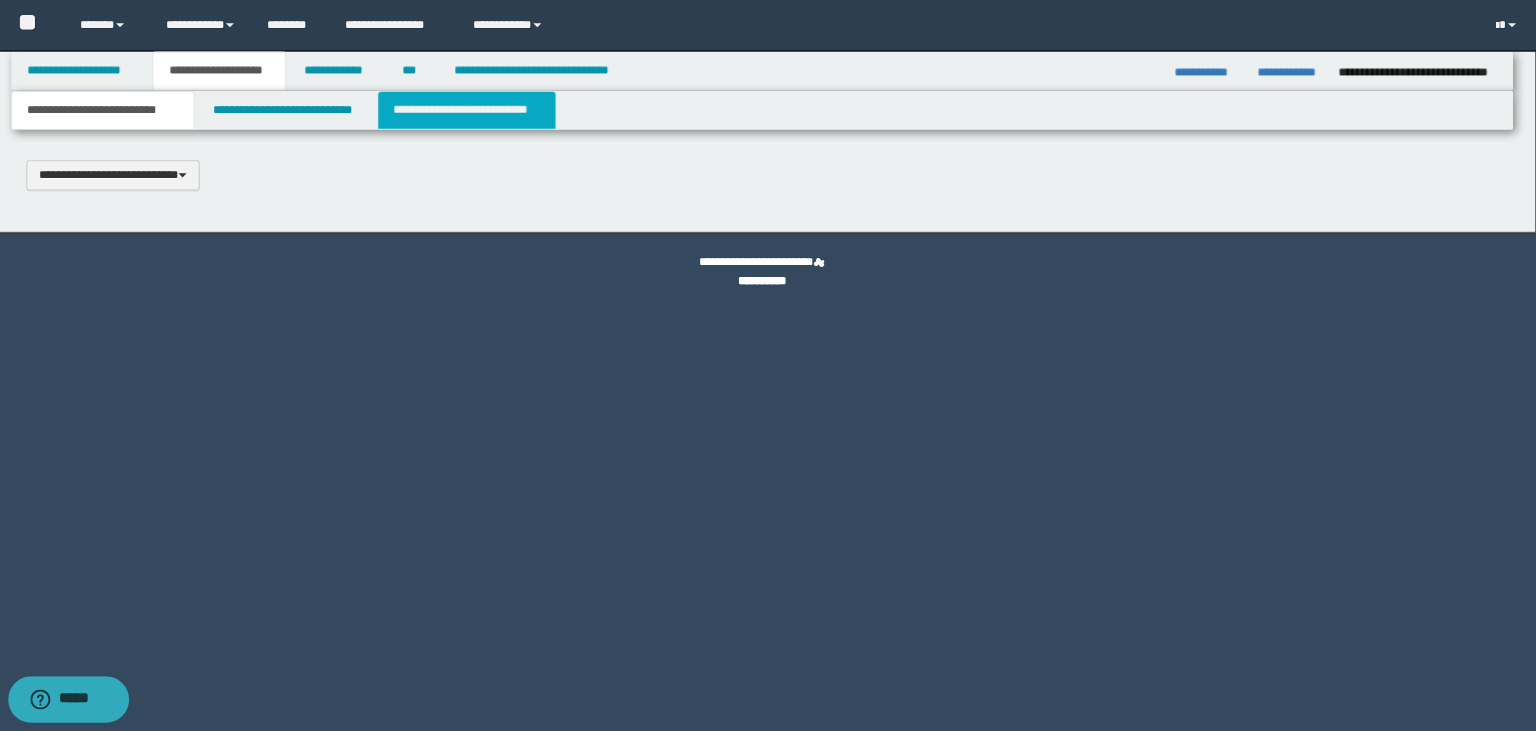 select on "*" 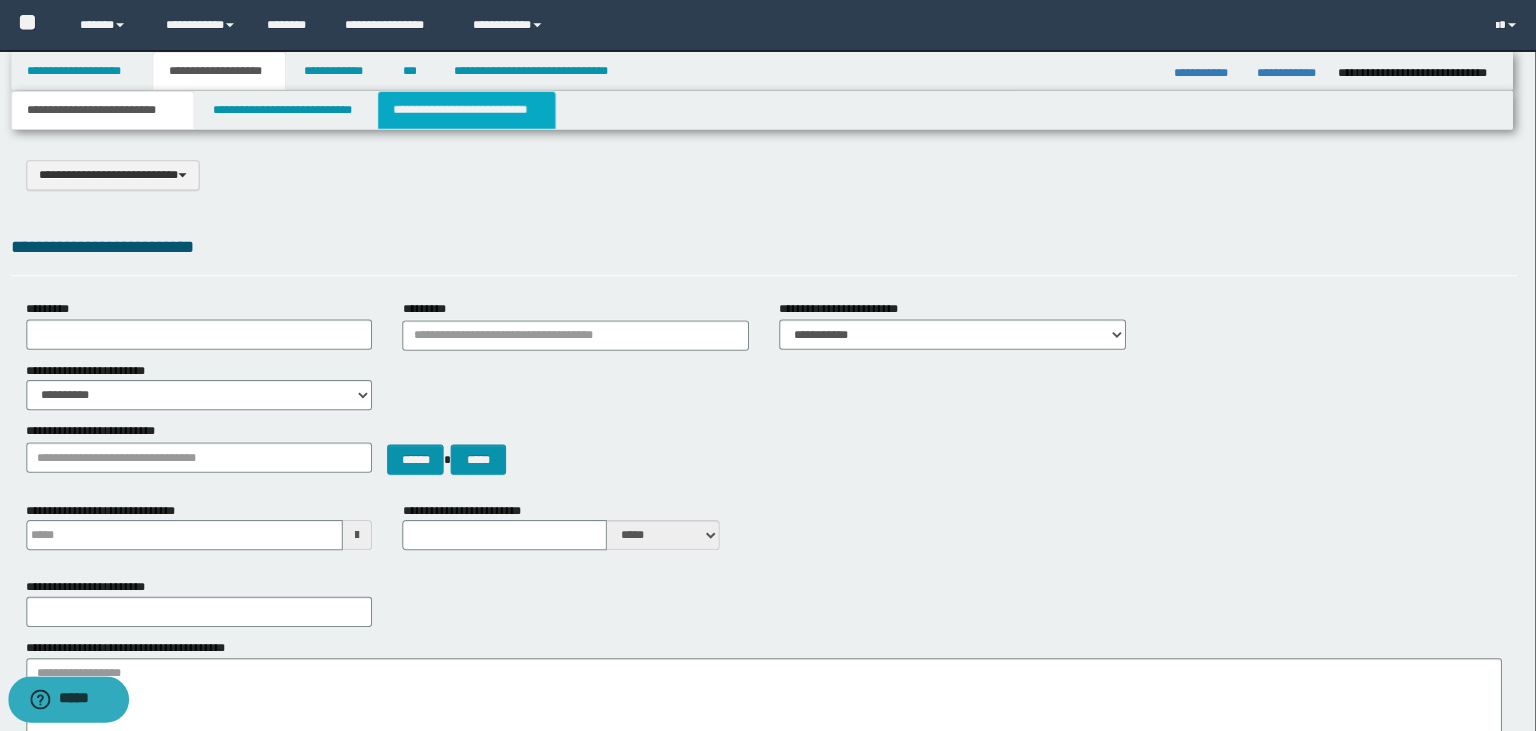 click on "**********" at bounding box center (475, 109) 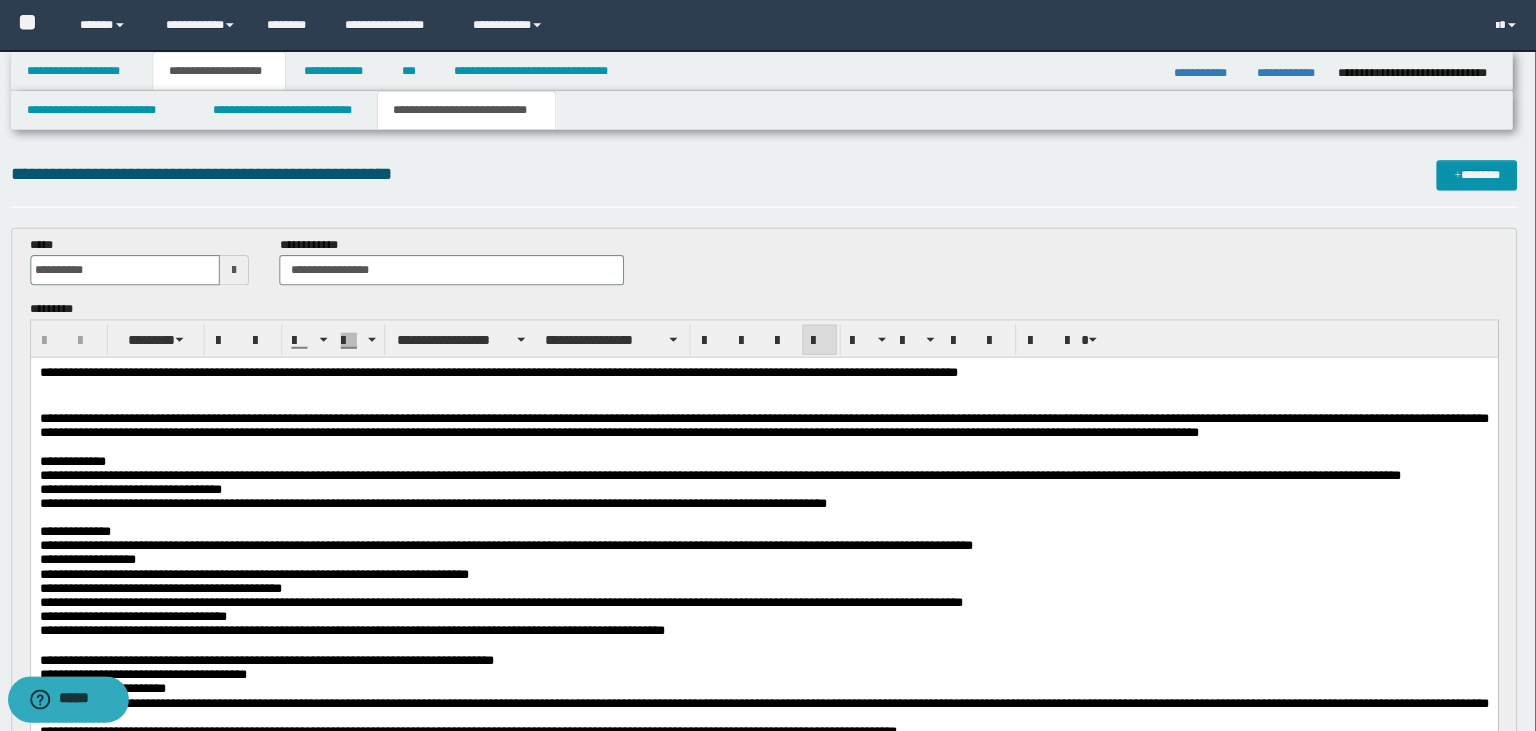 scroll, scrollTop: 0, scrollLeft: 0, axis: both 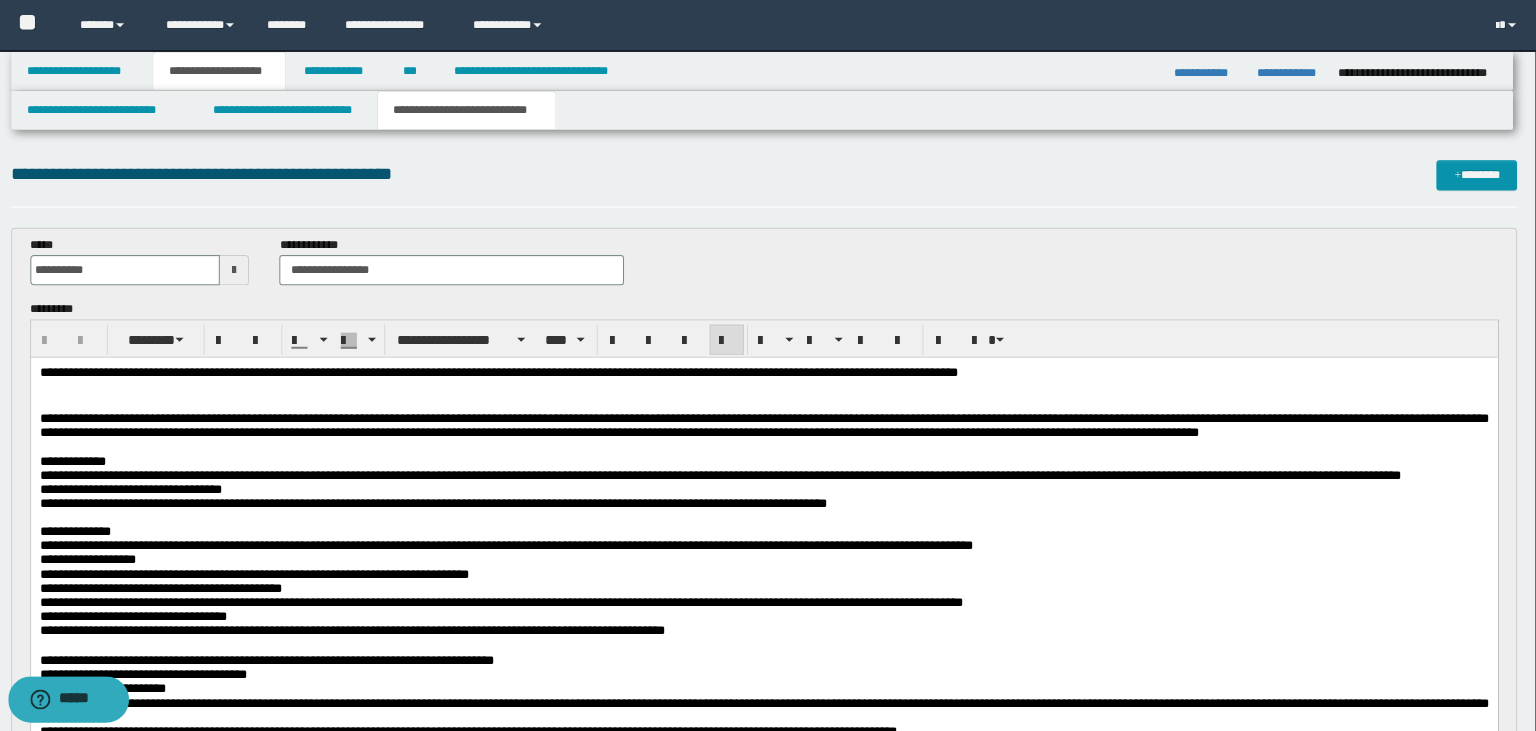 click on "**********" at bounding box center [757, 424] 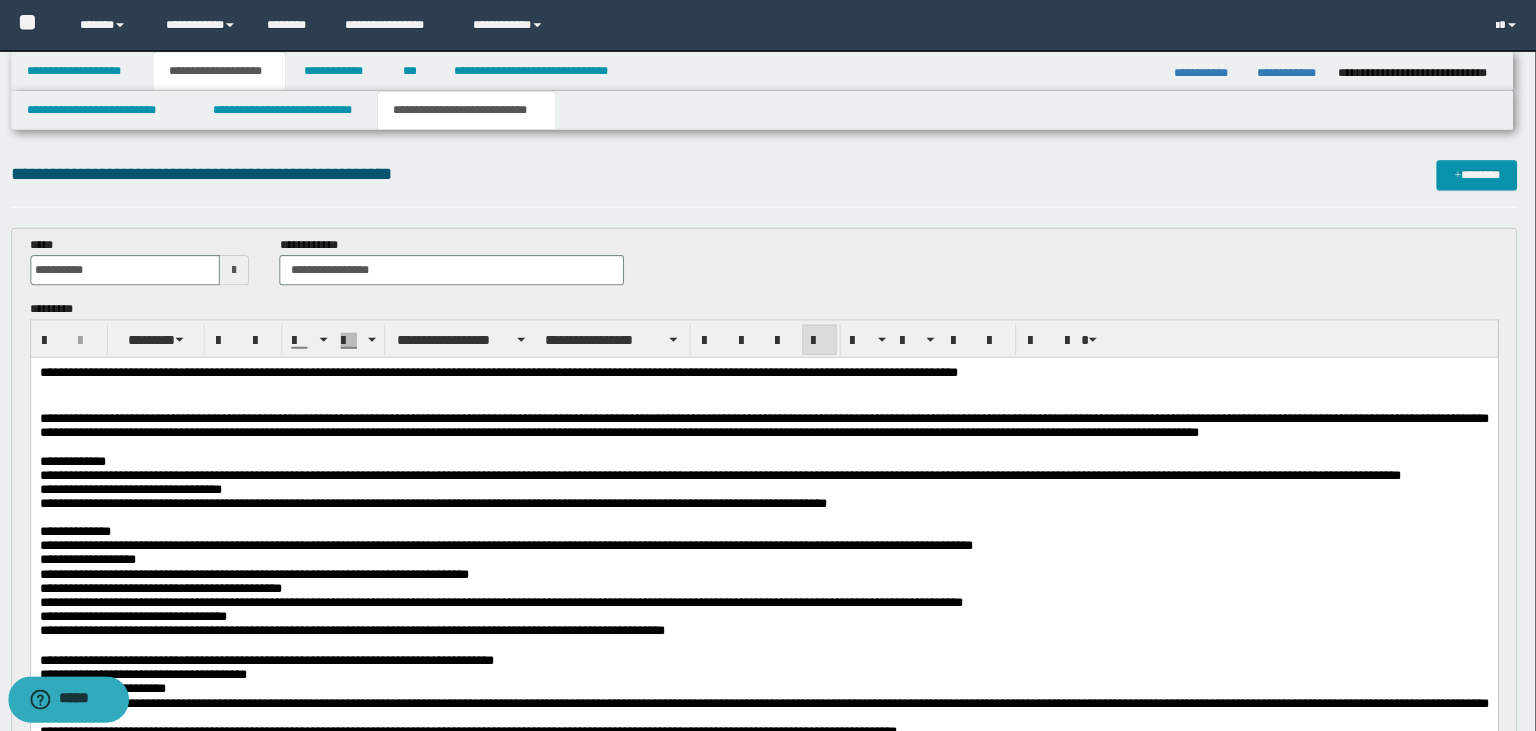 type 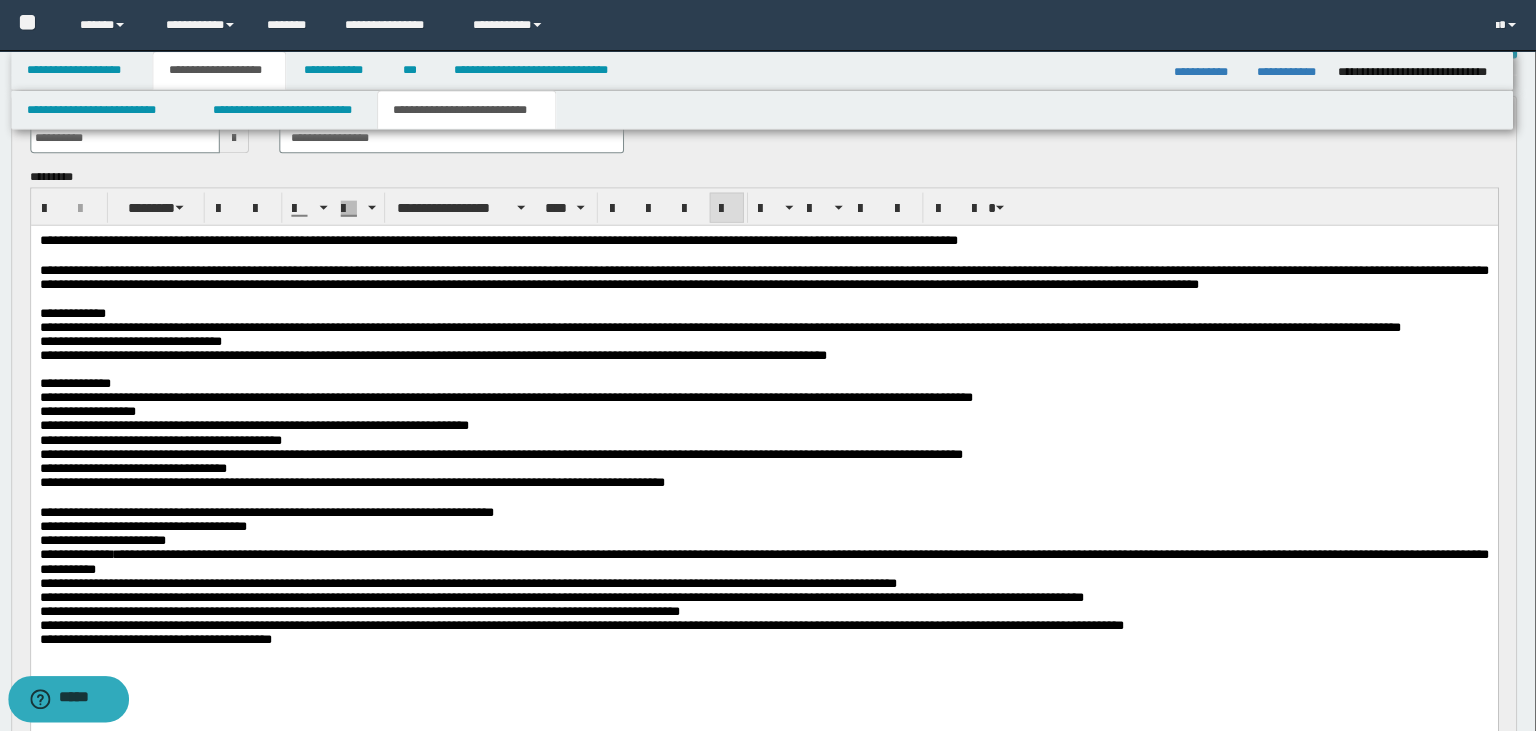 scroll, scrollTop: 147, scrollLeft: 0, axis: vertical 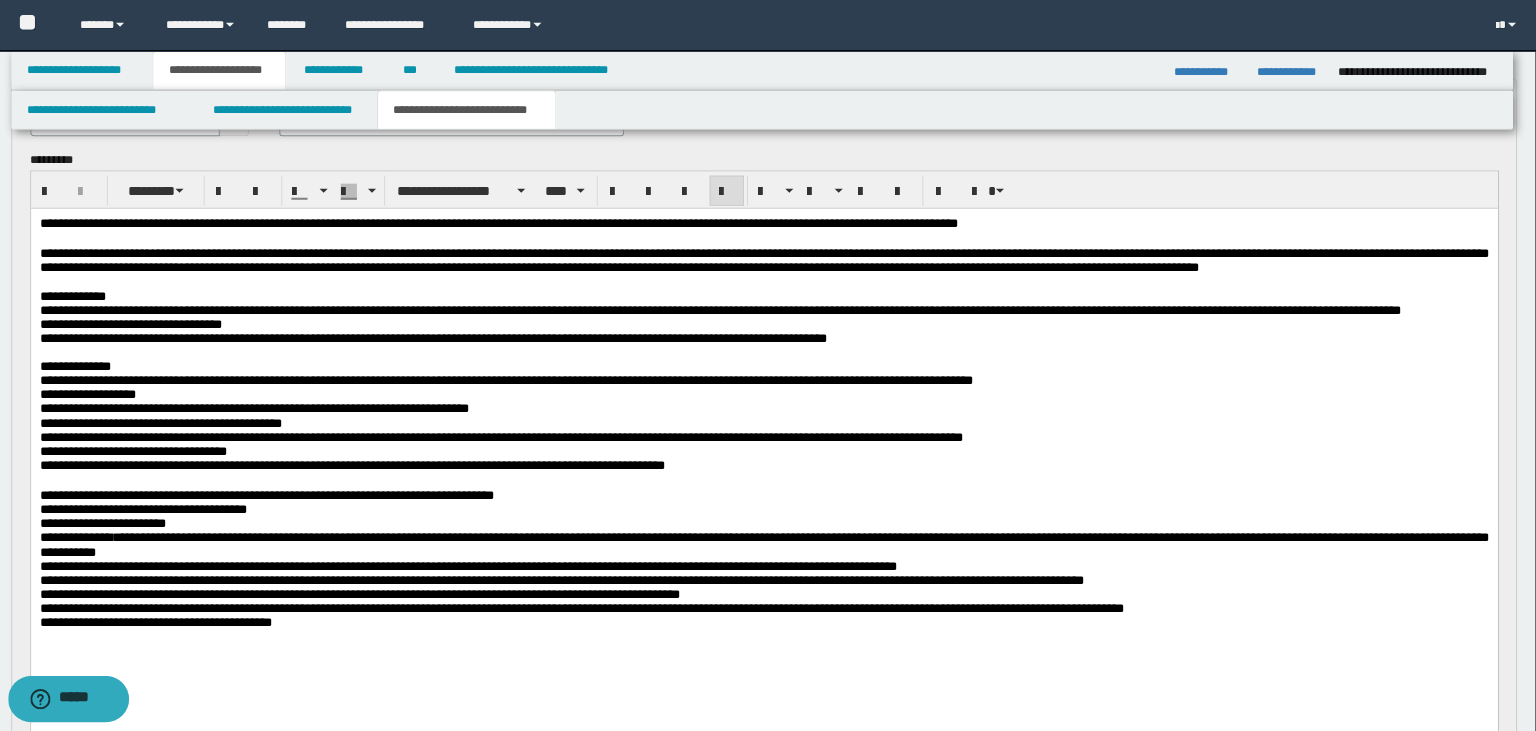 click on "**********" at bounding box center [757, 422] 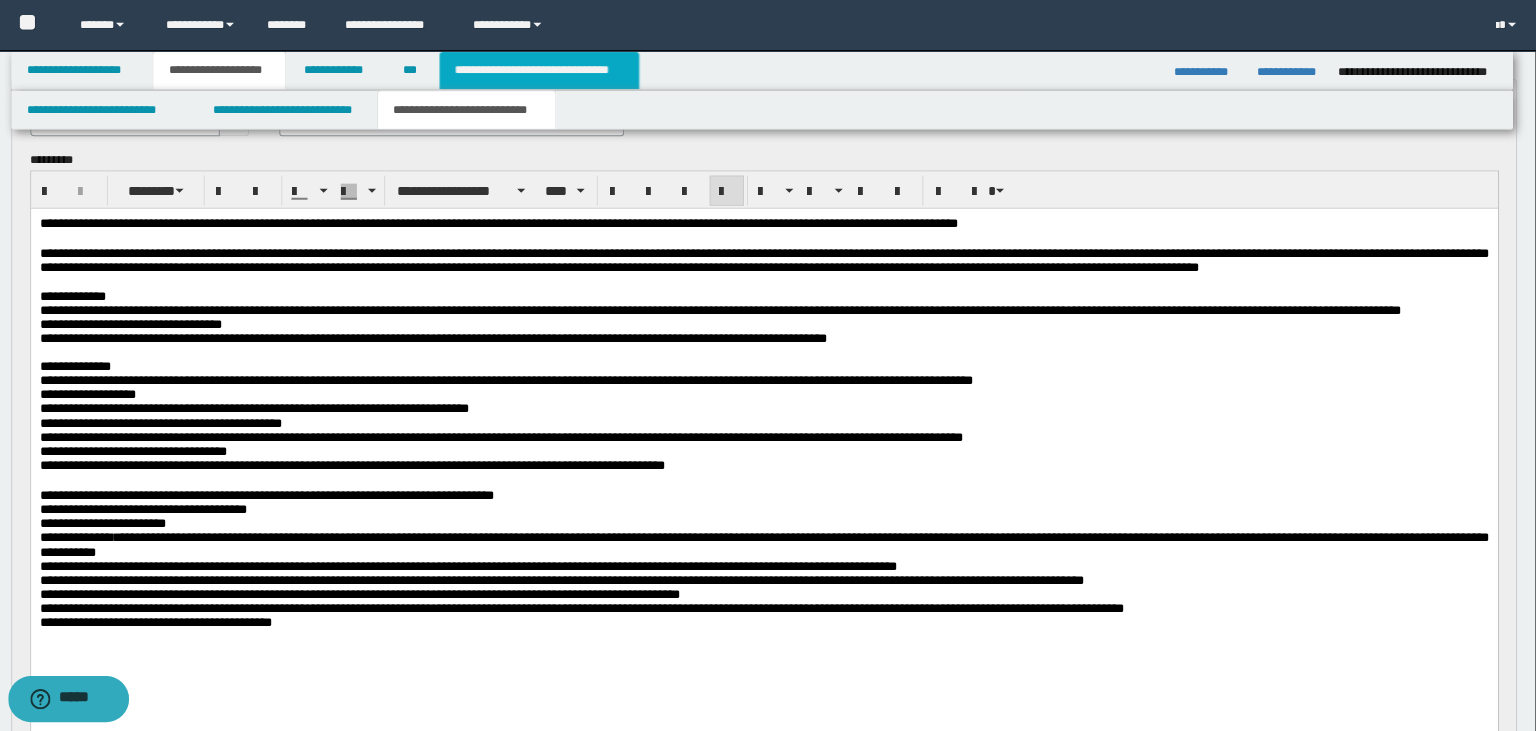 click on "**********" at bounding box center [547, 70] 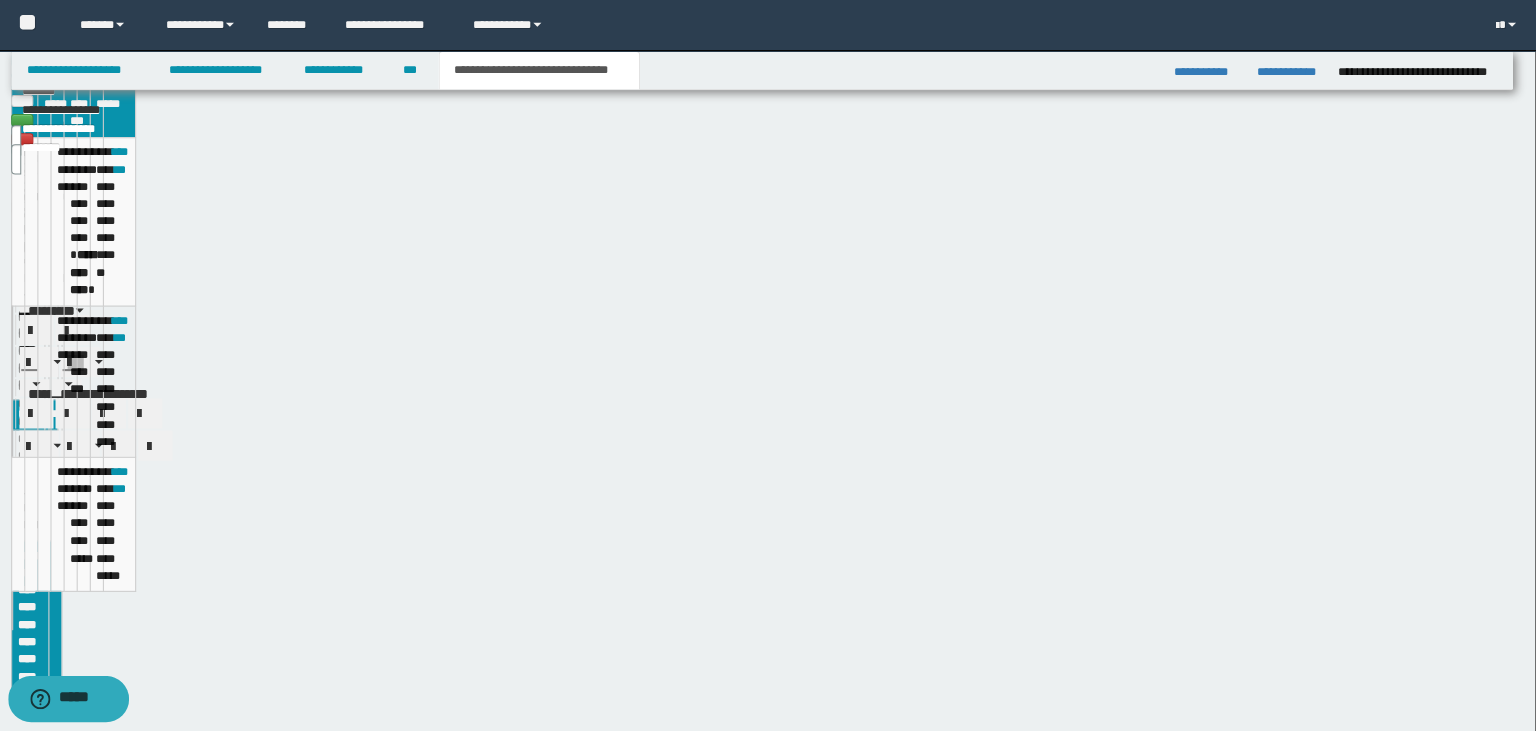 scroll, scrollTop: 116, scrollLeft: 0, axis: vertical 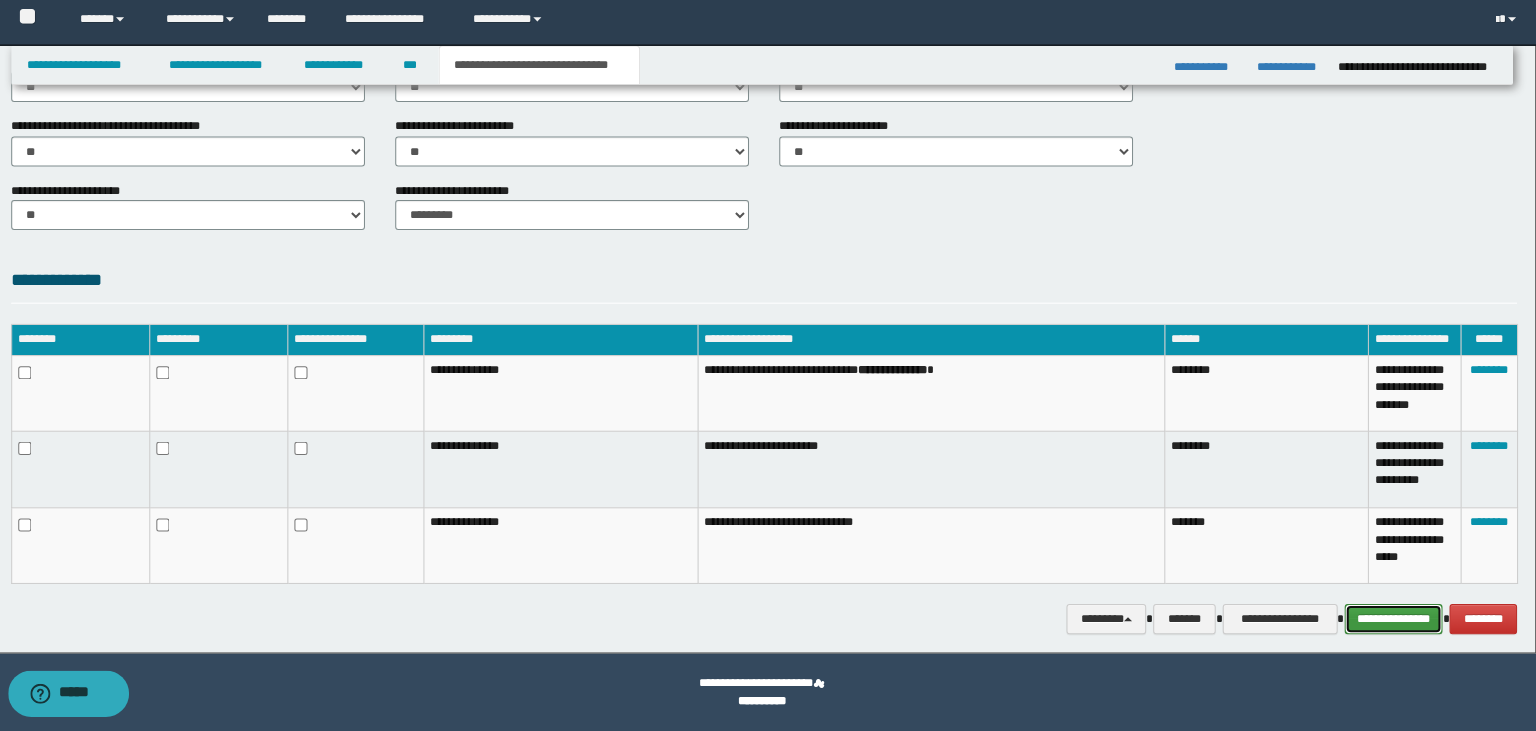 click on "**********" at bounding box center (1395, 620) 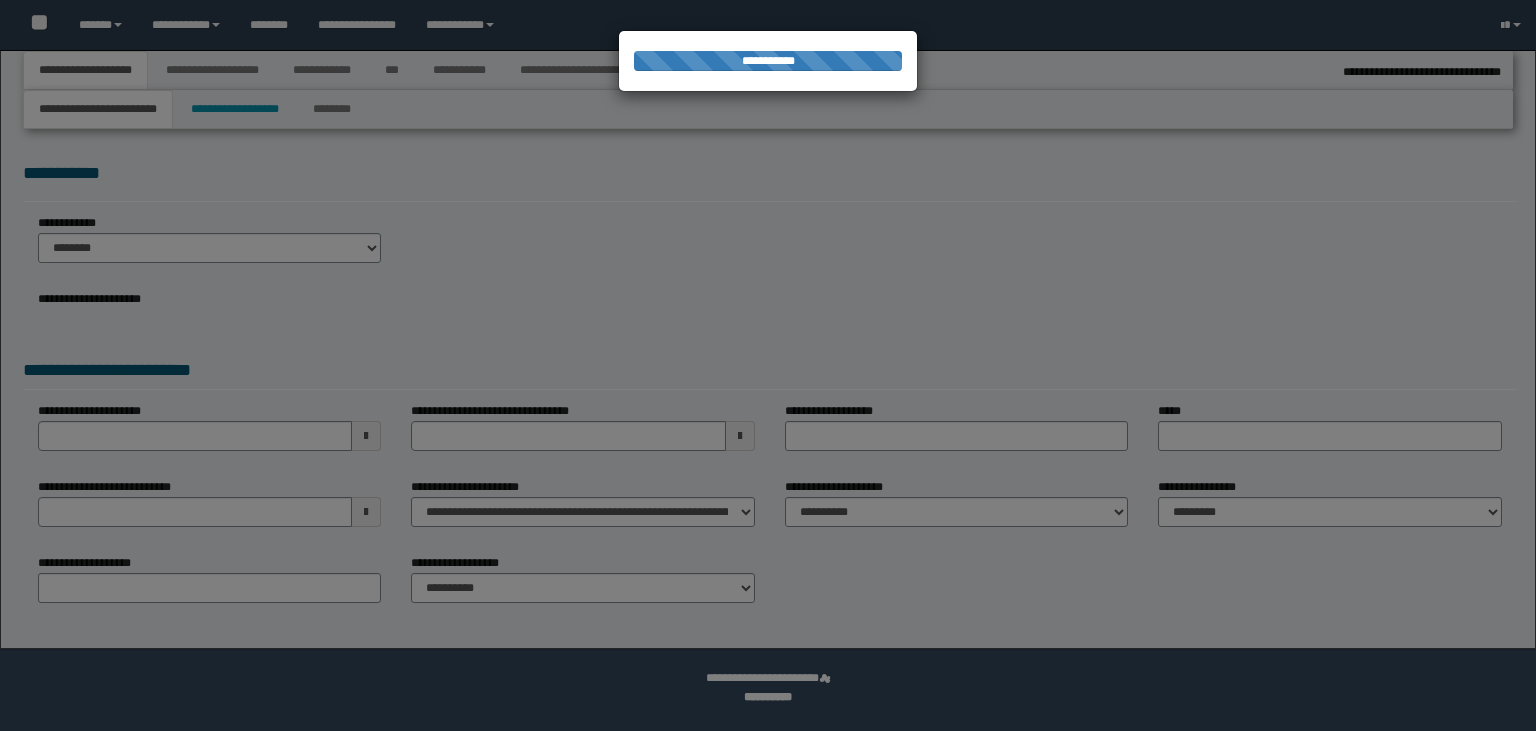 select on "*" 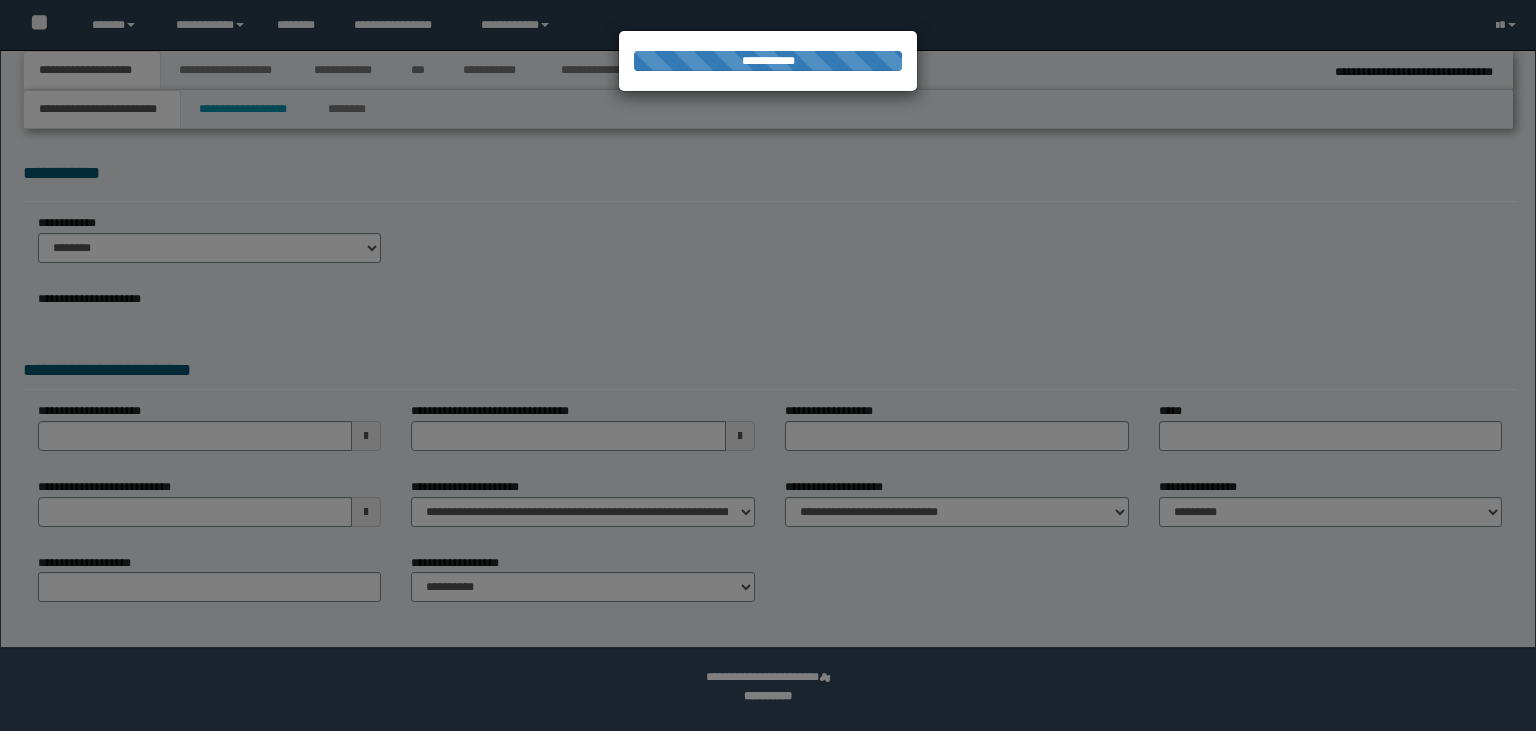 scroll, scrollTop: 0, scrollLeft: 0, axis: both 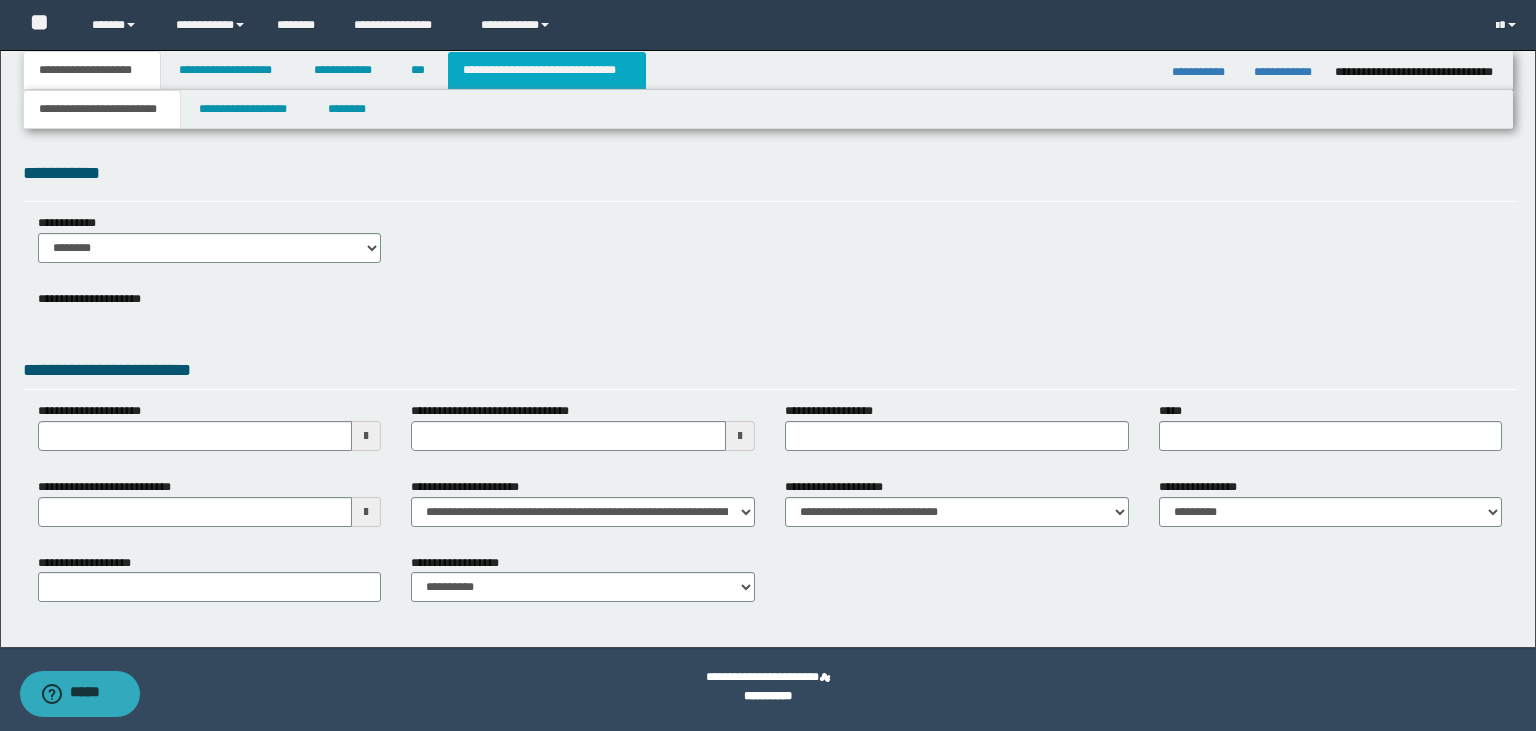 click on "**********" at bounding box center (547, 70) 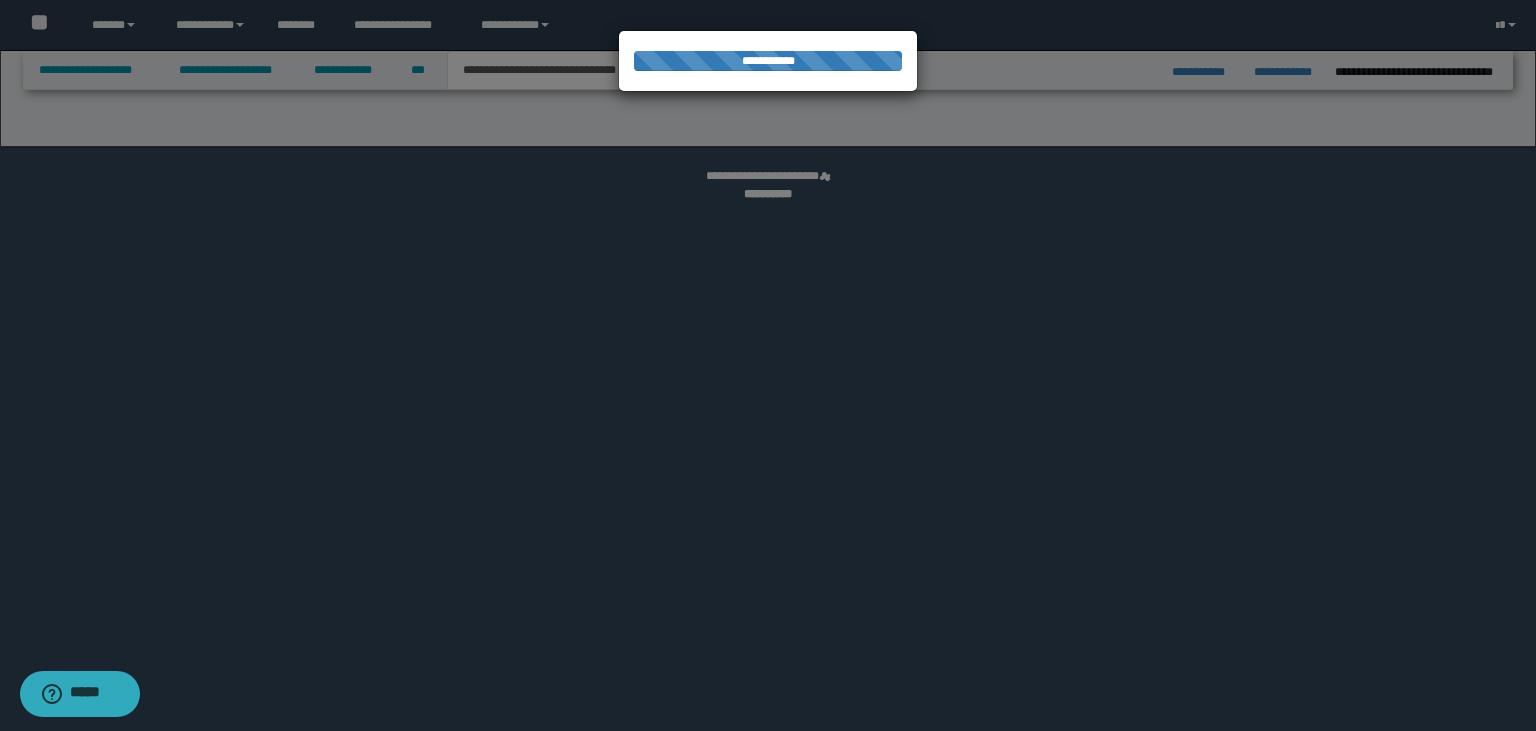 select on "*" 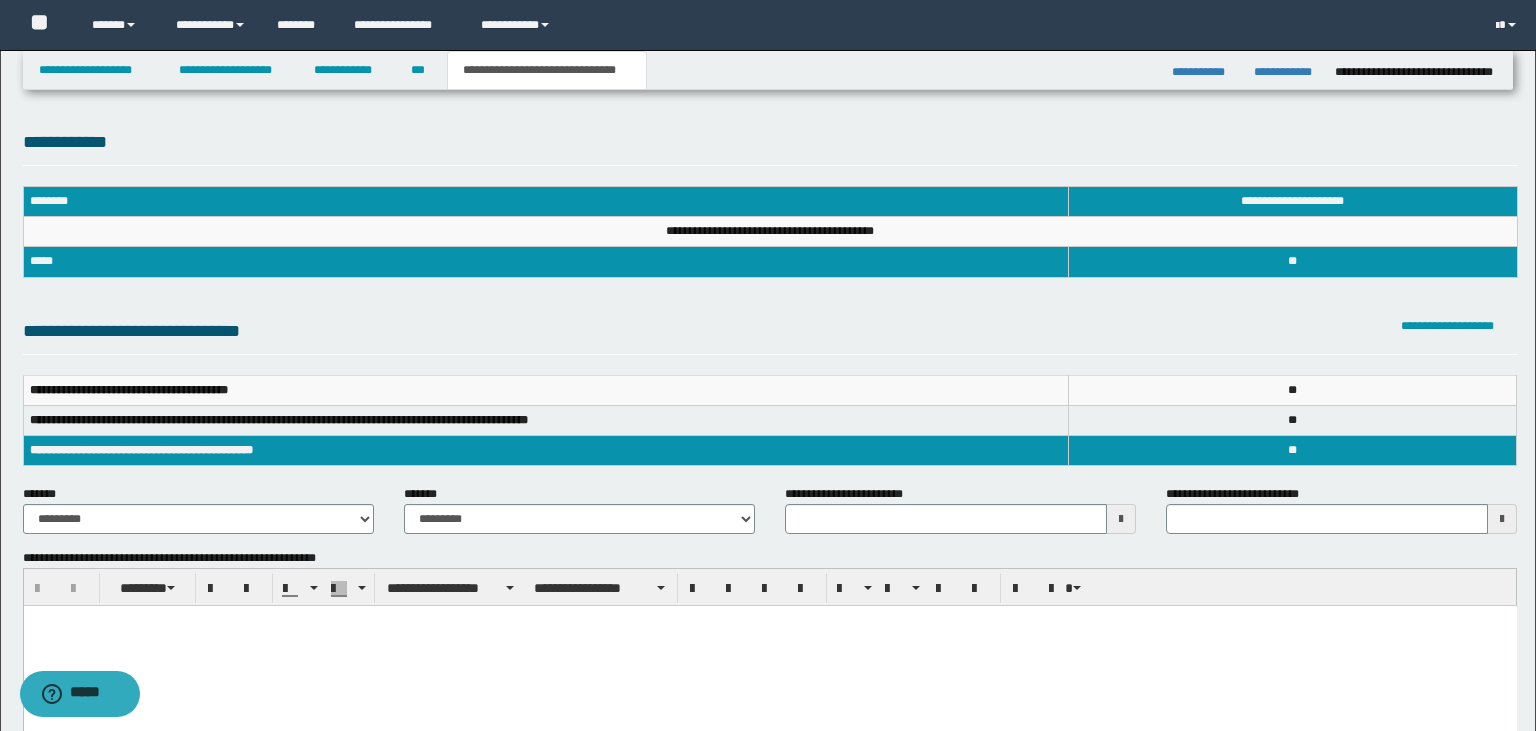 scroll, scrollTop: 0, scrollLeft: 0, axis: both 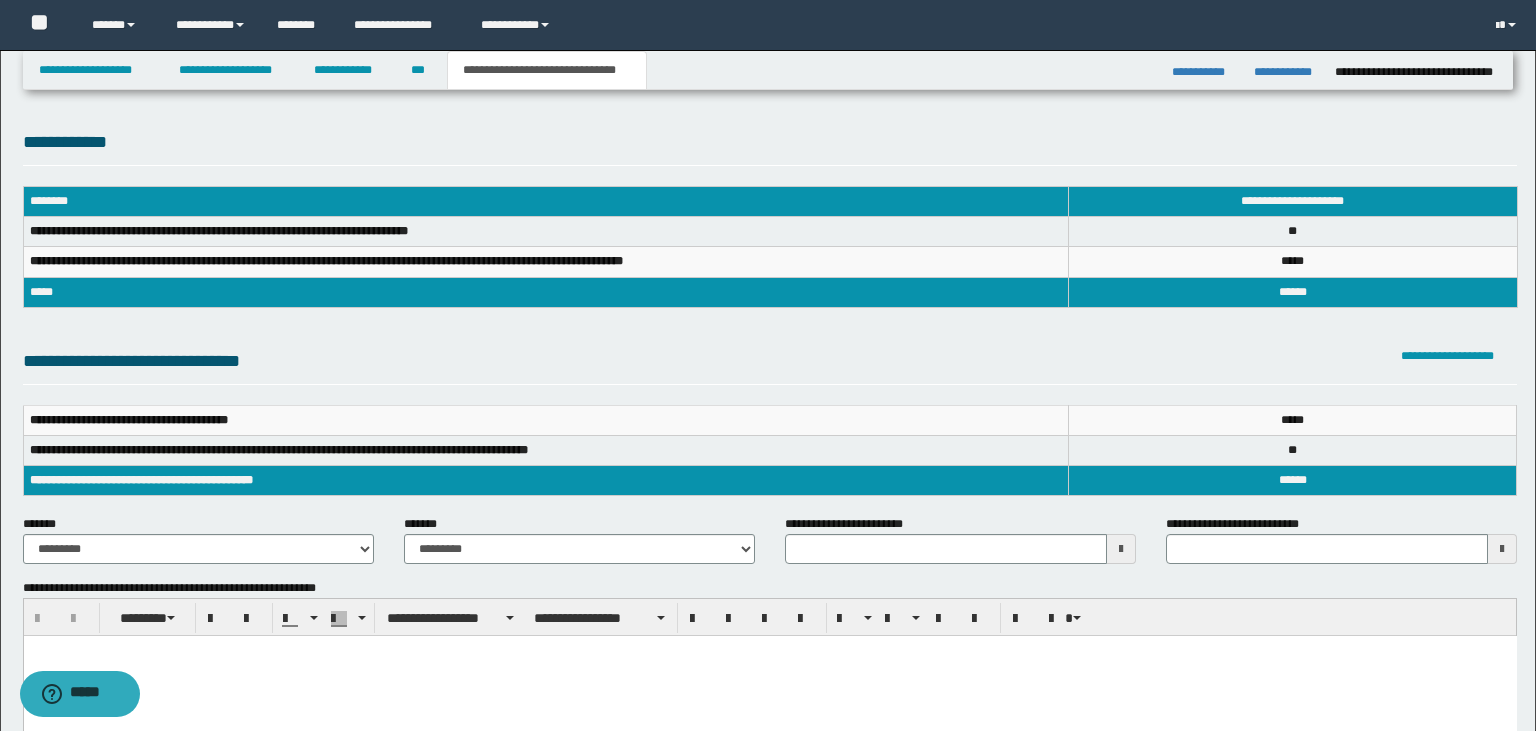 type 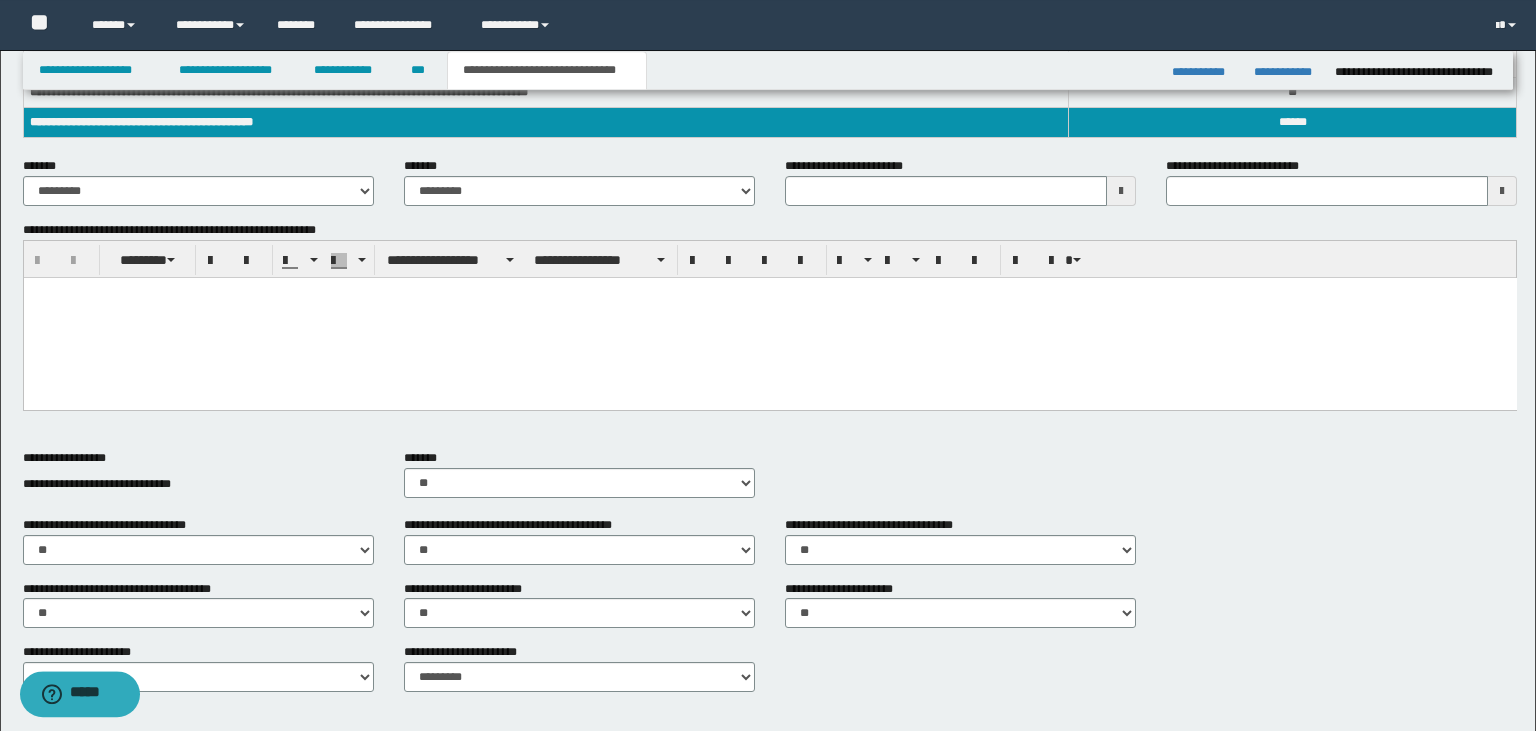 scroll, scrollTop: 816, scrollLeft: 0, axis: vertical 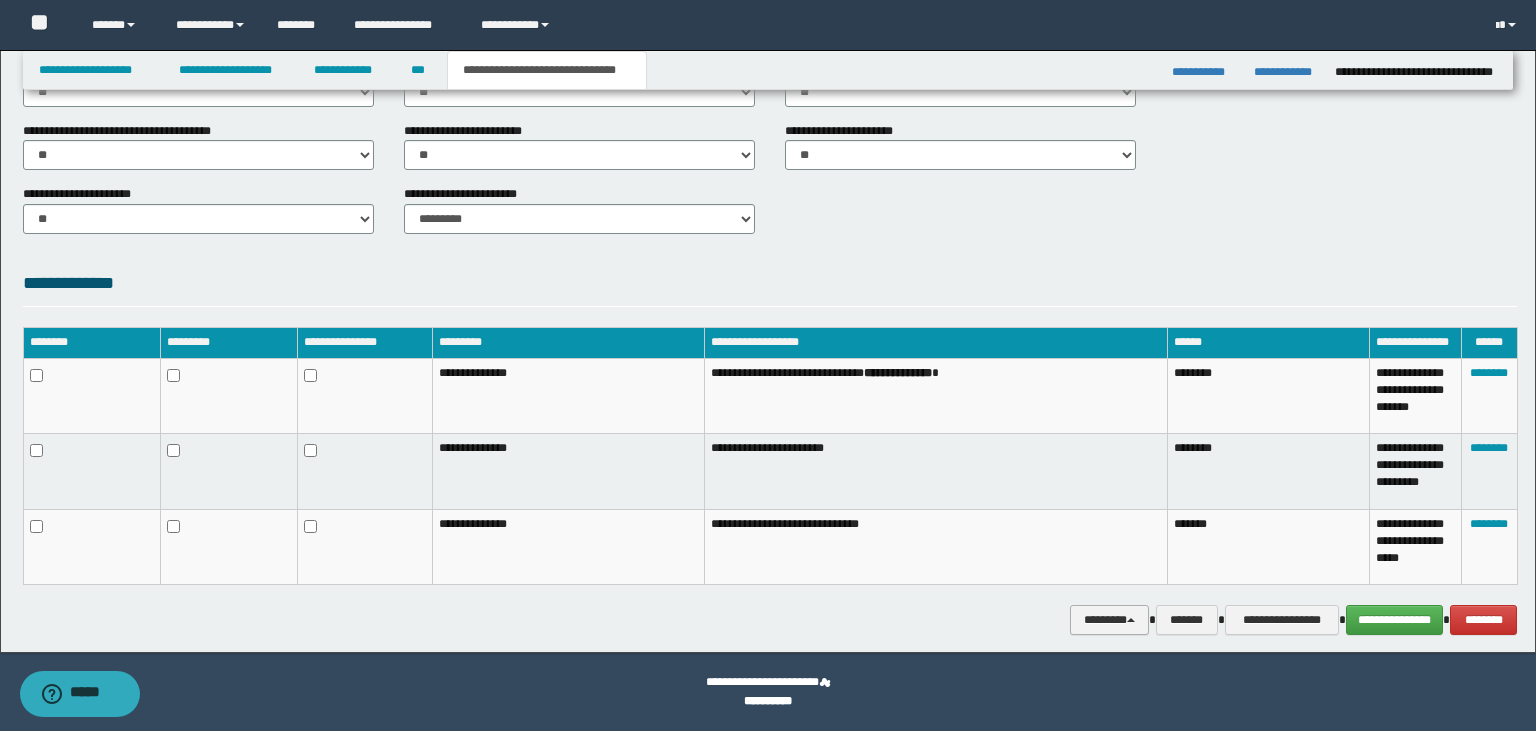 click on "********" at bounding box center [1109, 620] 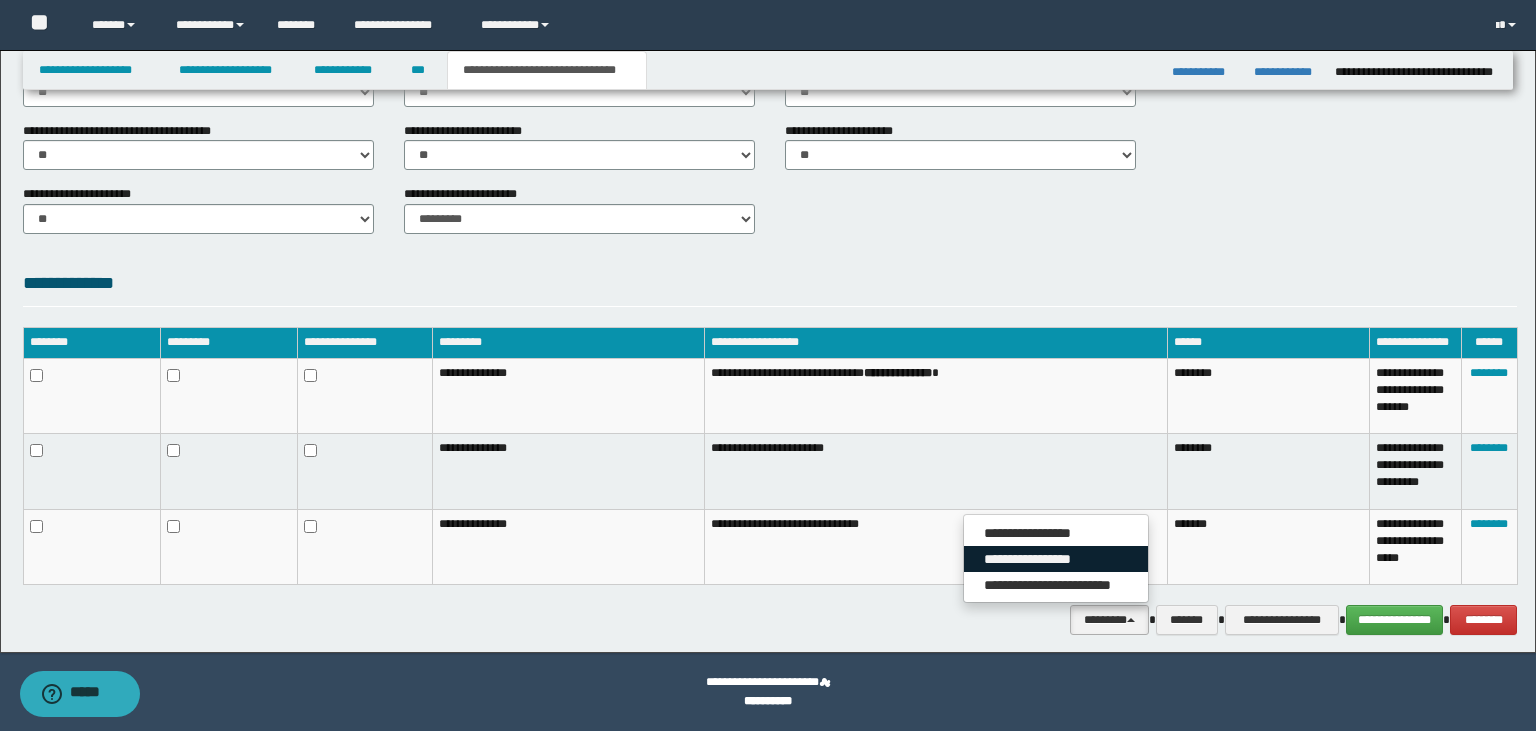 click on "**********" at bounding box center (1056, 559) 